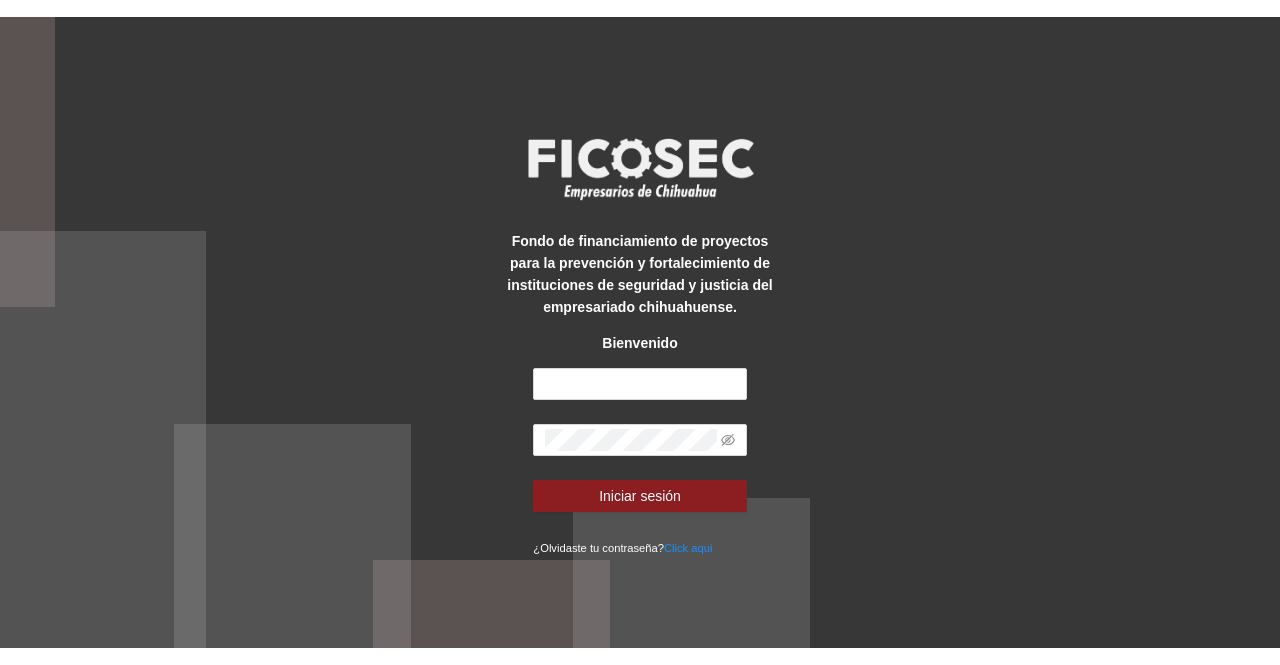 scroll, scrollTop: 0, scrollLeft: 0, axis: both 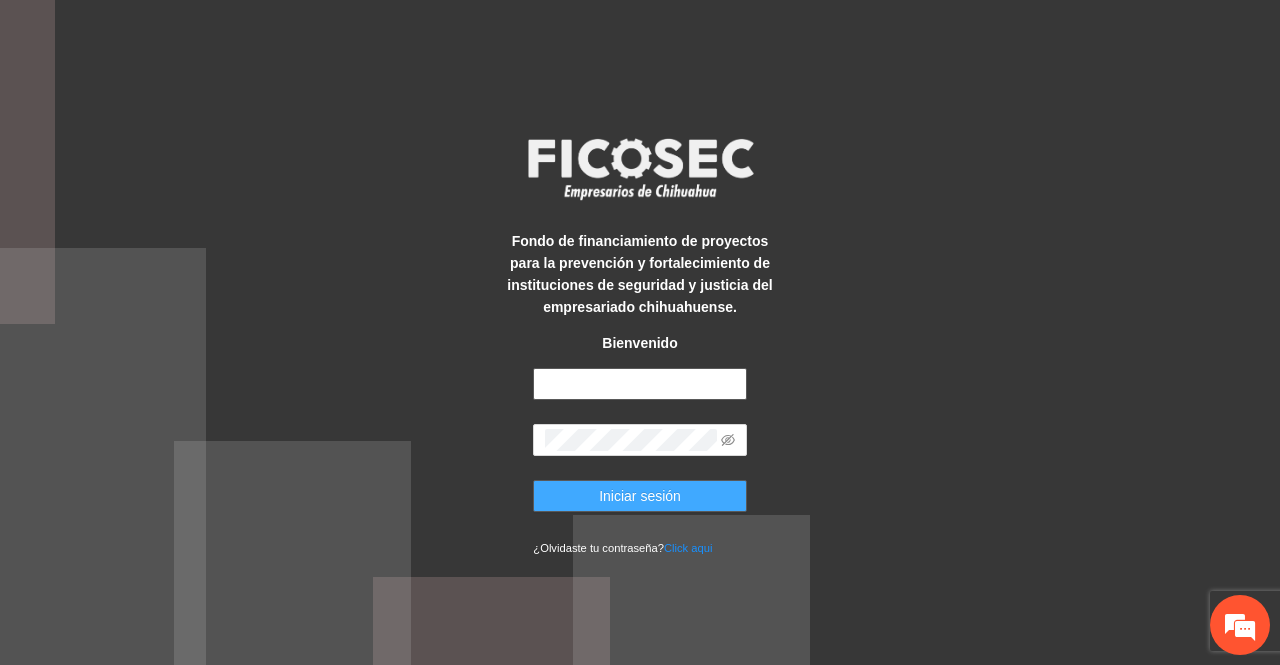 type on "**********" 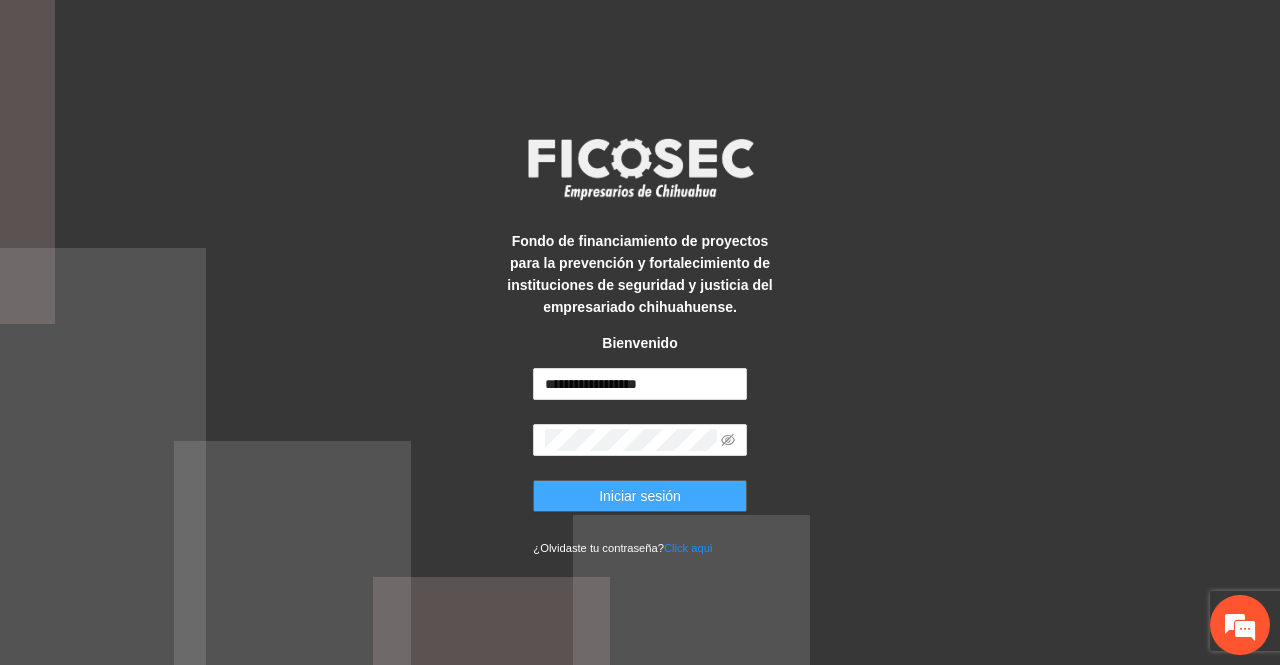 click on "Iniciar sesión" at bounding box center [640, 496] 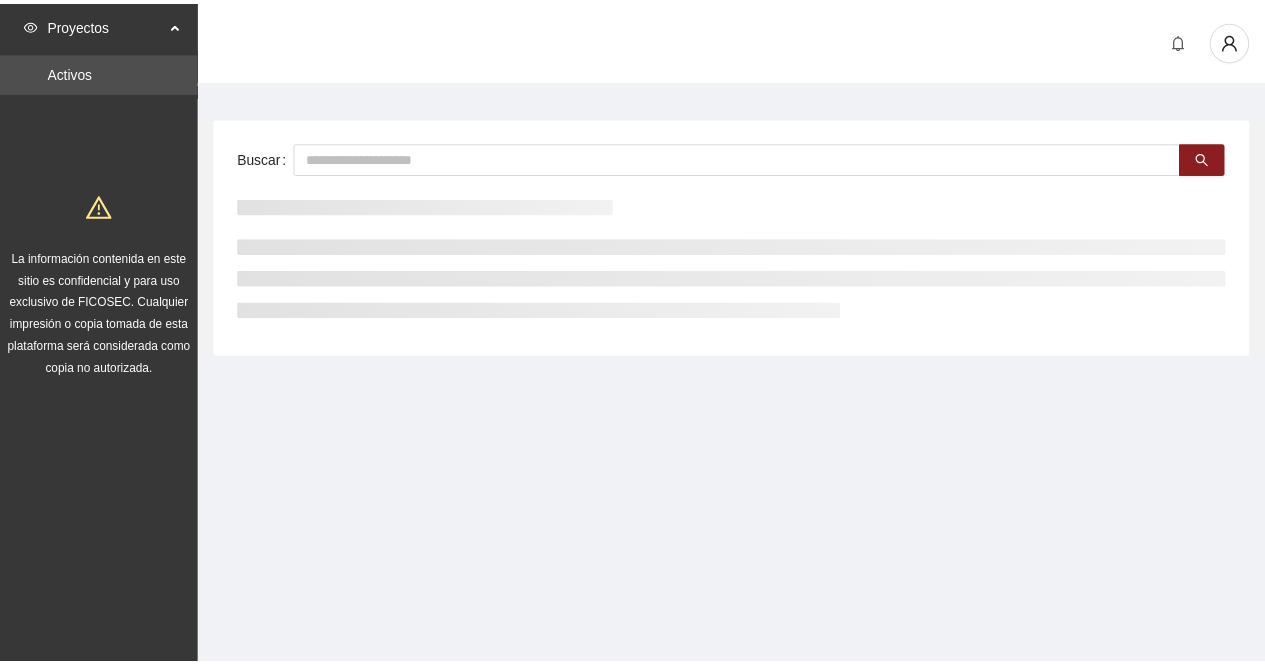 scroll, scrollTop: 0, scrollLeft: 0, axis: both 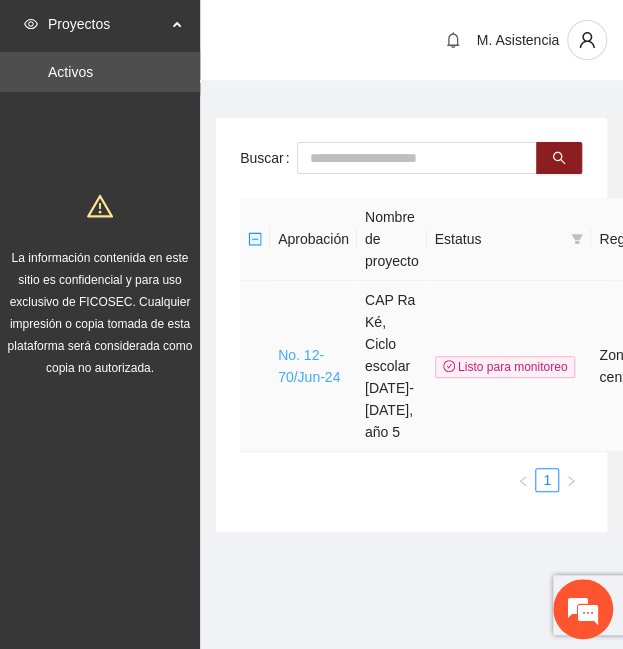 click on "No. 12-70/Jun-24" at bounding box center [309, 366] 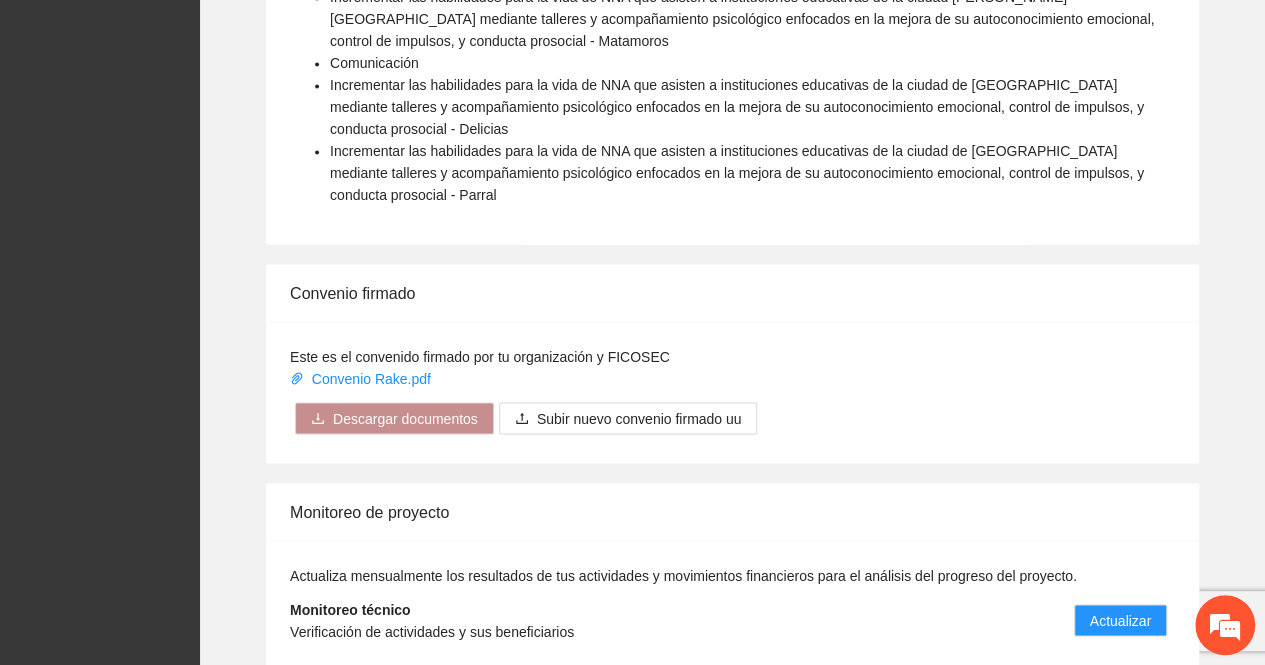 scroll, scrollTop: 1697, scrollLeft: 0, axis: vertical 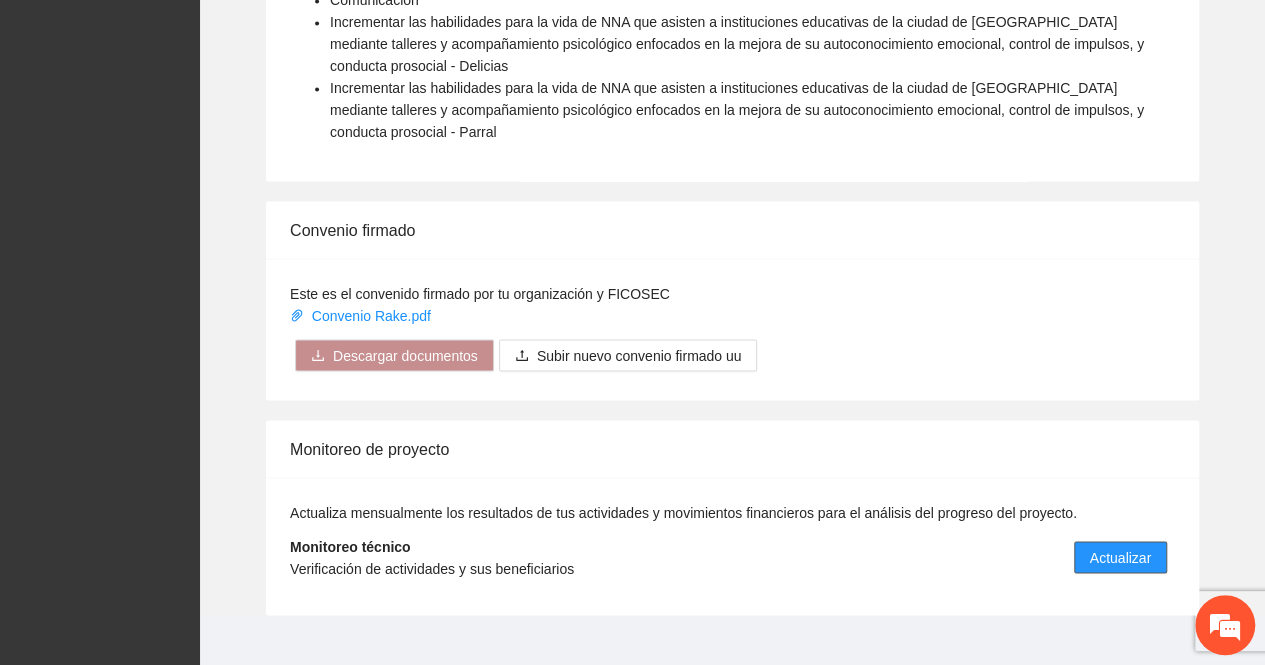 click on "Actualizar" at bounding box center (1120, 557) 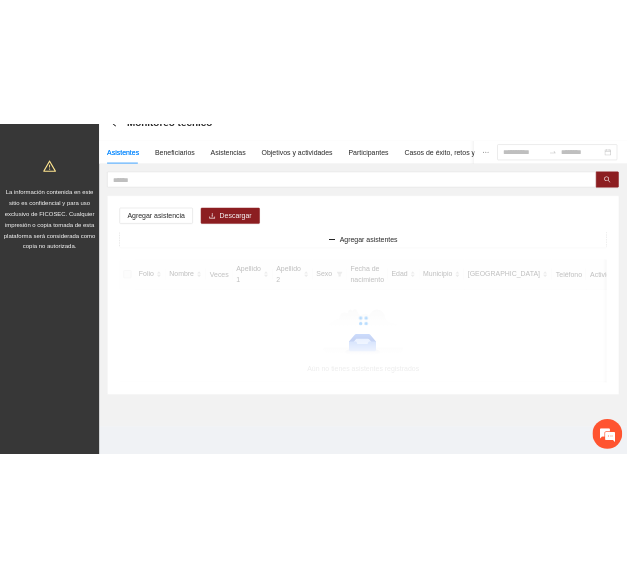 scroll, scrollTop: 0, scrollLeft: 0, axis: both 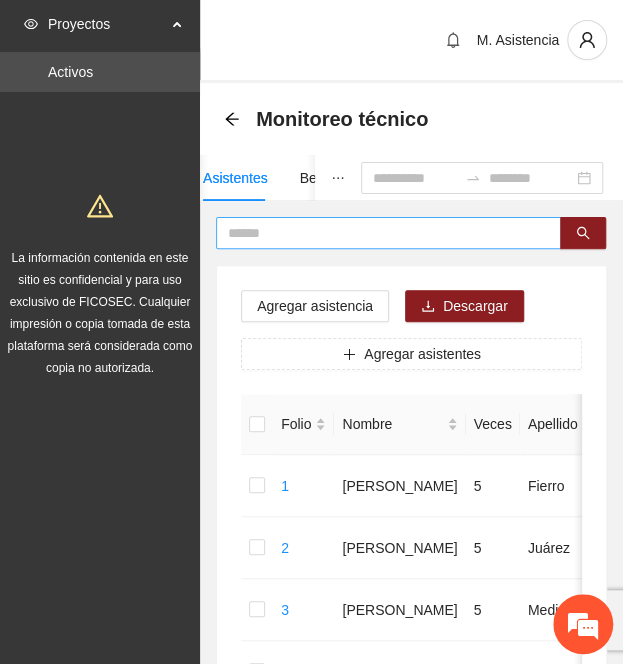 click at bounding box center (380, 233) 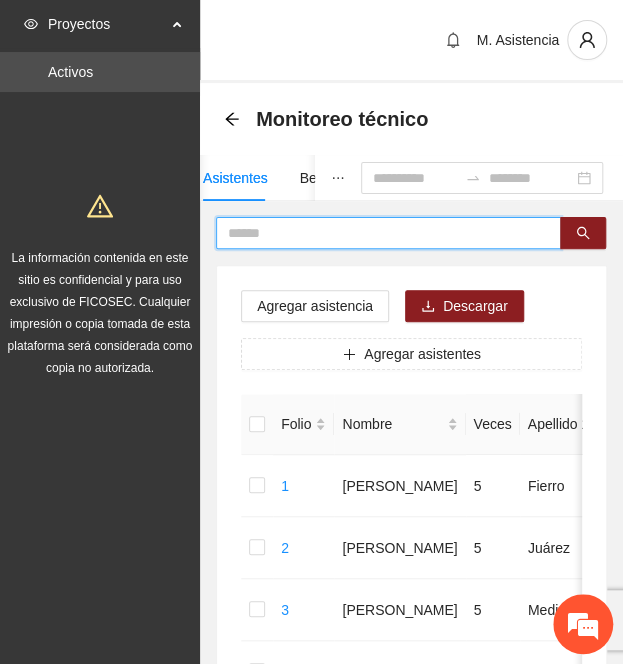 paste on "**********" 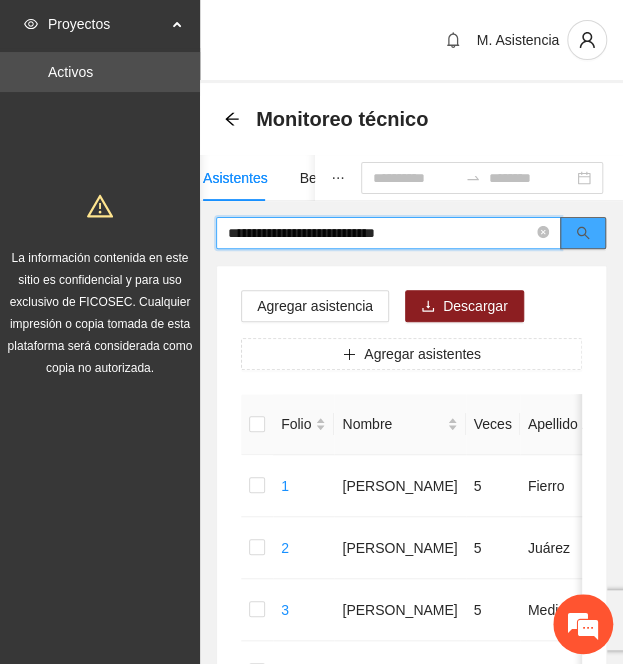 click at bounding box center (583, 233) 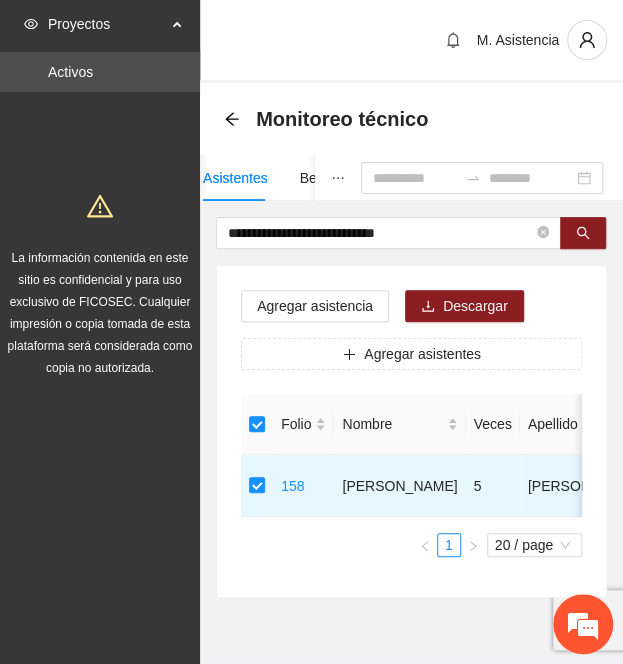 drag, startPoint x: 436, startPoint y: 225, endPoint x: 15, endPoint y: 214, distance: 421.14368 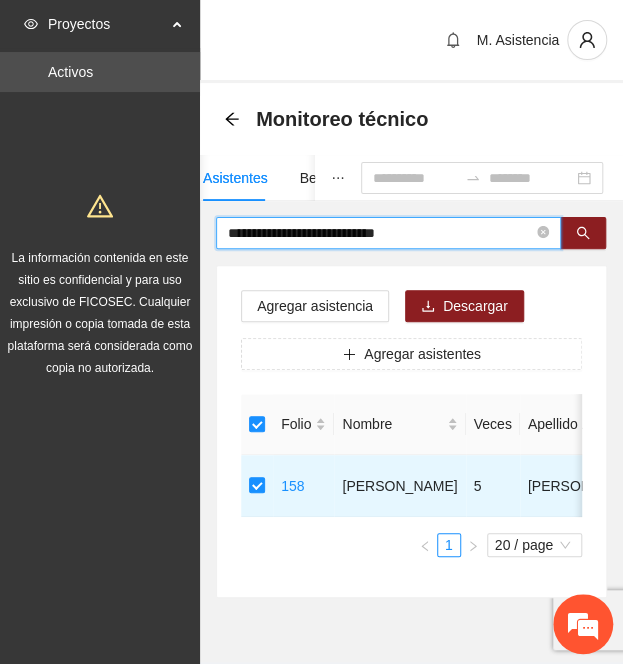 paste on "*" 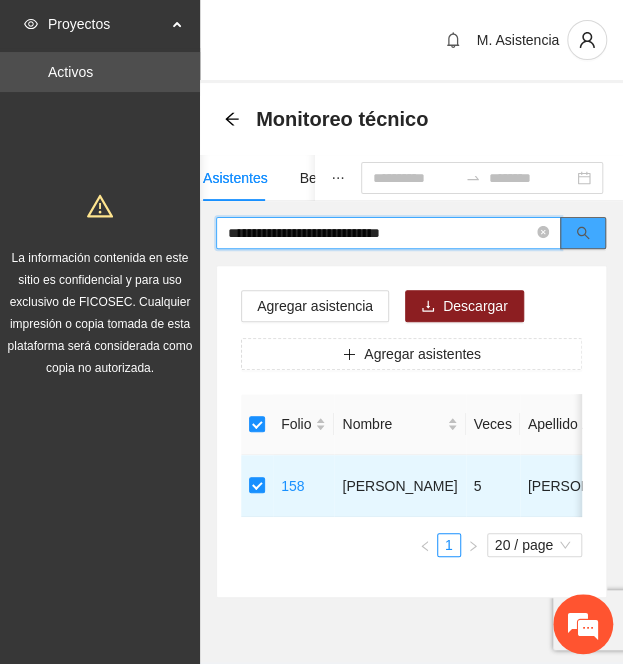 click at bounding box center [583, 233] 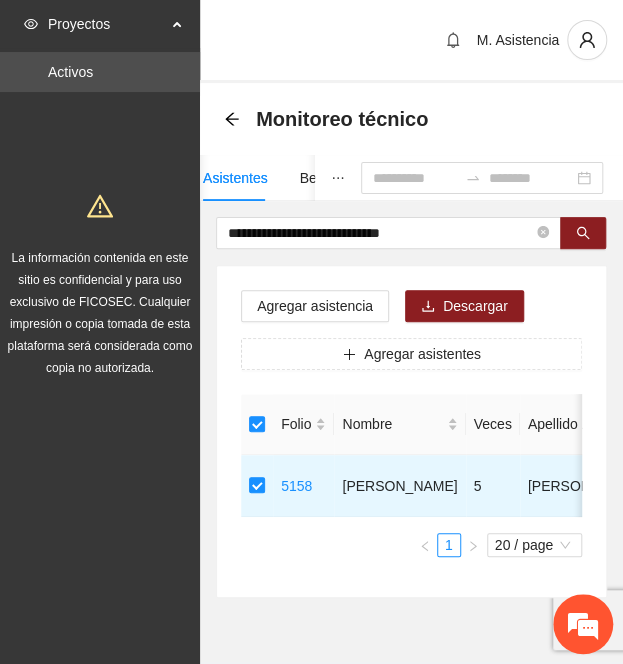 drag, startPoint x: 430, startPoint y: 228, endPoint x: 161, endPoint y: 230, distance: 269.00745 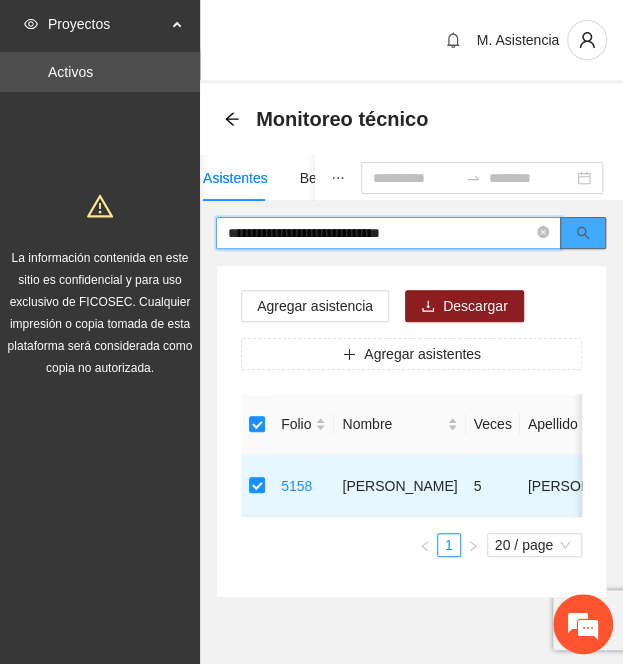 paste 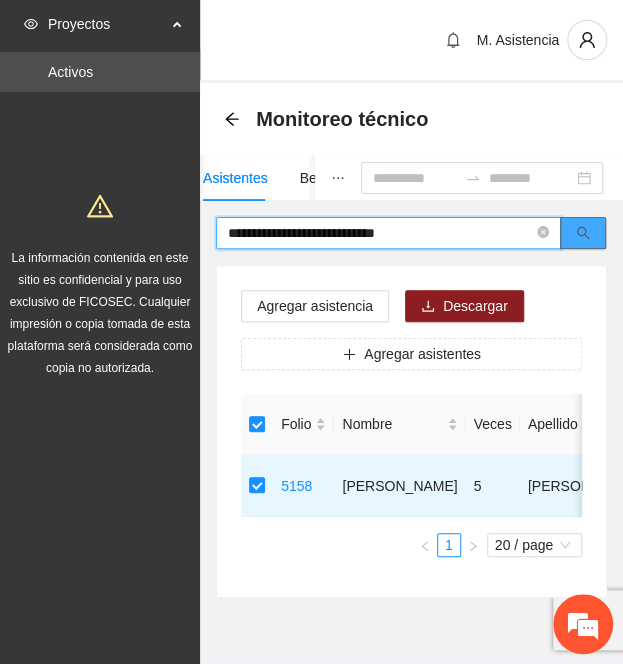 click 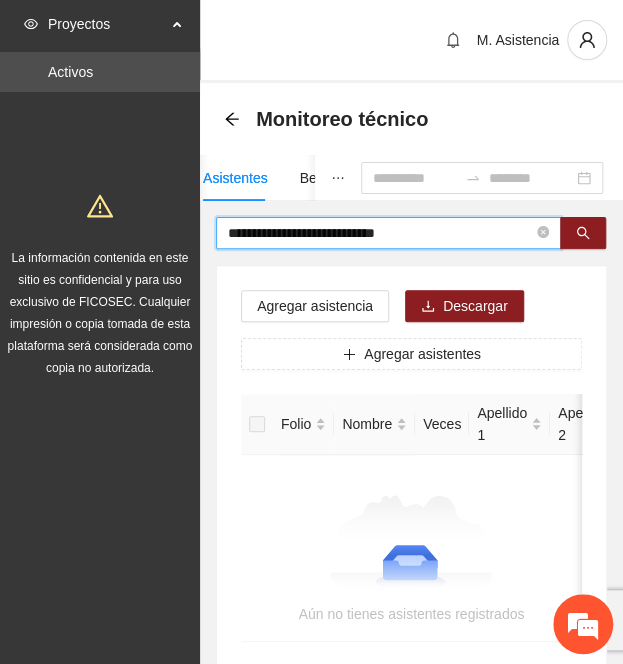 click on "**********" at bounding box center [380, 233] 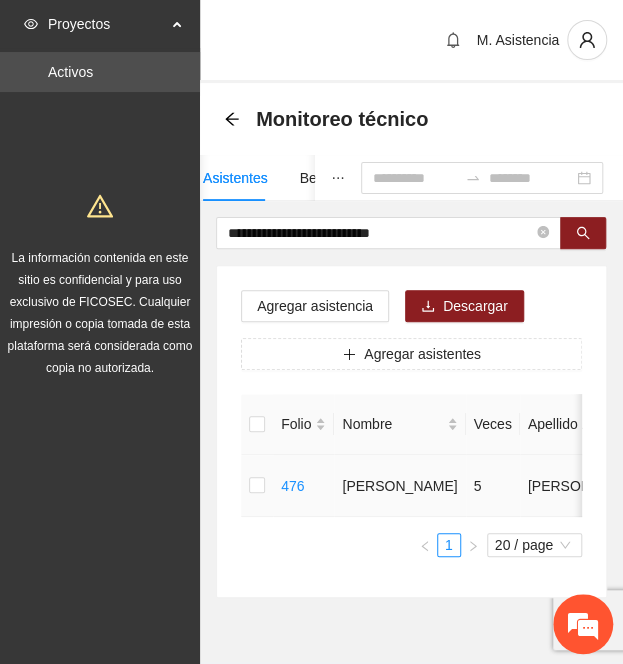 click at bounding box center [257, 486] 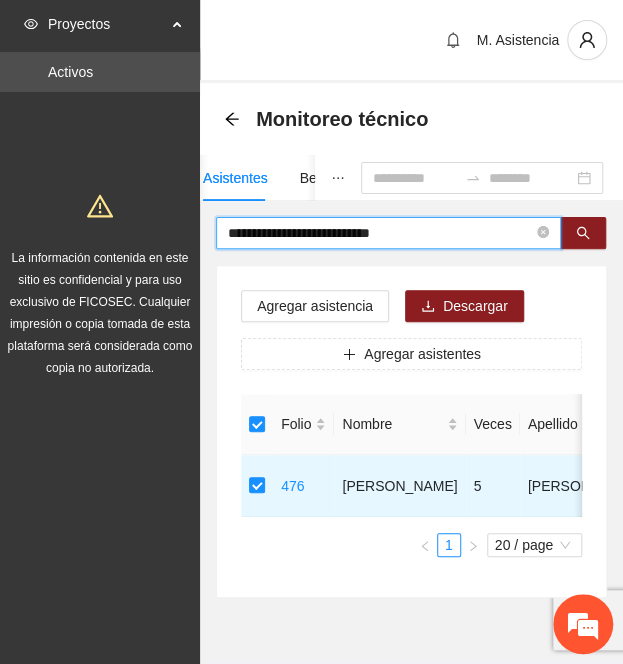 drag, startPoint x: 361, startPoint y: 234, endPoint x: 112, endPoint y: 211, distance: 250.06 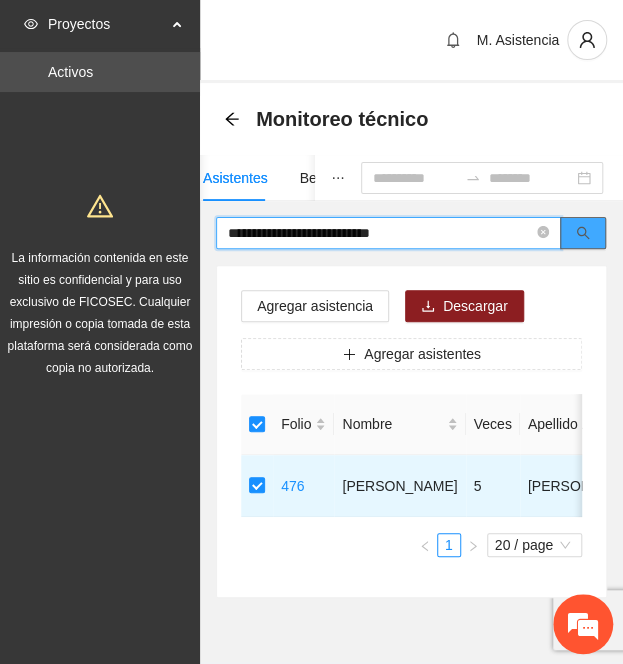 paste 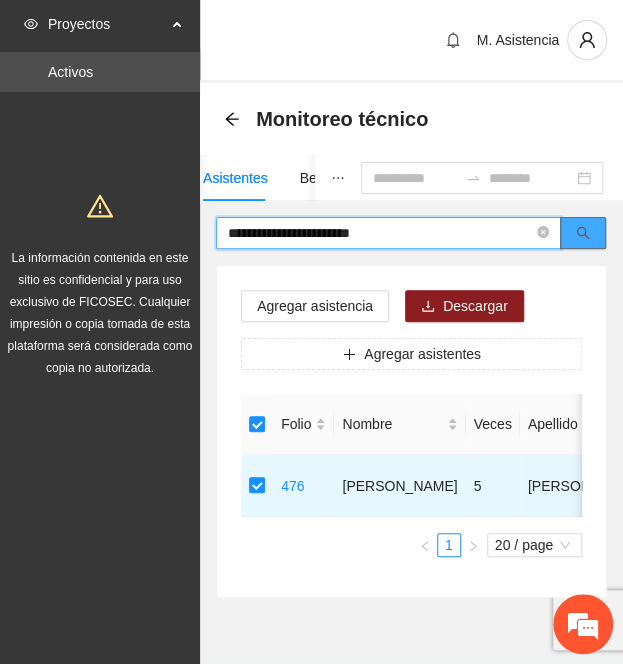 click 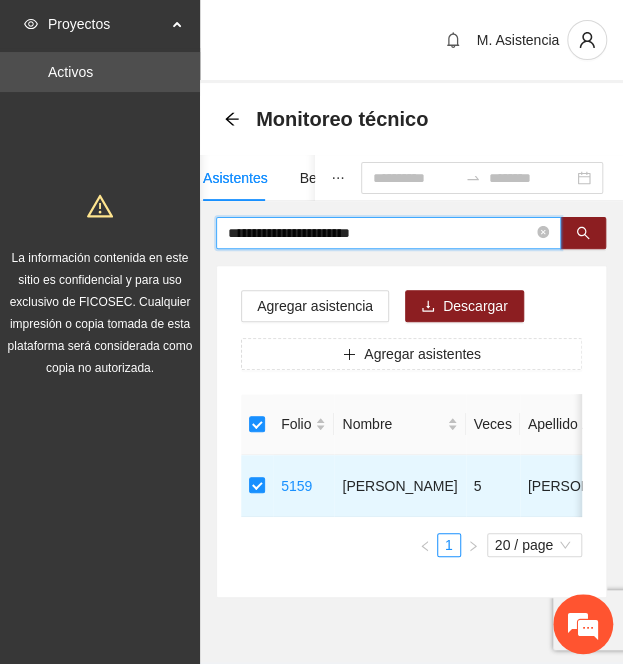 drag, startPoint x: 438, startPoint y: 228, endPoint x: 116, endPoint y: 197, distance: 323.4888 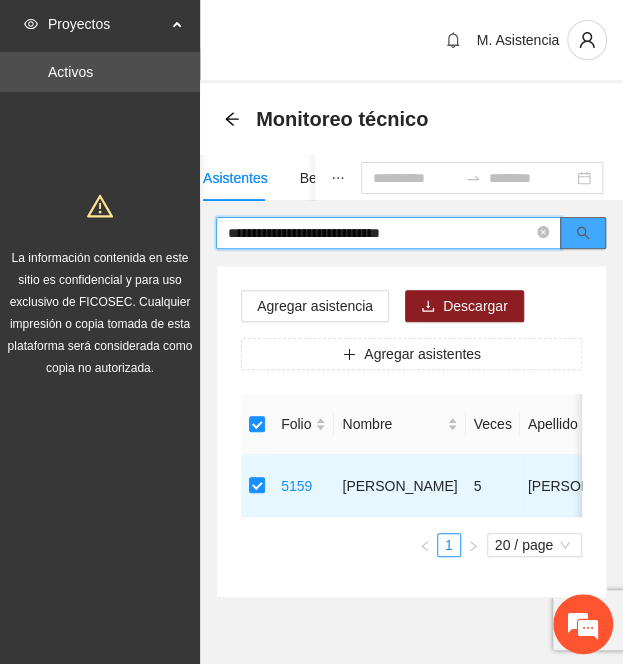 click 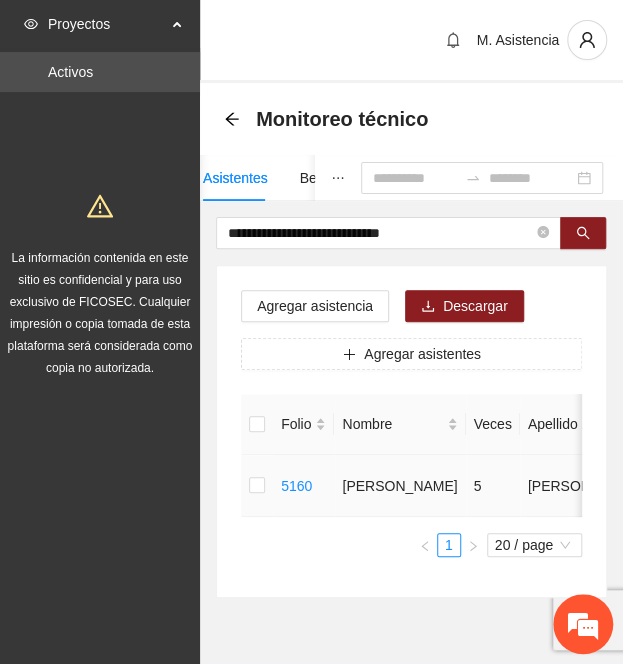 click at bounding box center [257, 486] 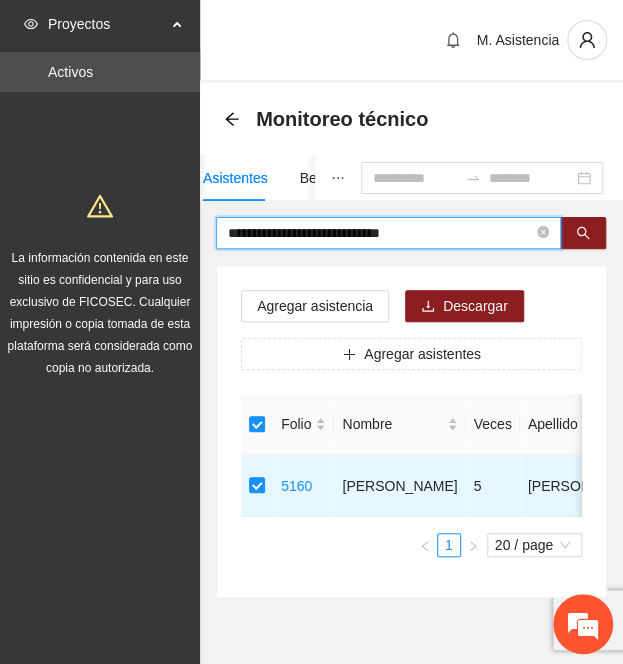 drag, startPoint x: 448, startPoint y: 237, endPoint x: 86, endPoint y: 210, distance: 363.00552 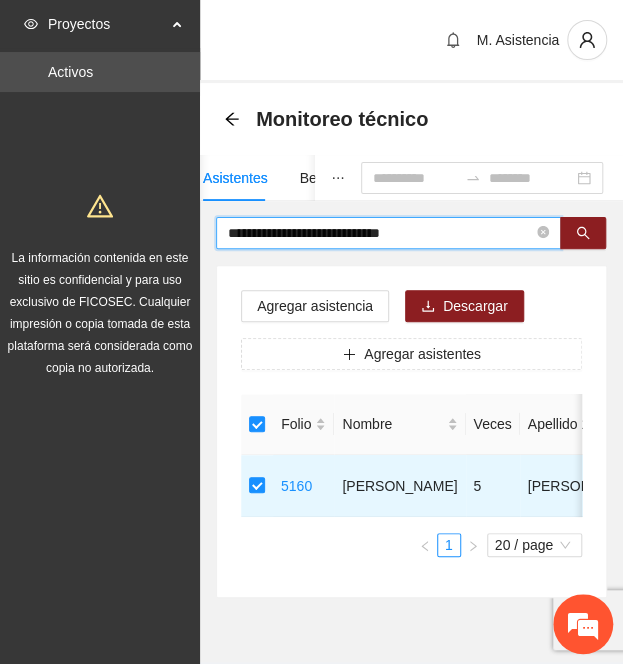 paste on "**" 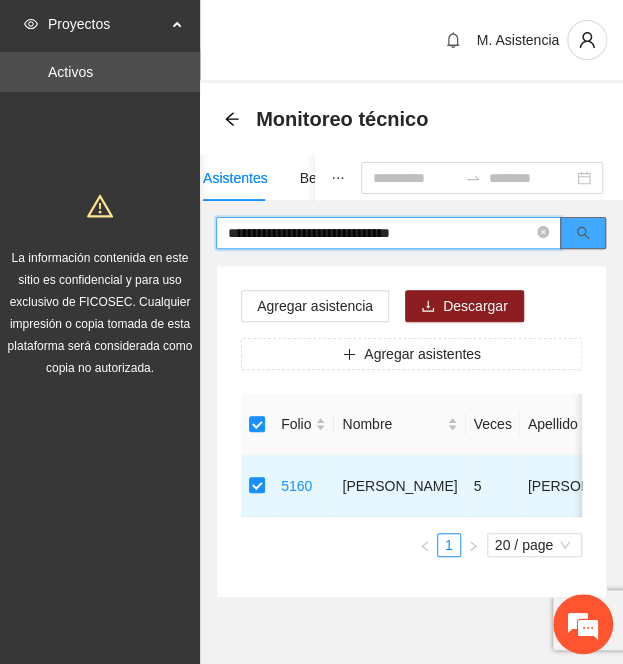 click at bounding box center (583, 233) 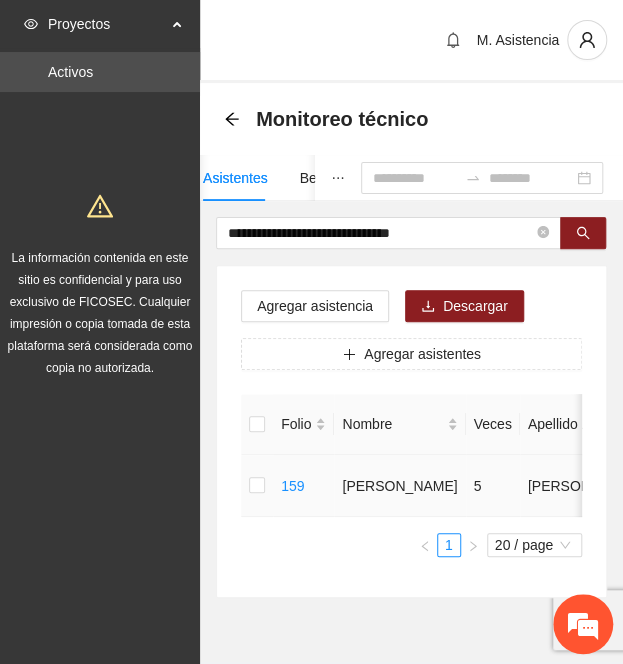 click at bounding box center (257, 486) 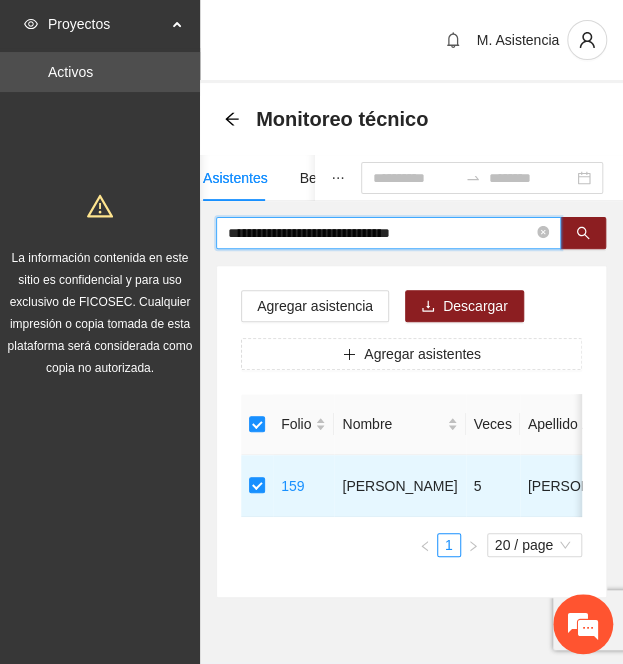 drag, startPoint x: 430, startPoint y: 235, endPoint x: 136, endPoint y: 215, distance: 294.67947 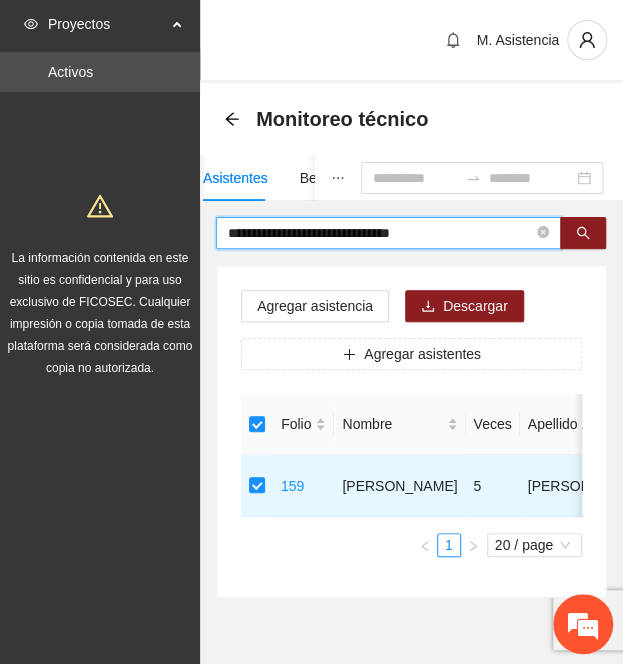 paste 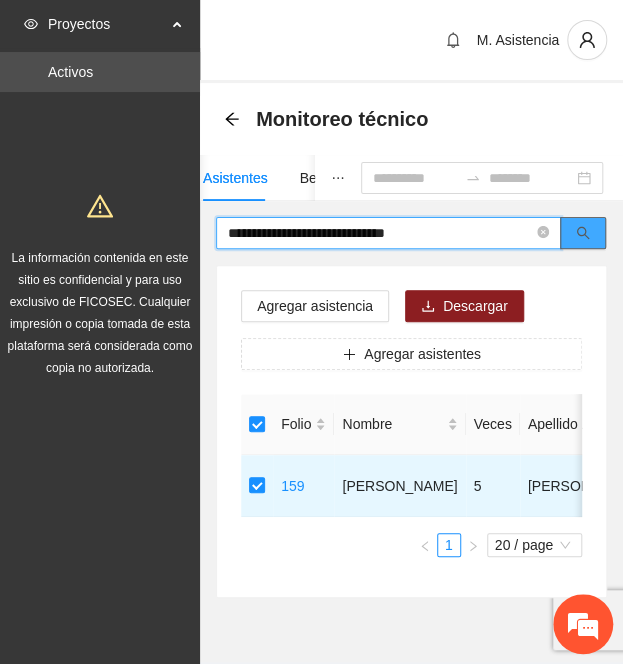 click at bounding box center [583, 233] 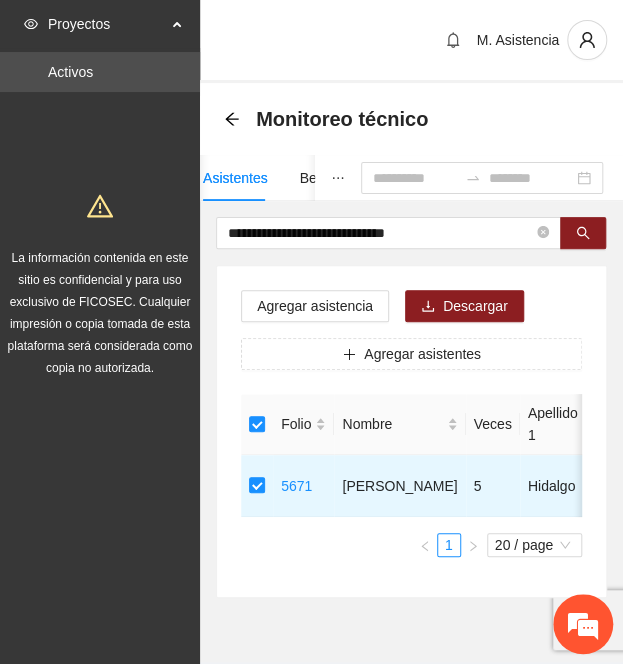 drag, startPoint x: 291, startPoint y: 225, endPoint x: 146, endPoint y: 207, distance: 146.11298 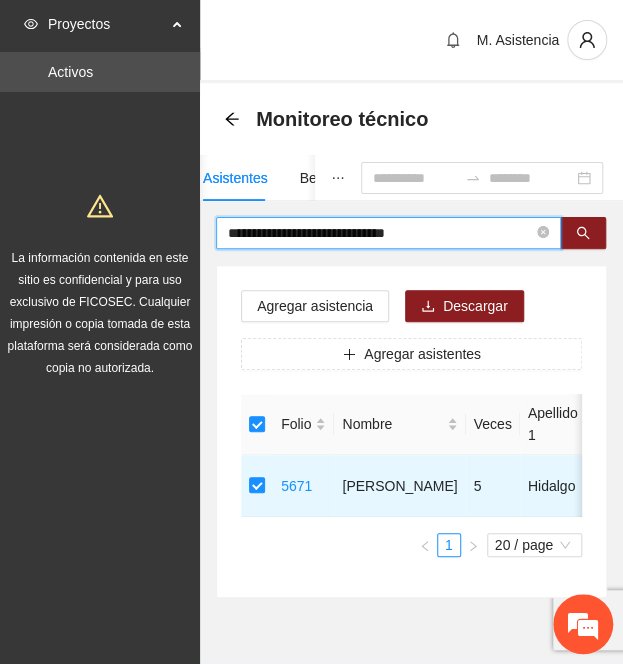 paste 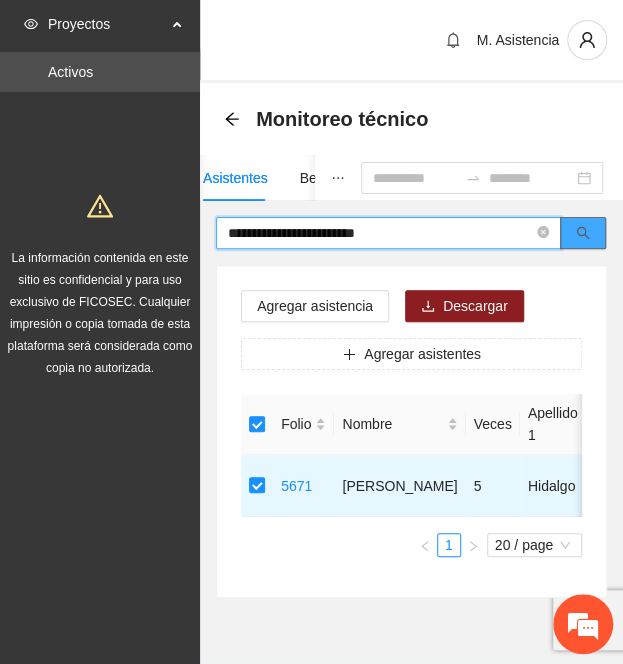 click 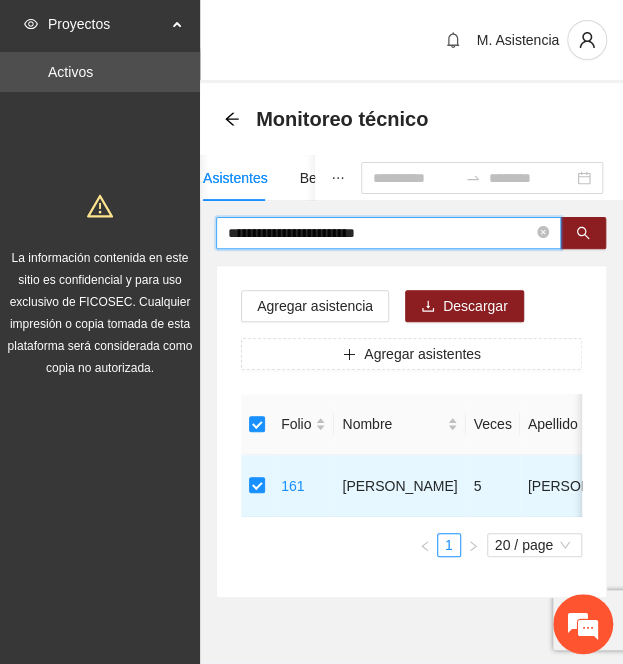 drag, startPoint x: 445, startPoint y: 233, endPoint x: 80, endPoint y: 197, distance: 366.77106 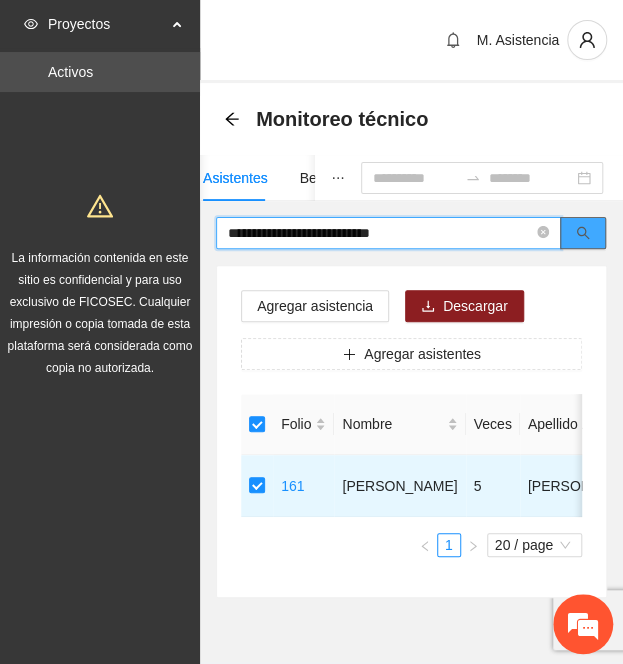 click 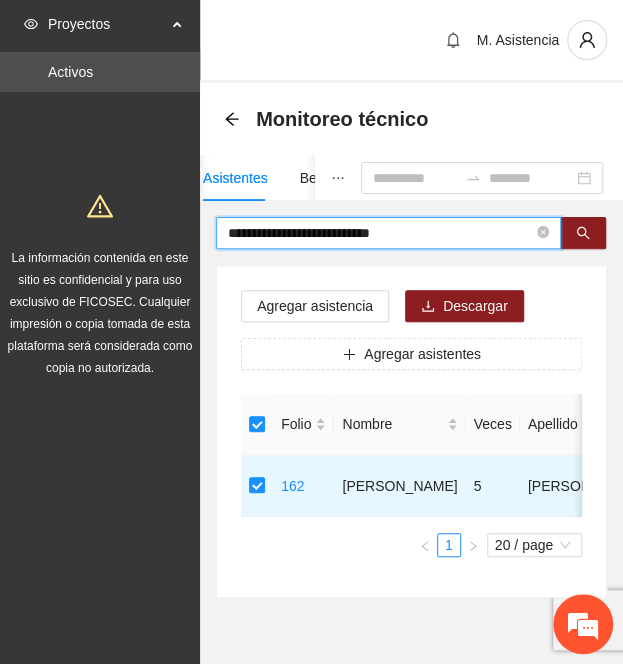 drag, startPoint x: 458, startPoint y: 223, endPoint x: 177, endPoint y: 193, distance: 282.5969 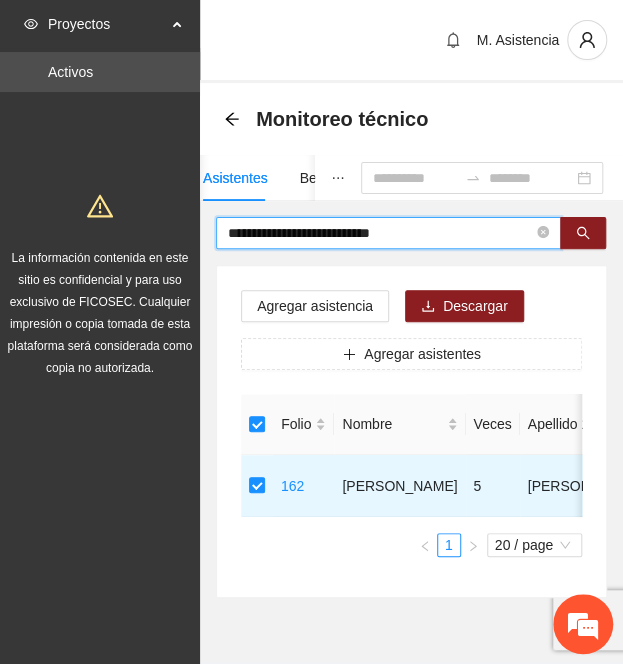 paste 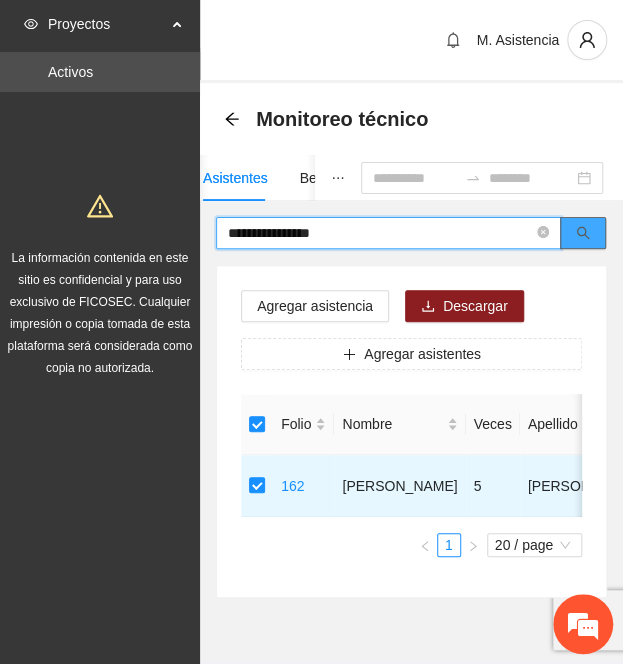click at bounding box center (583, 233) 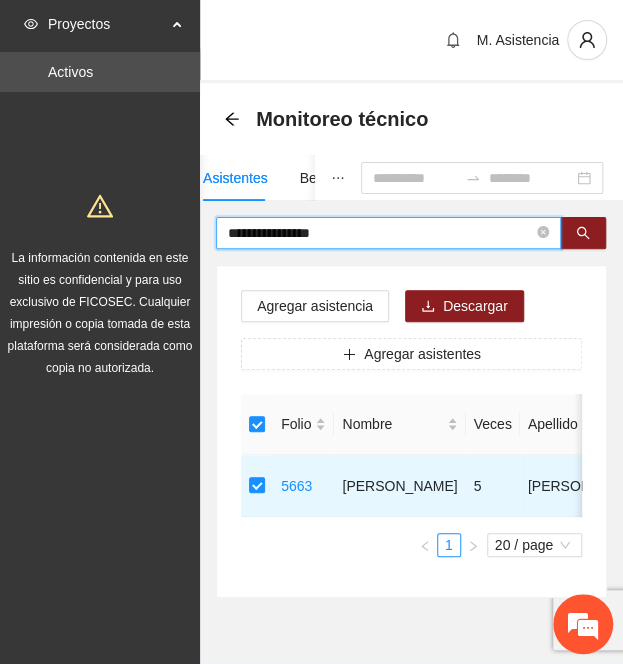 drag, startPoint x: 354, startPoint y: 233, endPoint x: 20, endPoint y: 229, distance: 334.02396 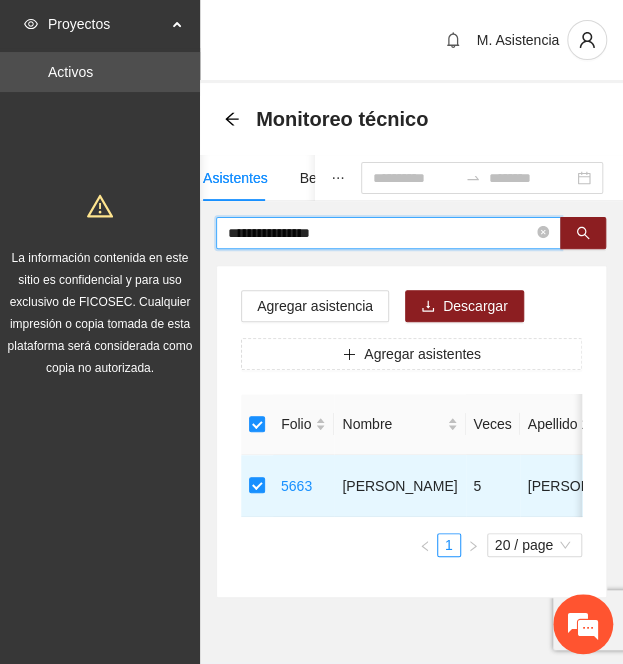 paste on "******" 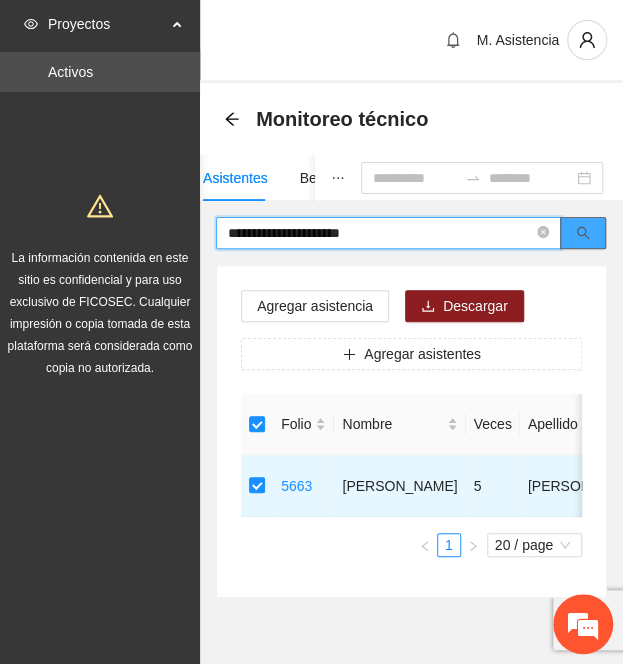 click 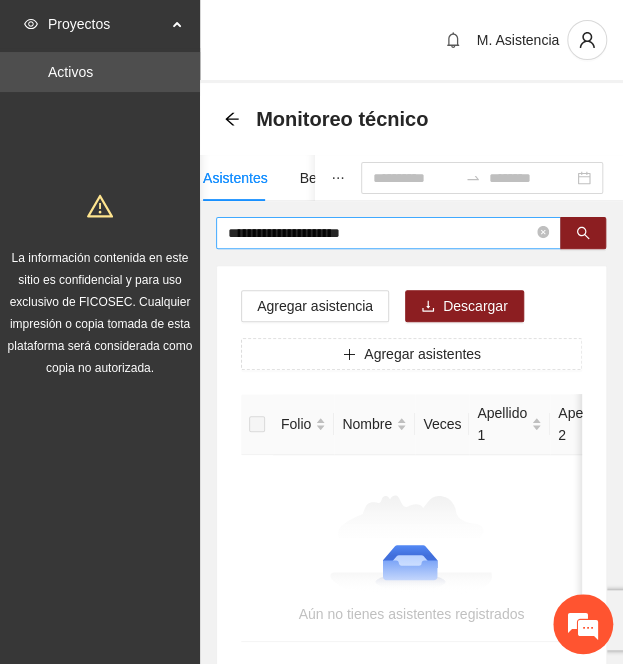 click on "**********" at bounding box center (380, 233) 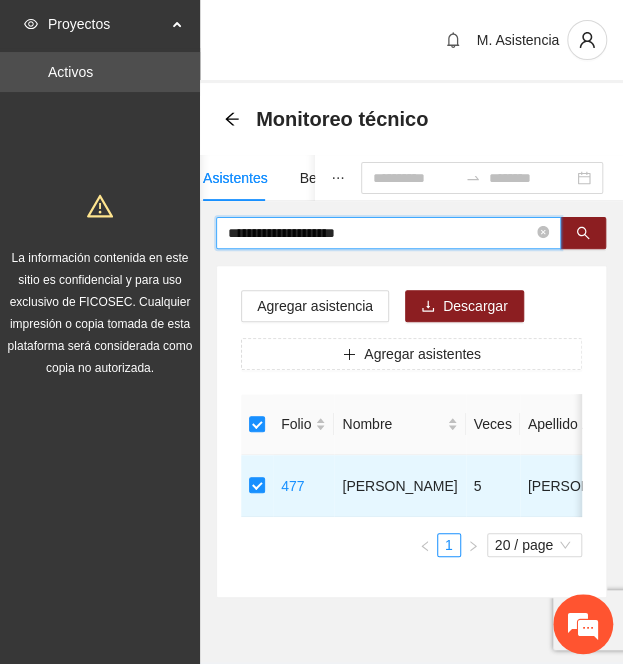 drag, startPoint x: 298, startPoint y: 237, endPoint x: 66, endPoint y: 241, distance: 232.03448 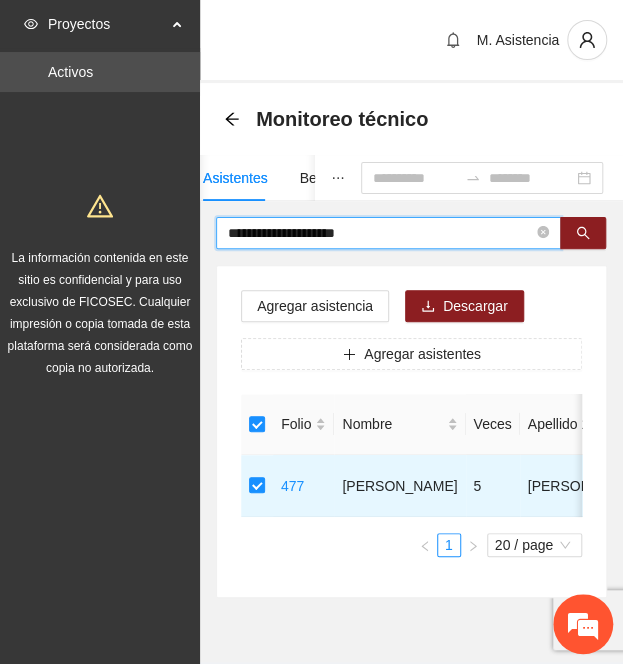 paste on "*****" 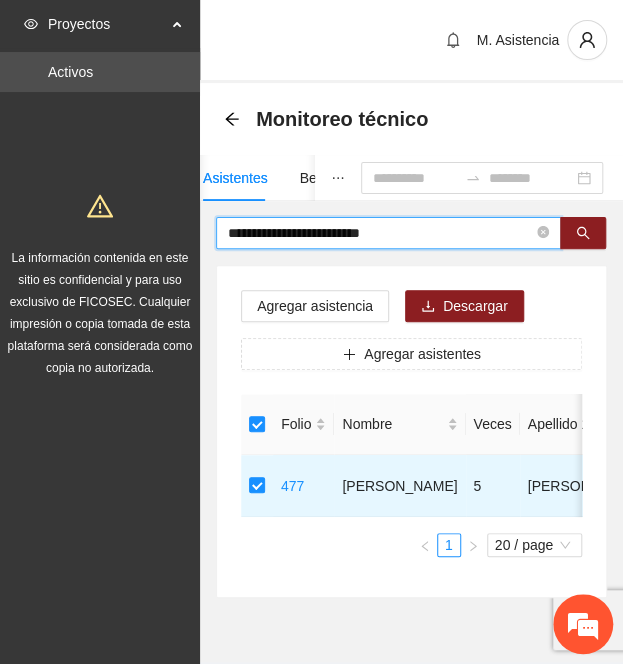 click on "**********" at bounding box center (380, 233) 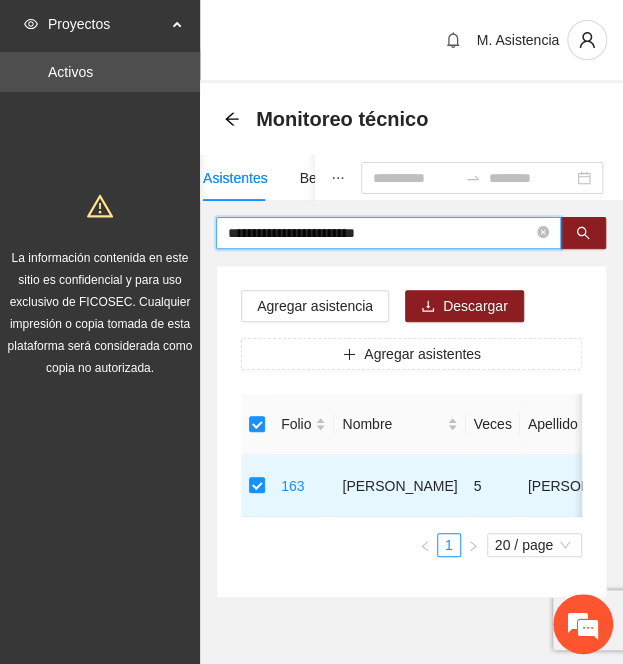 drag, startPoint x: 401, startPoint y: 233, endPoint x: 163, endPoint y: 216, distance: 238.60637 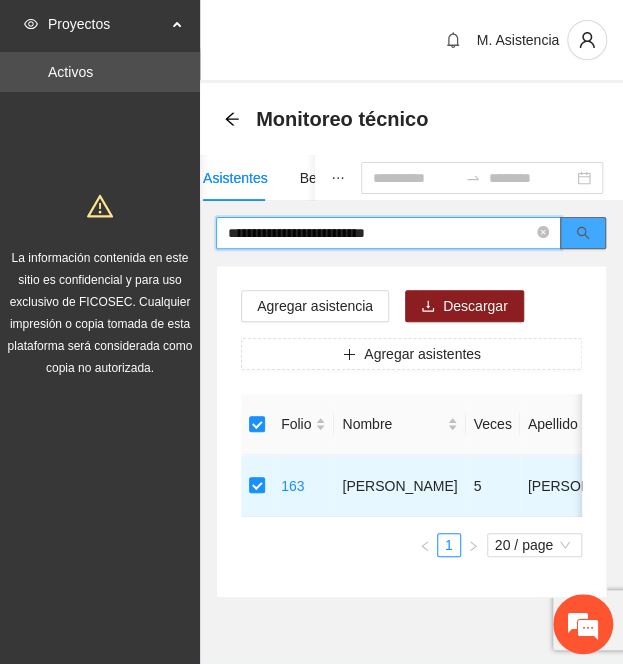 click at bounding box center (583, 233) 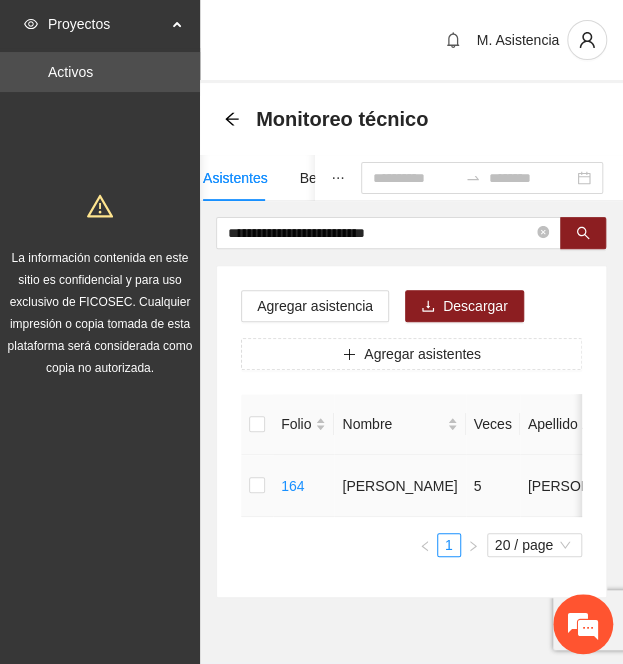 click at bounding box center (257, 486) 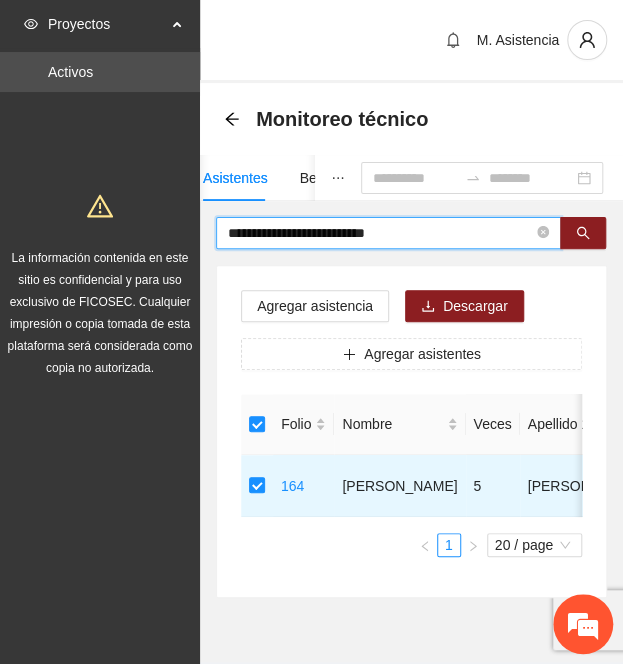 drag, startPoint x: 426, startPoint y: 225, endPoint x: 220, endPoint y: 231, distance: 206.08736 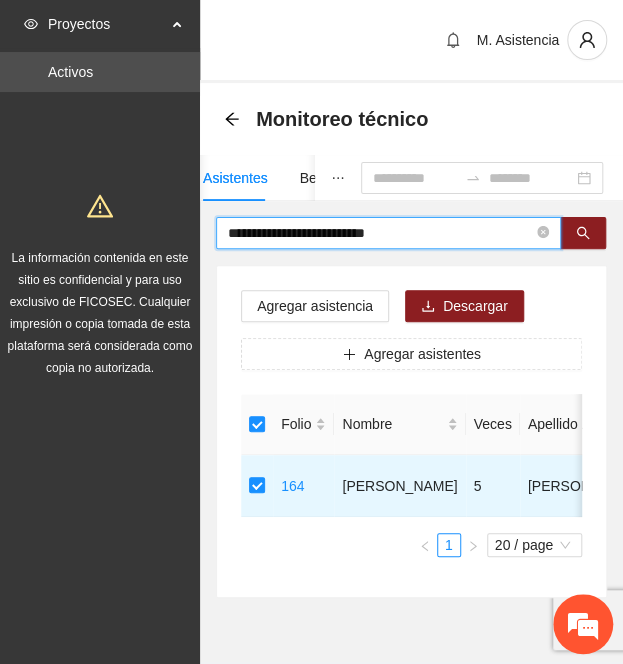 paste on "*" 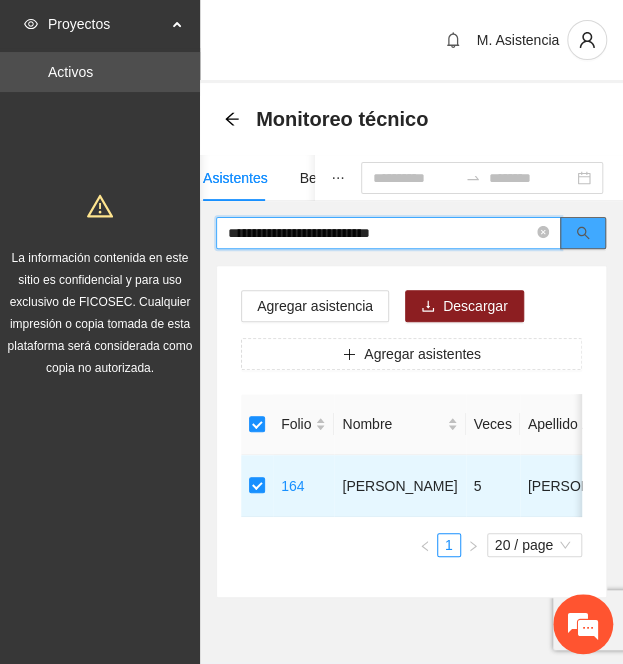 click at bounding box center (583, 233) 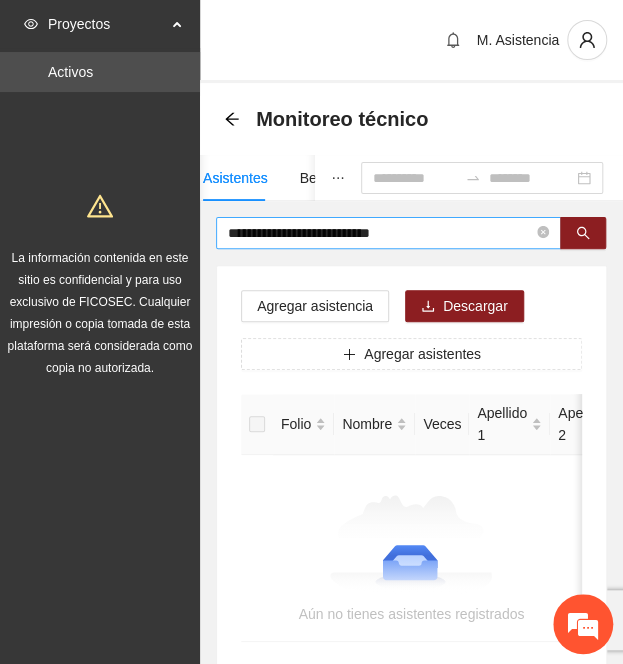 click on "**********" at bounding box center [380, 233] 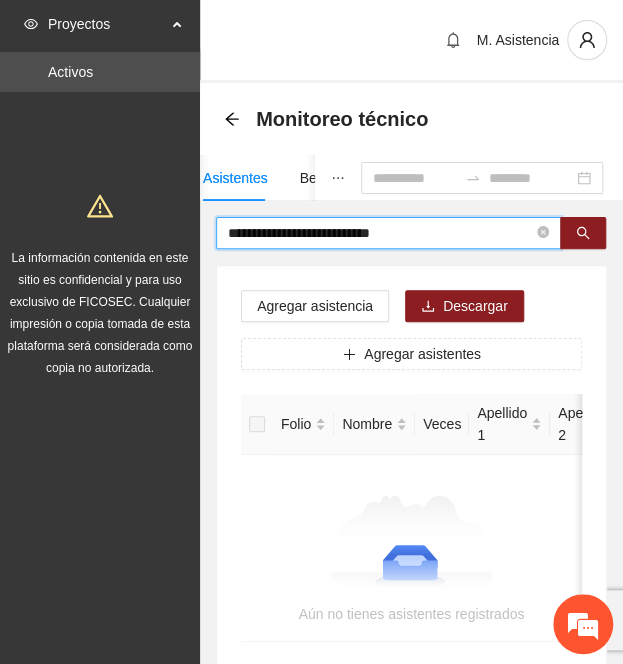 drag, startPoint x: 404, startPoint y: 233, endPoint x: 333, endPoint y: 235, distance: 71.02816 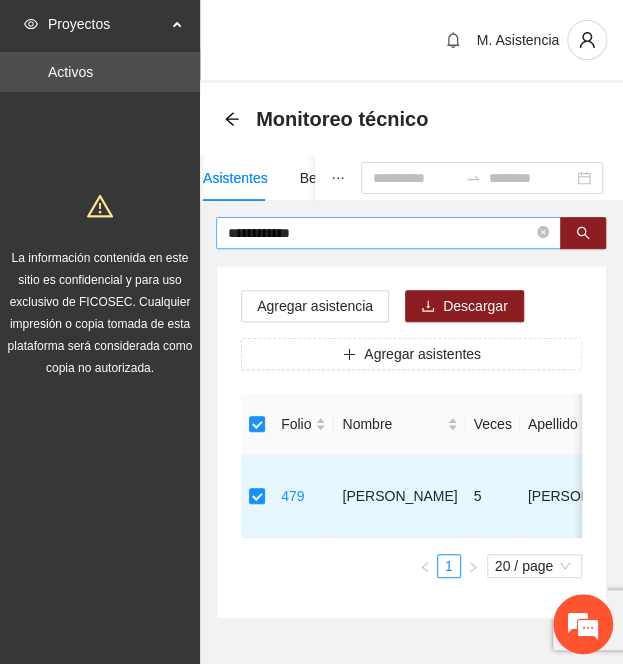 click on "**********" at bounding box center (380, 233) 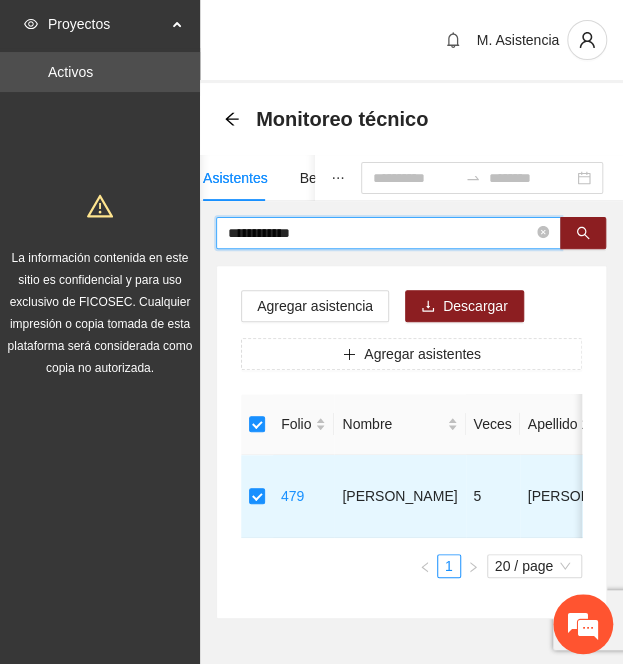 click on "**********" at bounding box center (380, 233) 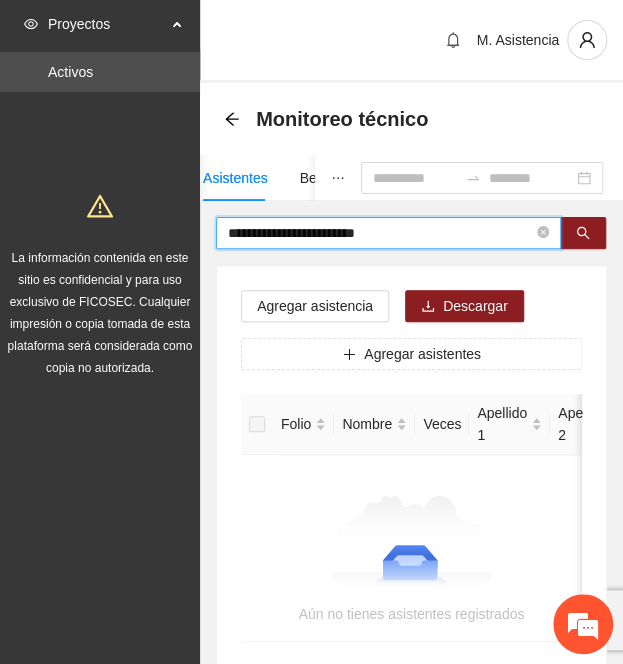 drag, startPoint x: 443, startPoint y: 233, endPoint x: -30, endPoint y: 212, distance: 473.46594 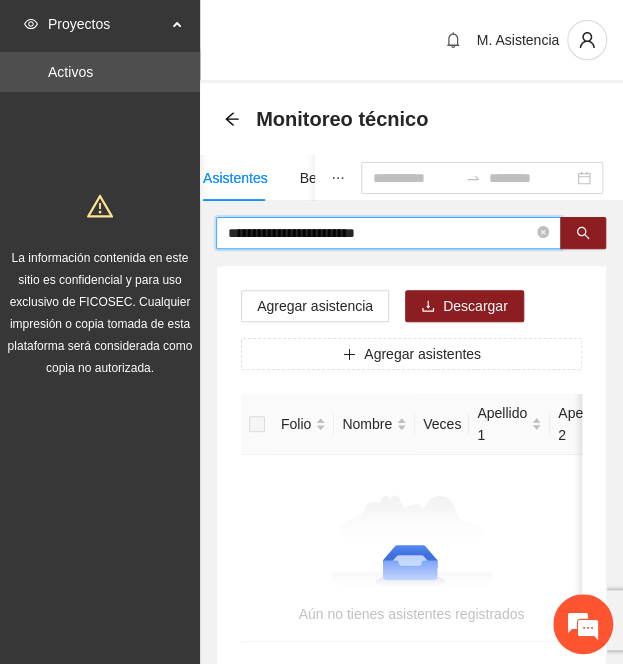 paste on "**" 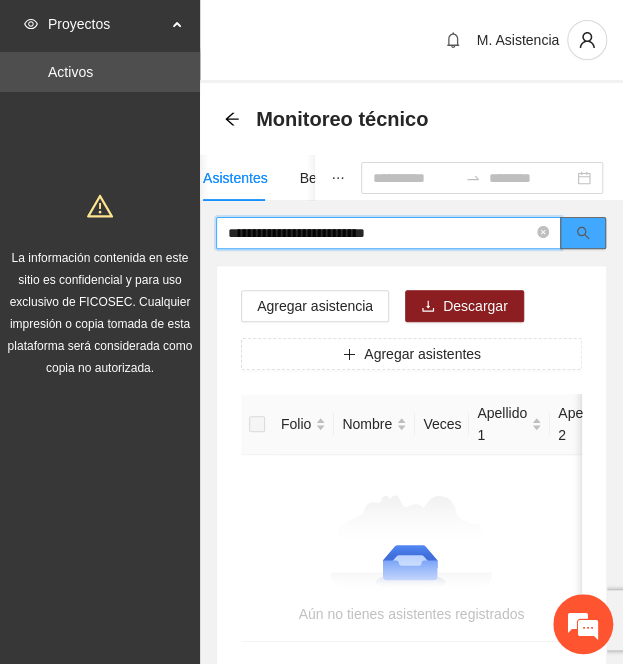 click at bounding box center [583, 233] 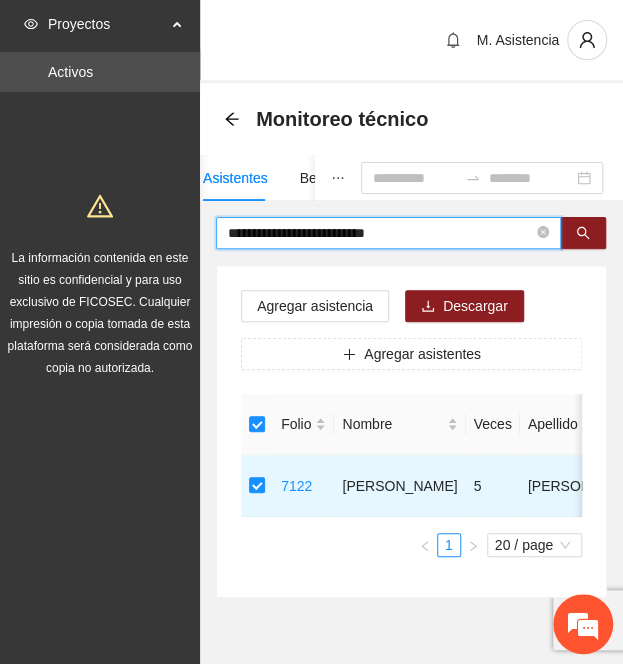 drag, startPoint x: 418, startPoint y: 232, endPoint x: 131, endPoint y: 225, distance: 287.08536 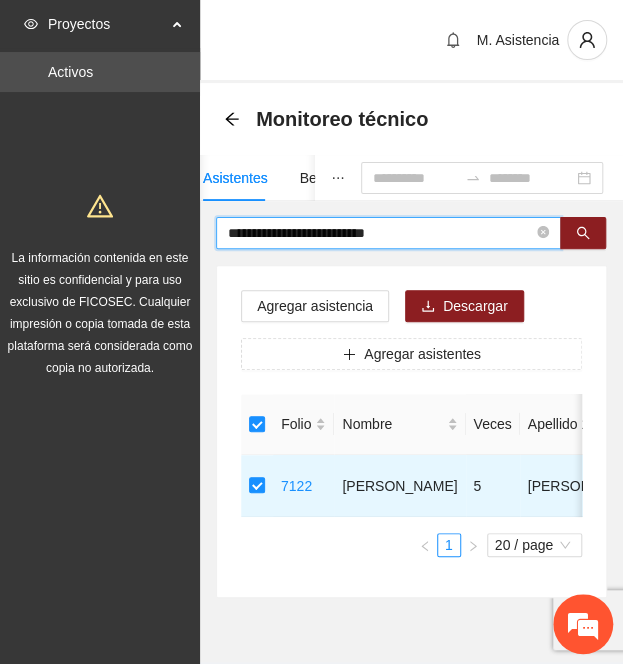 paste on "*******" 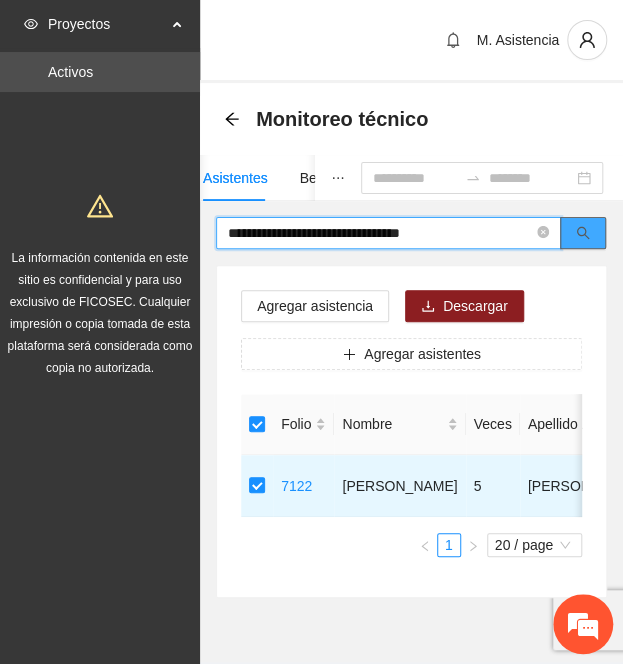 click 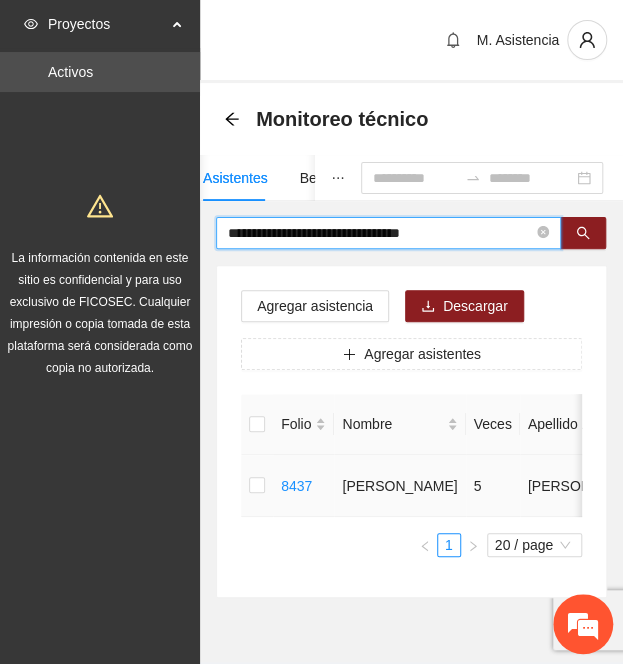 type on "**********" 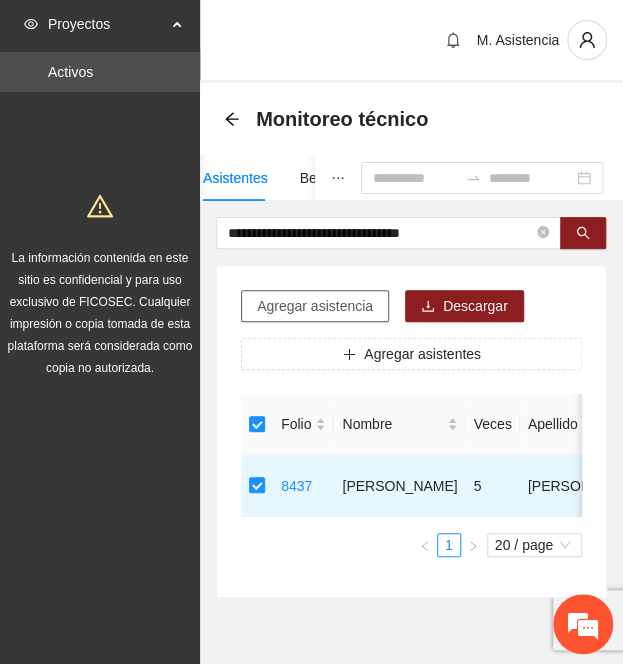 click on "Agregar asistencia" at bounding box center (315, 306) 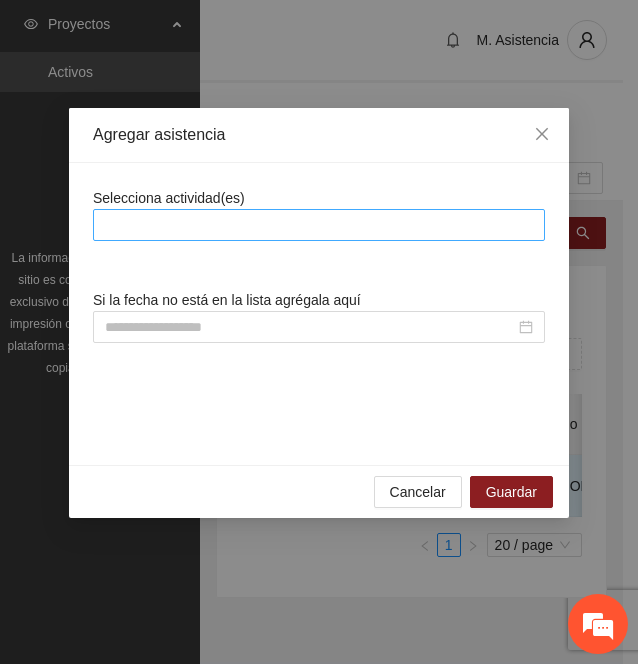click at bounding box center (319, 225) 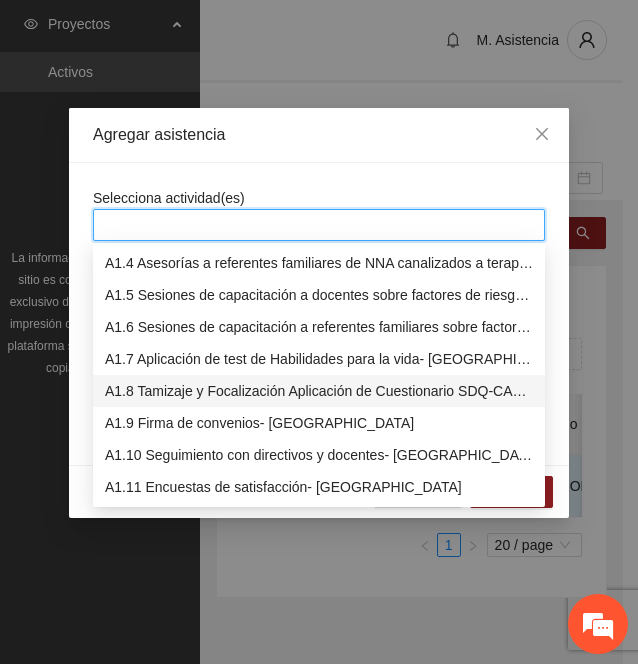 scroll, scrollTop: 103, scrollLeft: 0, axis: vertical 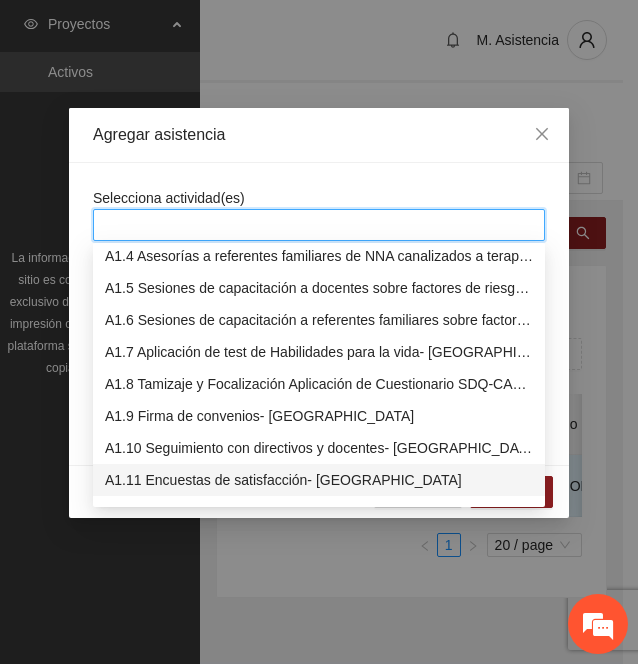 click on "A1.11 Encuestas de satisfacción- [GEOGRAPHIC_DATA]" at bounding box center (319, 480) 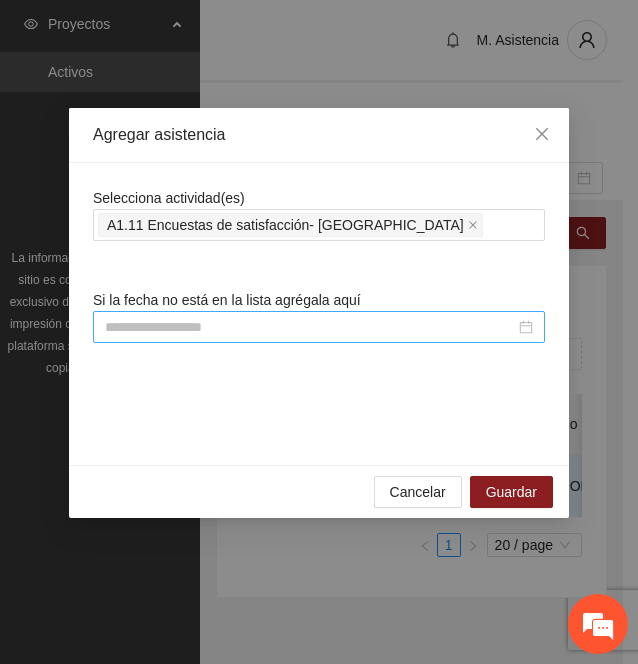click at bounding box center [310, 327] 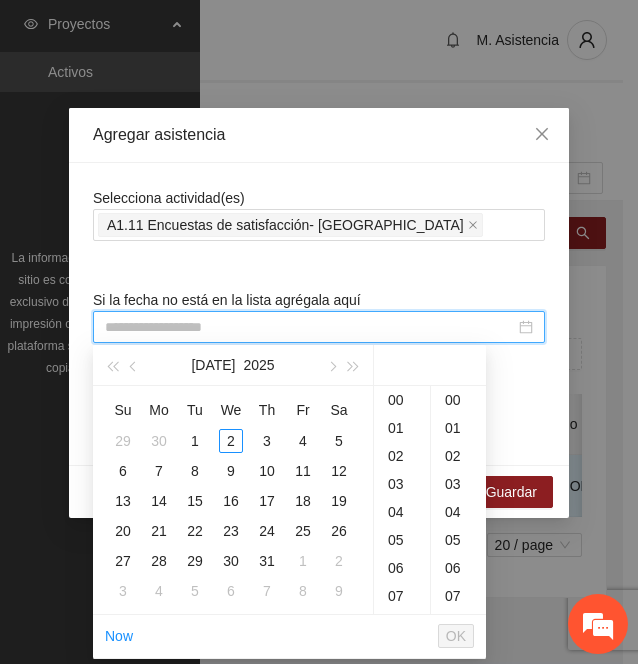 paste on "**********" 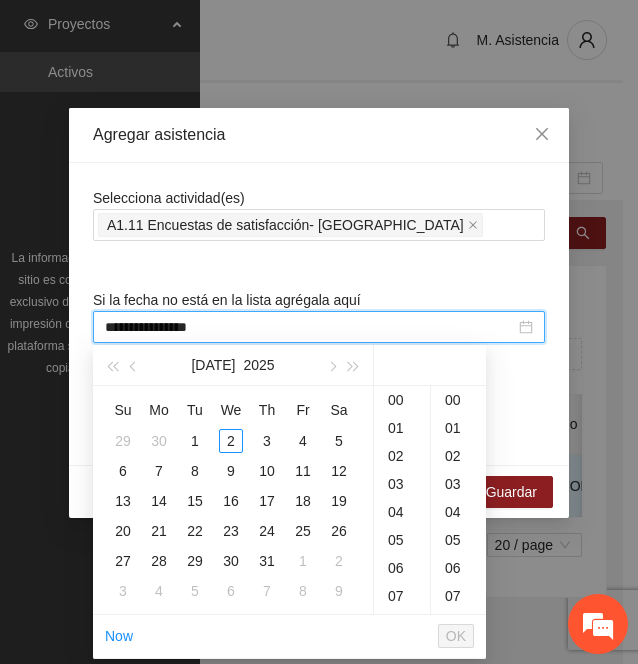 click on "**********" at bounding box center (310, 327) 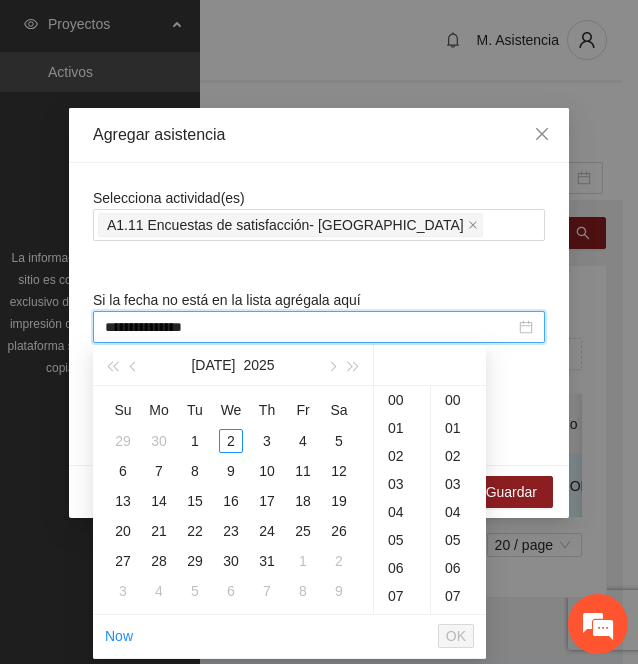 type on "**********" 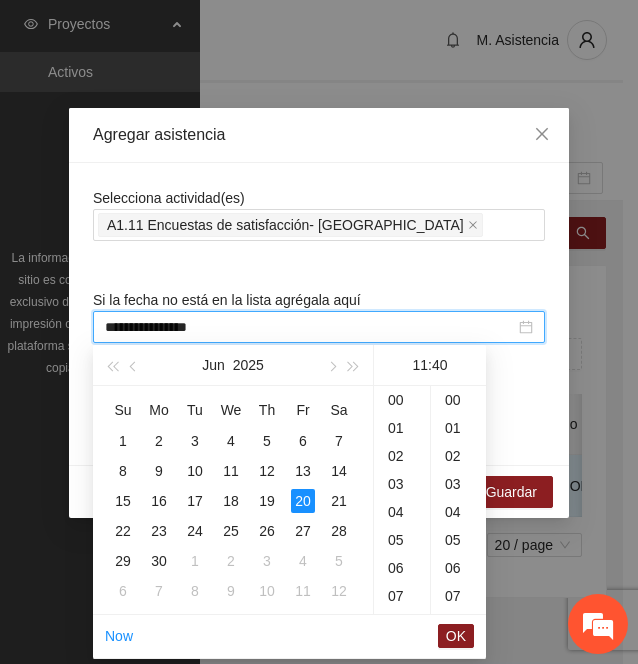 scroll, scrollTop: 308, scrollLeft: 0, axis: vertical 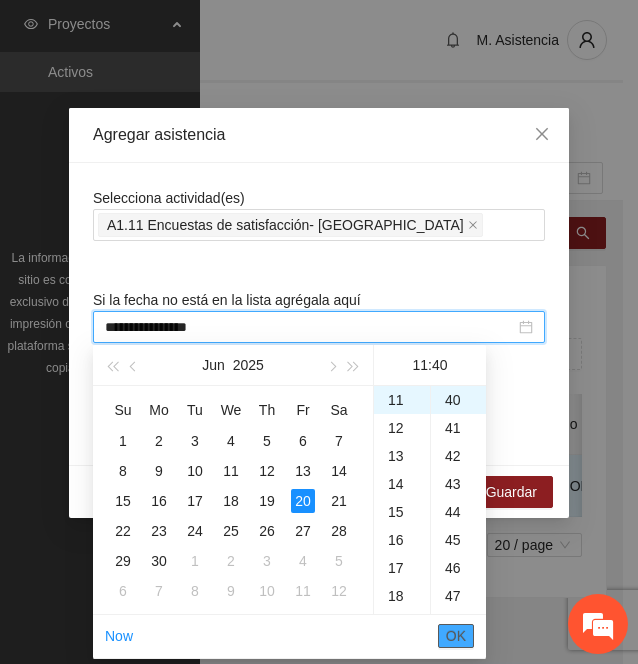 click on "OK" at bounding box center (456, 636) 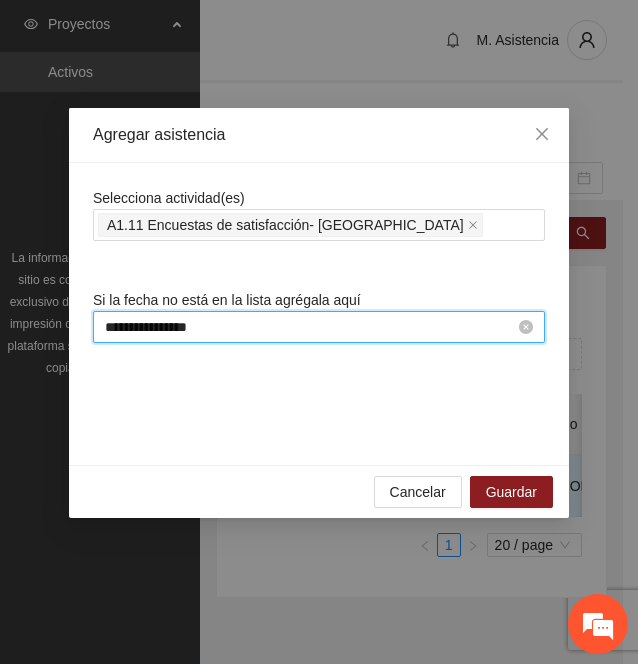 click on "**********" at bounding box center [310, 327] 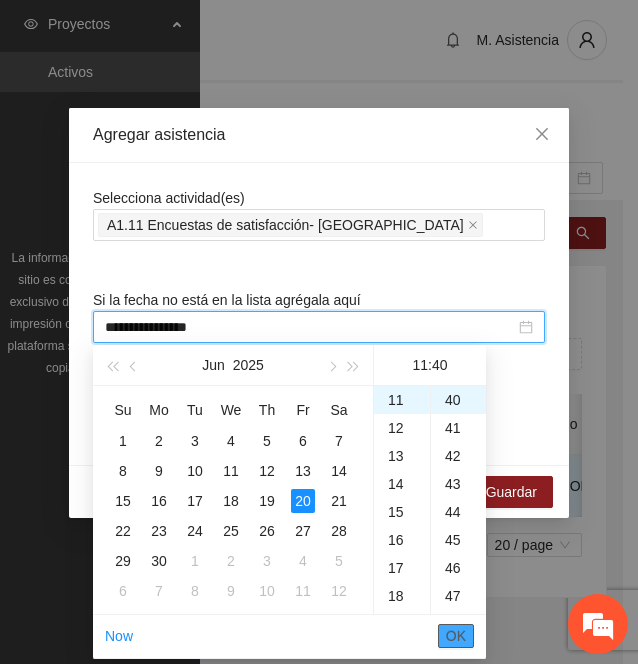 click on "OK" at bounding box center (456, 636) 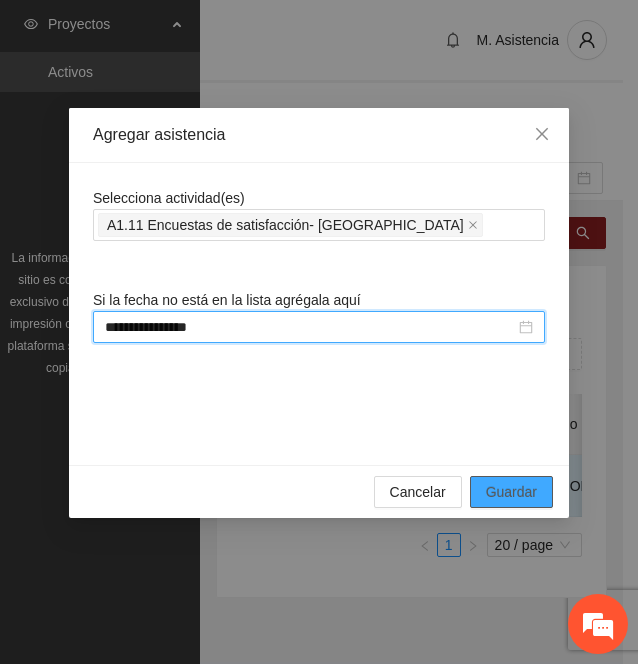 click on "Guardar" at bounding box center [511, 492] 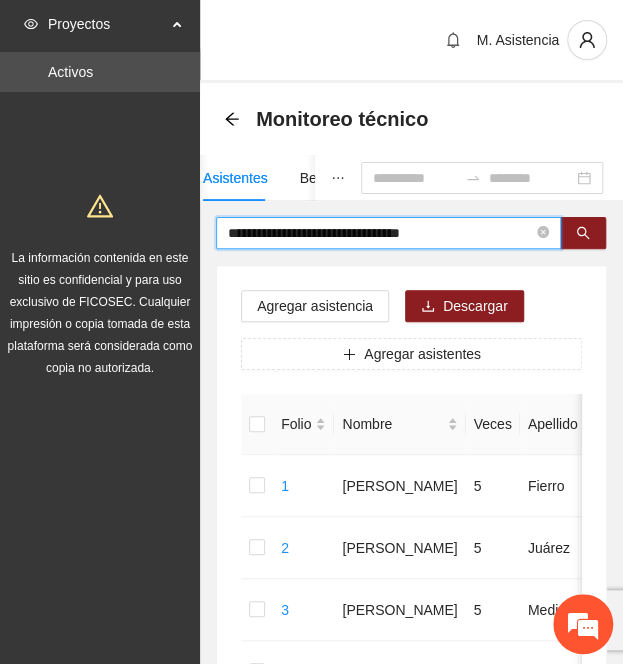 drag, startPoint x: 467, startPoint y: 227, endPoint x: 132, endPoint y: 244, distance: 335.43106 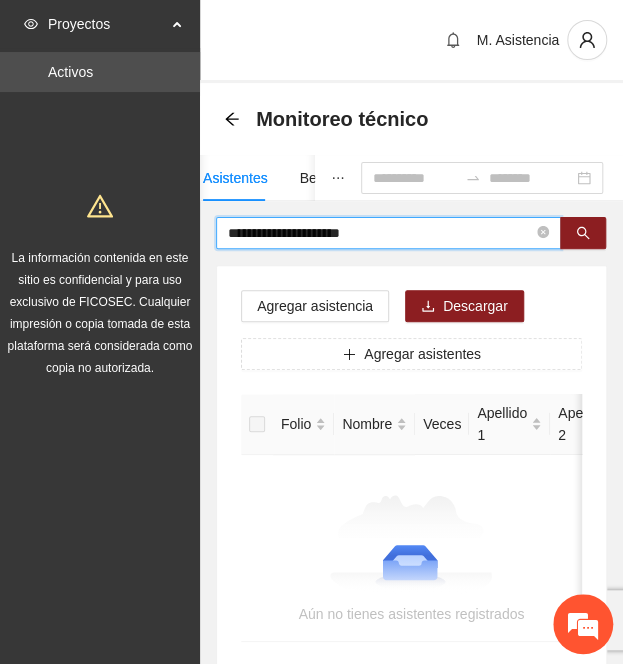 click on "**********" at bounding box center [380, 233] 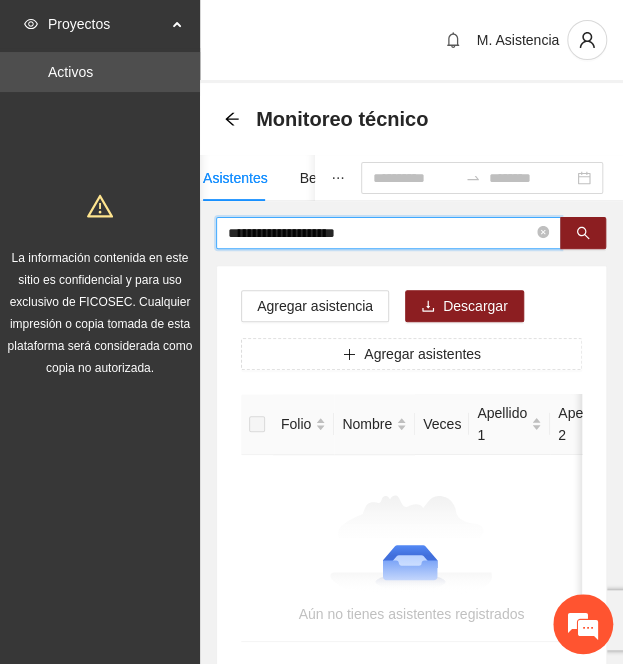 type on "**********" 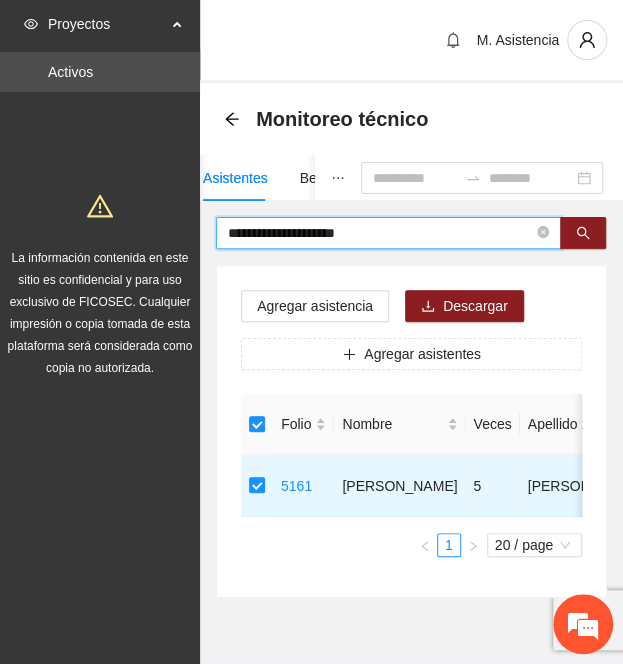 click on "**********" at bounding box center [380, 233] 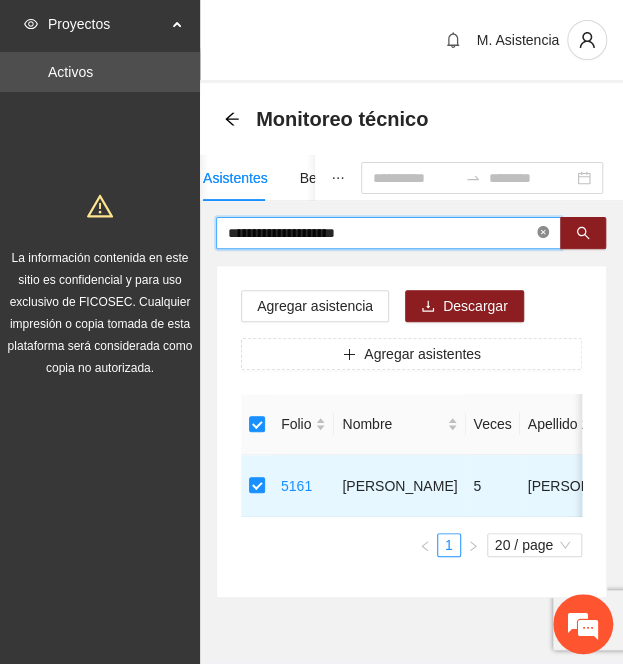 click 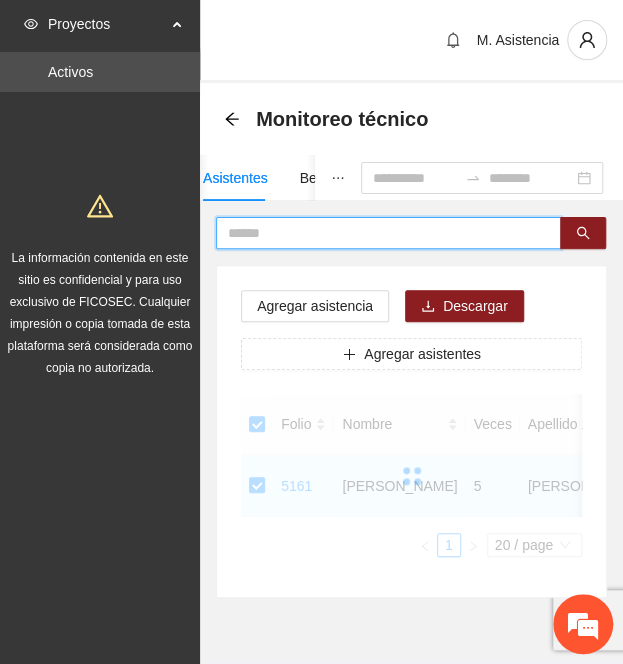 paste on "**********" 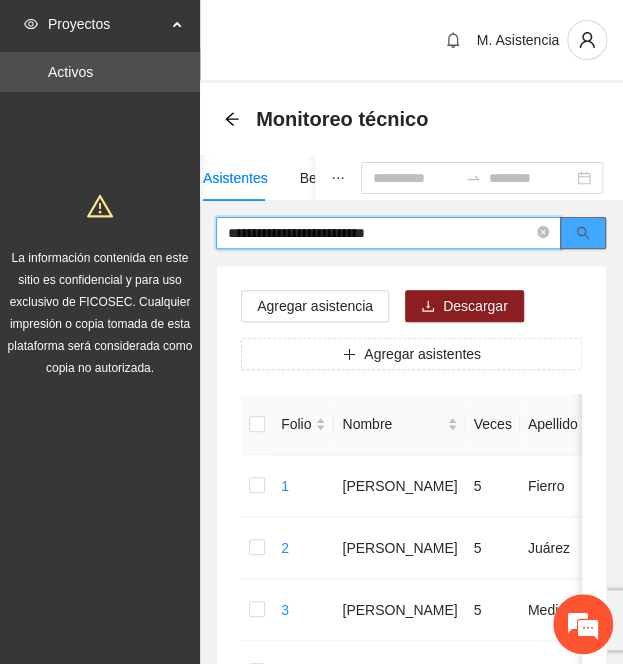 click at bounding box center (583, 233) 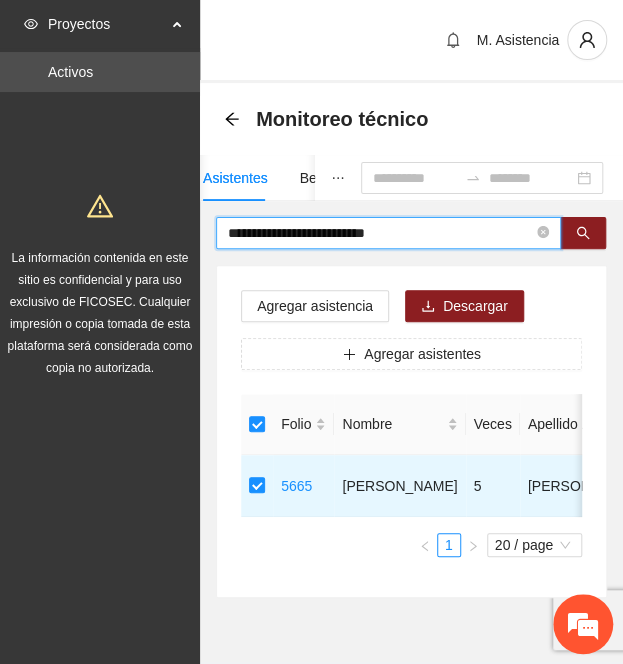 drag, startPoint x: 462, startPoint y: 233, endPoint x: -86, endPoint y: 199, distance: 549.0537 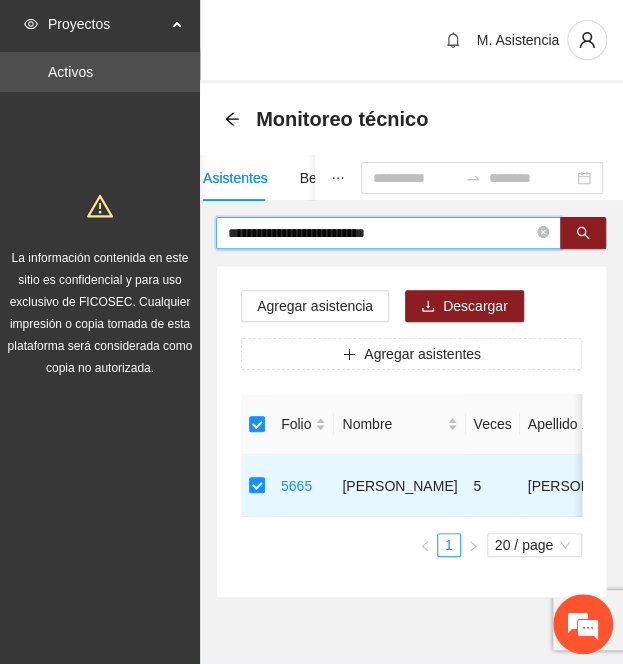 paste 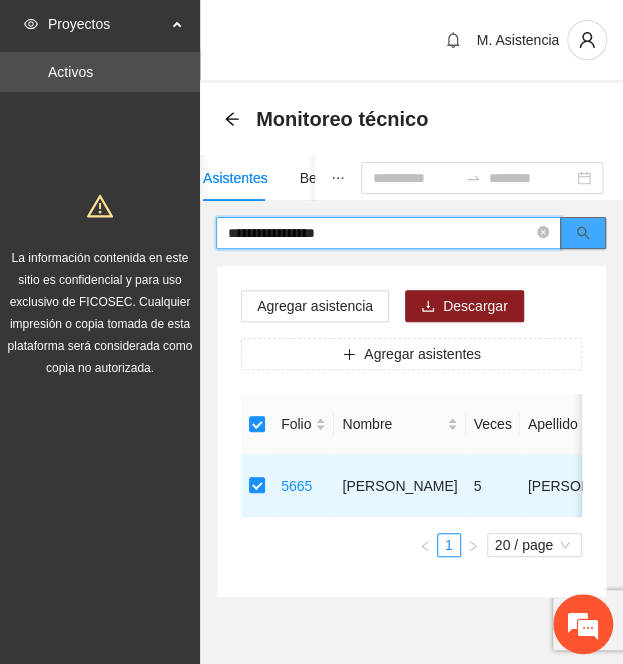 click 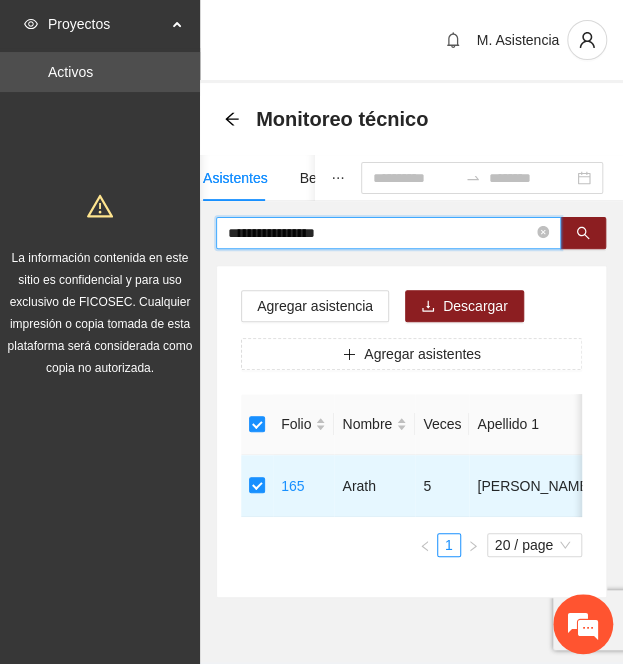 drag, startPoint x: 385, startPoint y: 238, endPoint x: 6, endPoint y: 209, distance: 380.10788 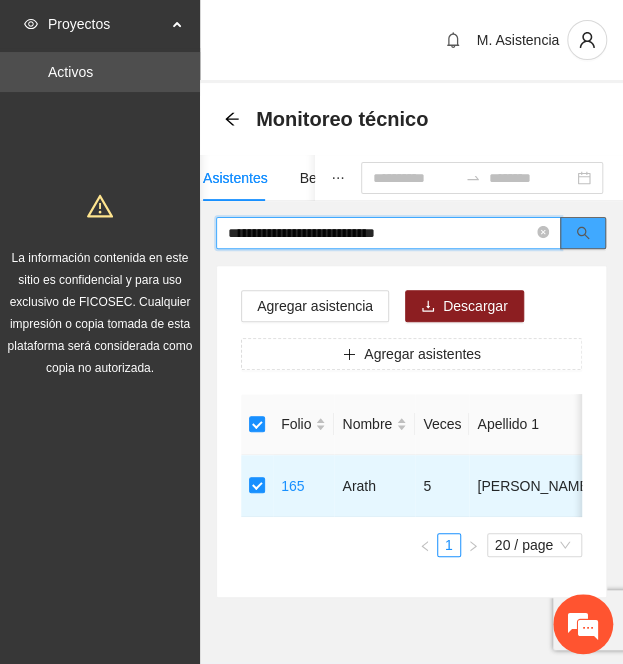 click 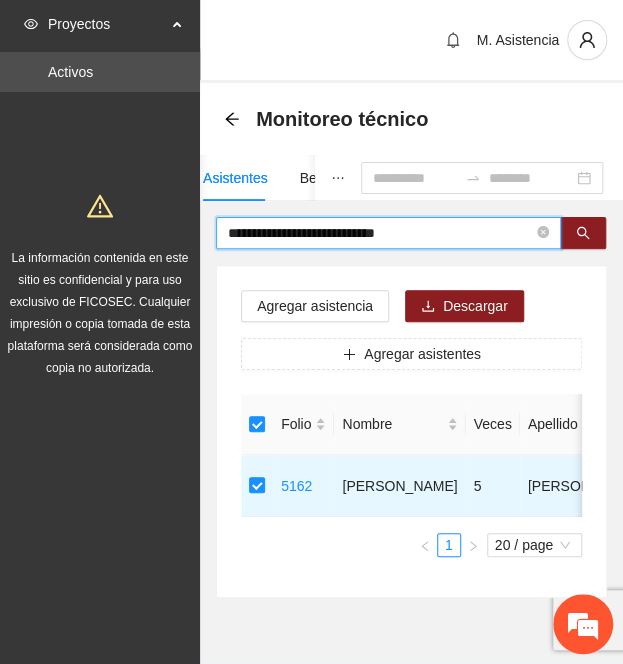 drag, startPoint x: 464, startPoint y: 226, endPoint x: -160, endPoint y: 175, distance: 626.0807 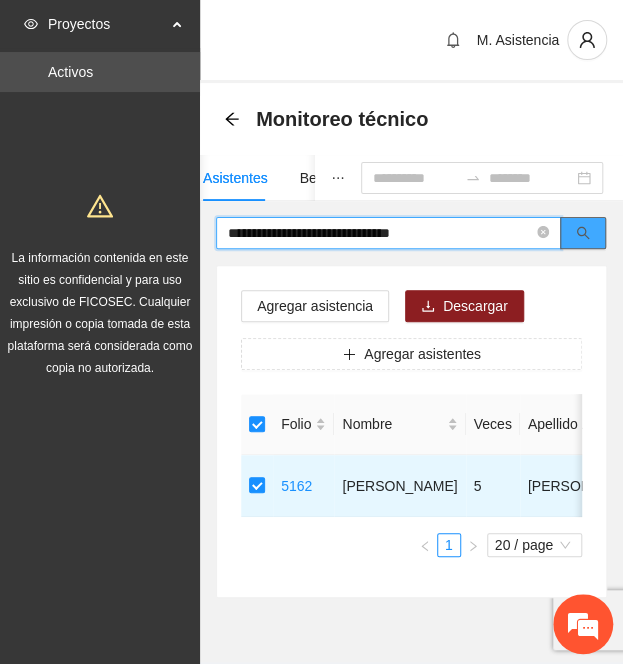 click at bounding box center [583, 233] 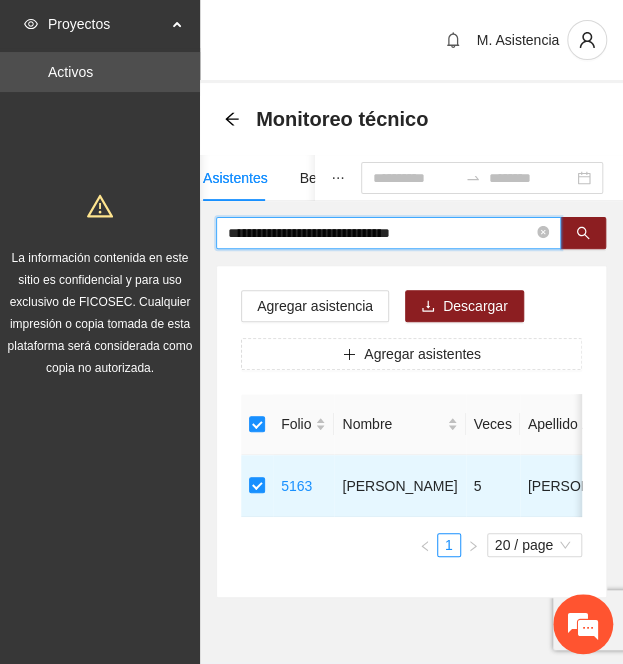 drag, startPoint x: 496, startPoint y: 225, endPoint x: -266, endPoint y: 167, distance: 764.20416 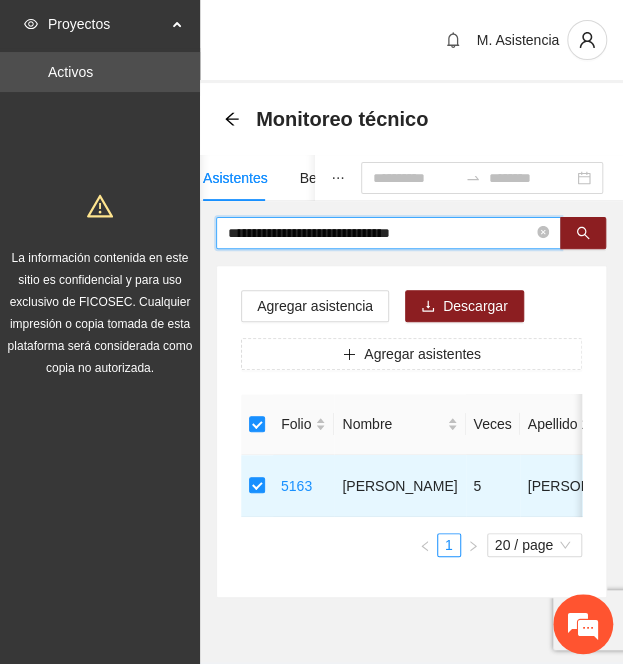 paste 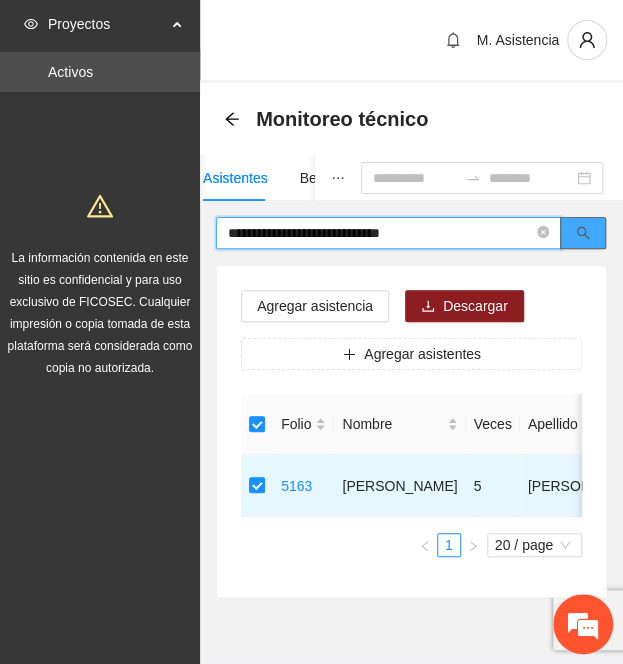 click 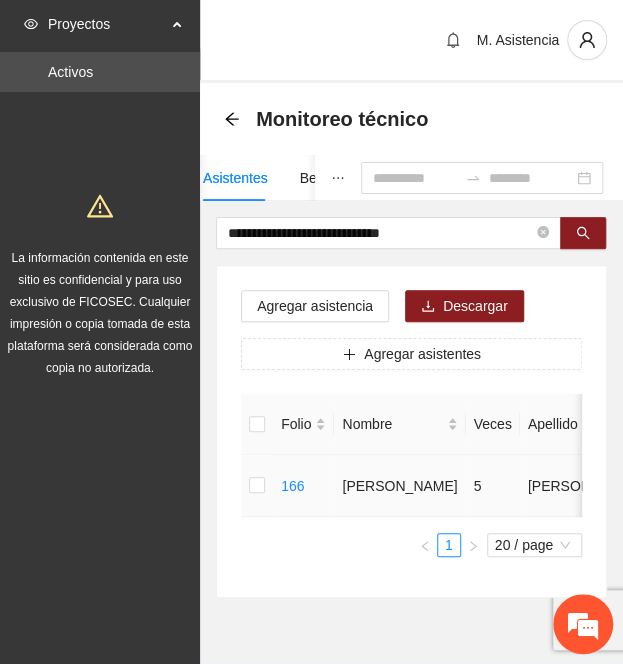 click at bounding box center (257, 486) 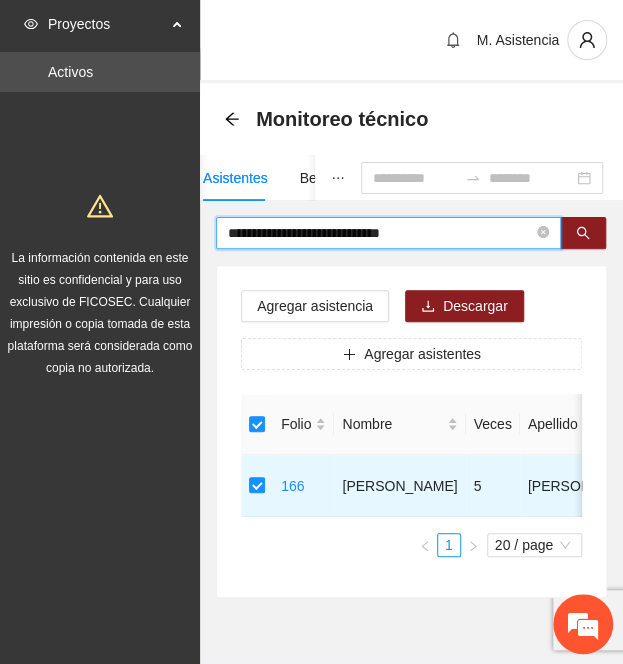 drag, startPoint x: 472, startPoint y: 239, endPoint x: -32, endPoint y: 228, distance: 504.12003 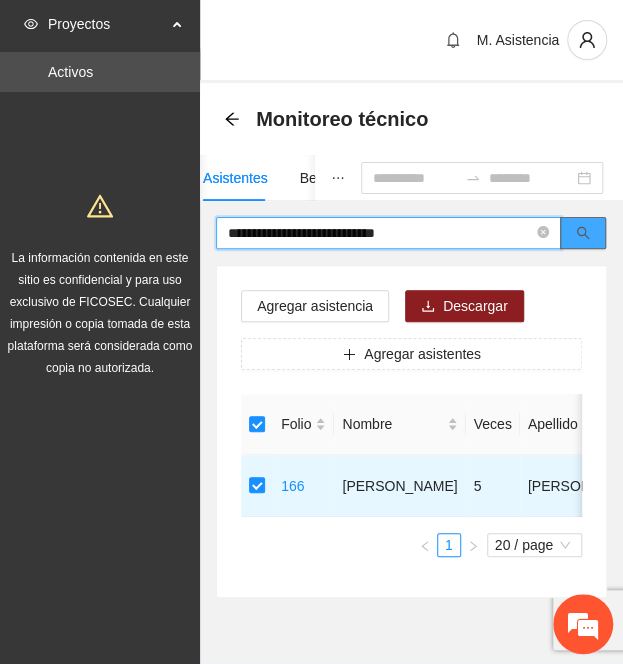 click 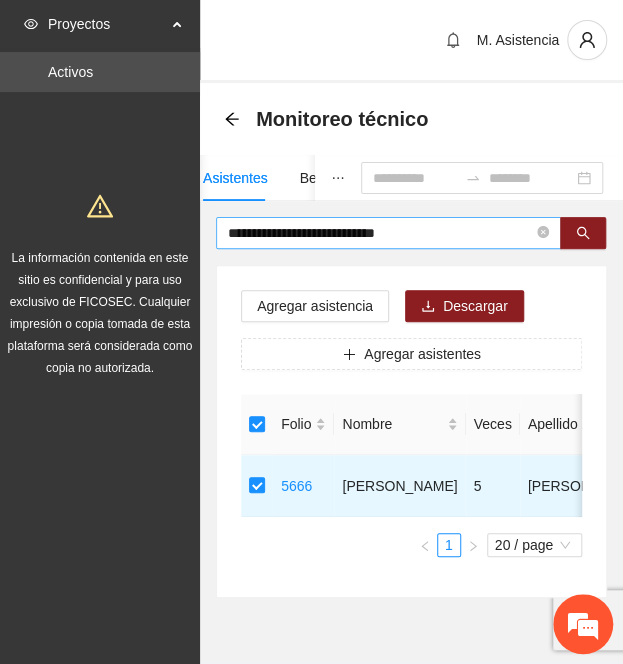 drag, startPoint x: 474, startPoint y: 248, endPoint x: 466, endPoint y: 239, distance: 12.0415945 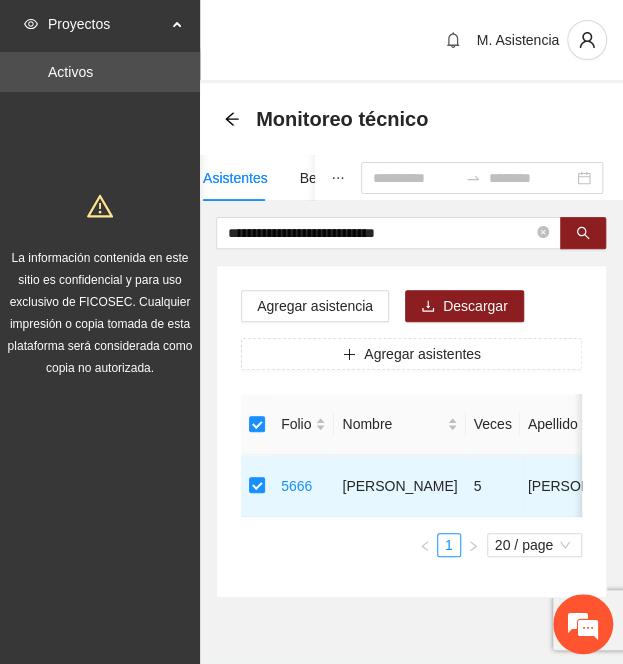 drag, startPoint x: 466, startPoint y: 239, endPoint x: 73, endPoint y: 215, distance: 393.73215 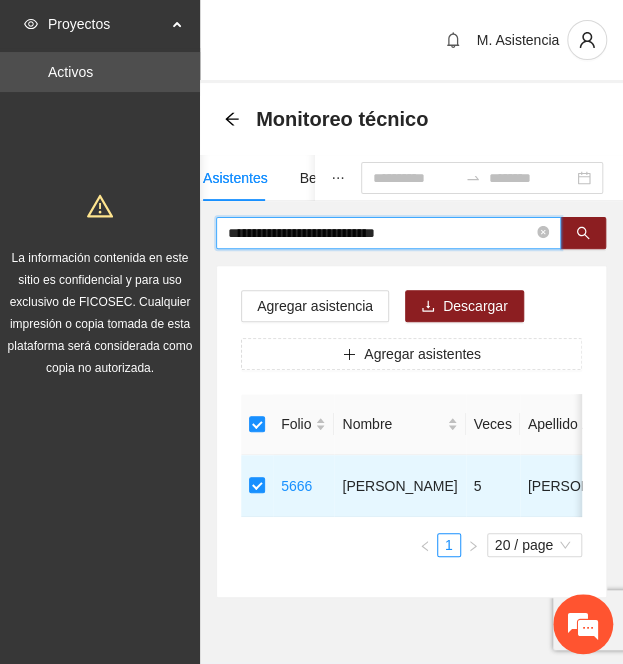 paste 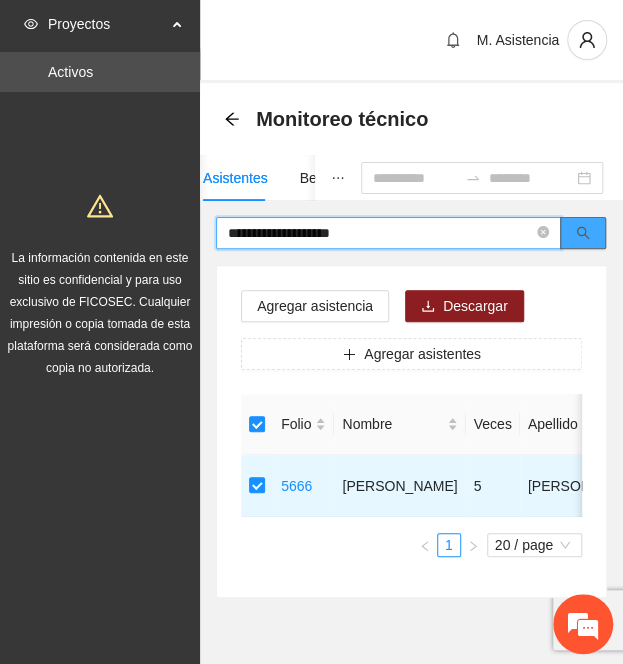 click 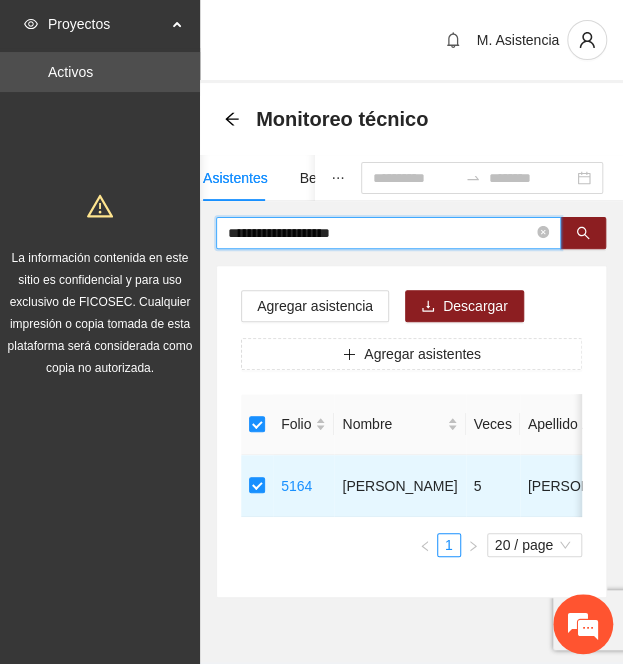drag, startPoint x: 398, startPoint y: 233, endPoint x: 12, endPoint y: 207, distance: 386.87466 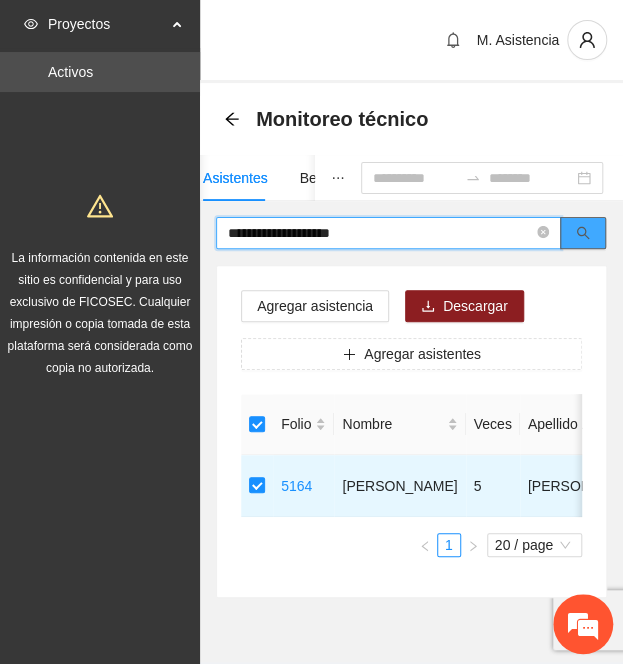 paste on "**********" 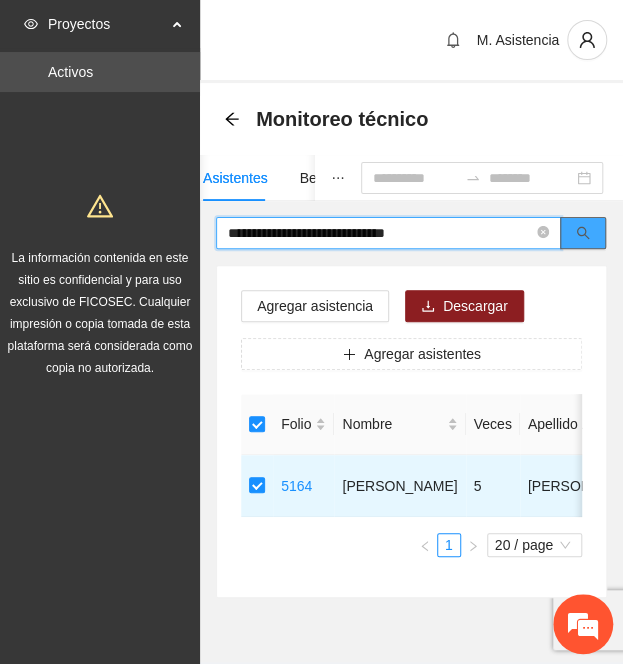 click at bounding box center (583, 233) 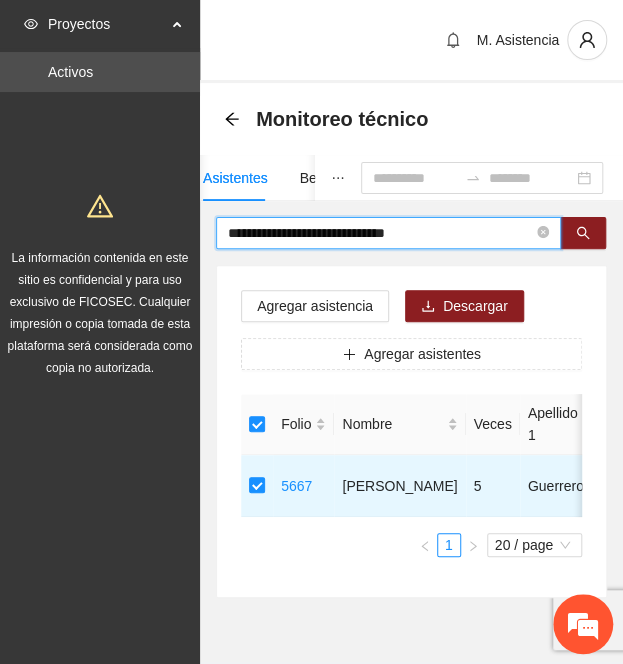 drag, startPoint x: 455, startPoint y: 234, endPoint x: 42, endPoint y: 209, distance: 413.75598 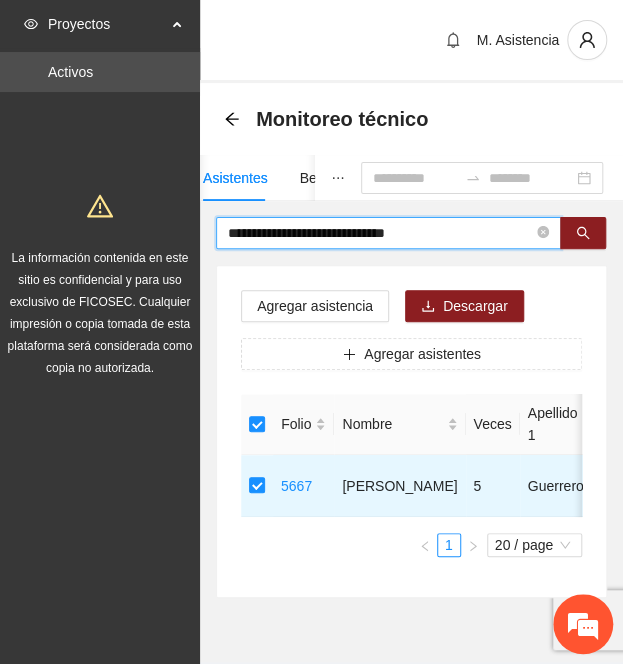 paste 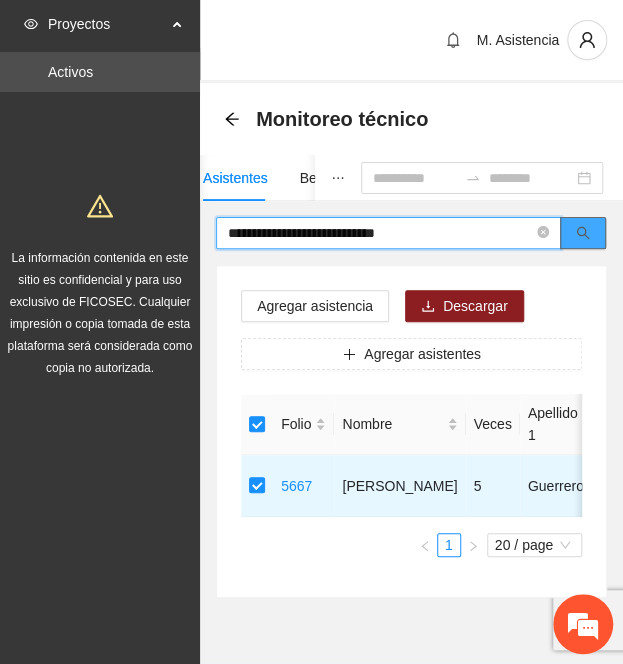 click at bounding box center (583, 233) 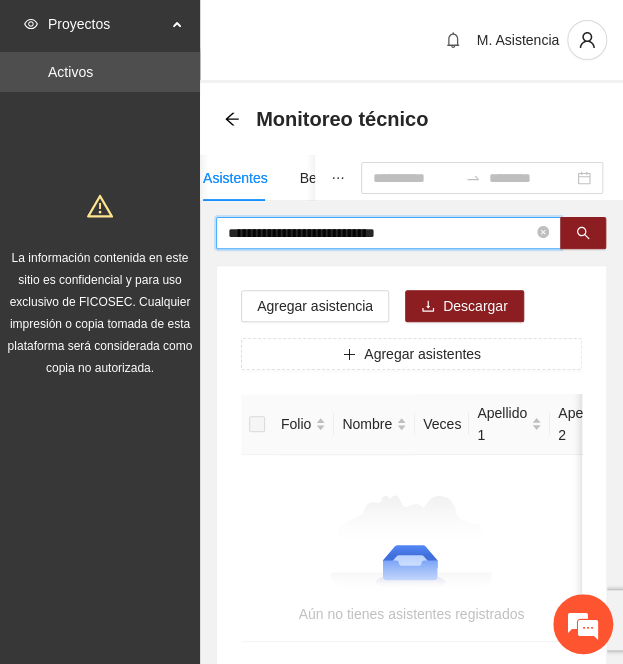 drag, startPoint x: 432, startPoint y: 229, endPoint x: 320, endPoint y: 241, distance: 112.64102 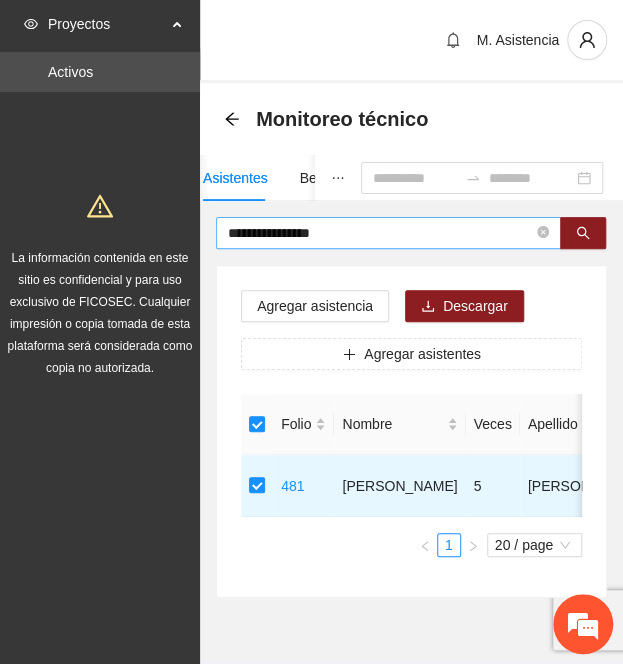 click on "**********" at bounding box center (388, 233) 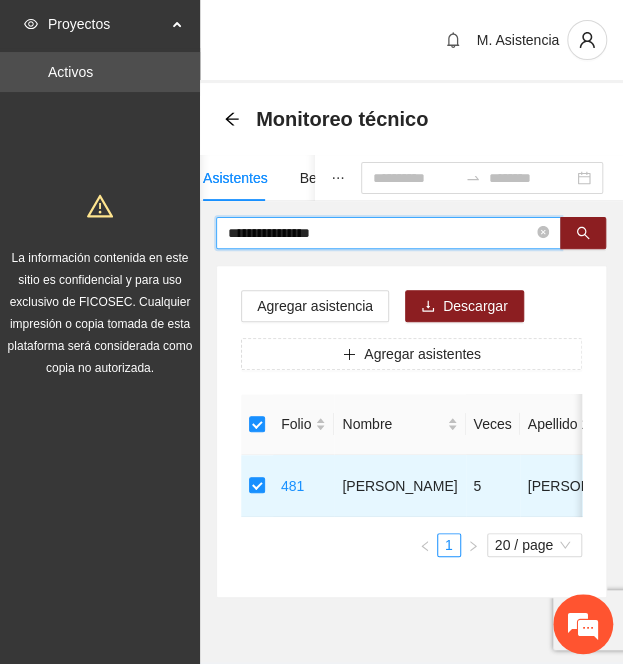 click on "**********" at bounding box center (380, 233) 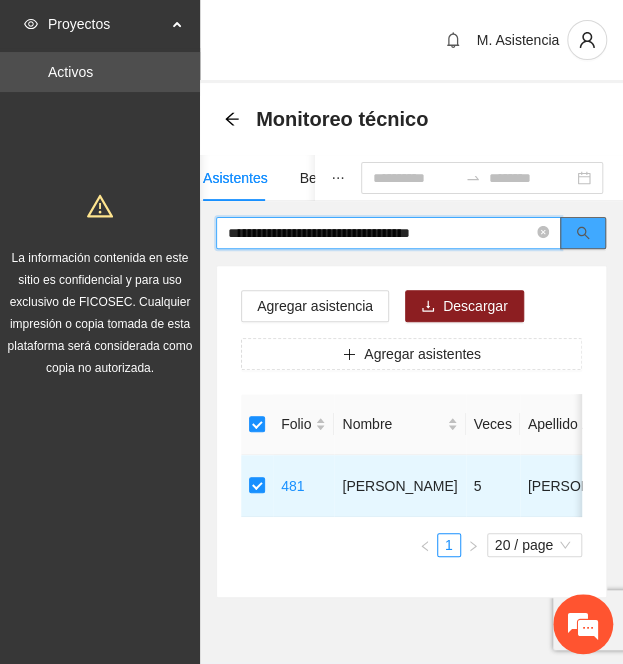 click at bounding box center (583, 233) 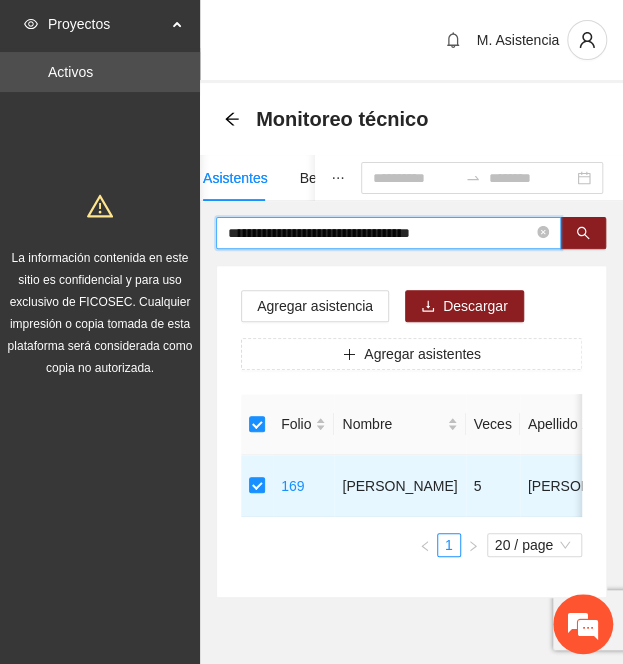 drag, startPoint x: 473, startPoint y: 230, endPoint x: 170, endPoint y: 221, distance: 303.13364 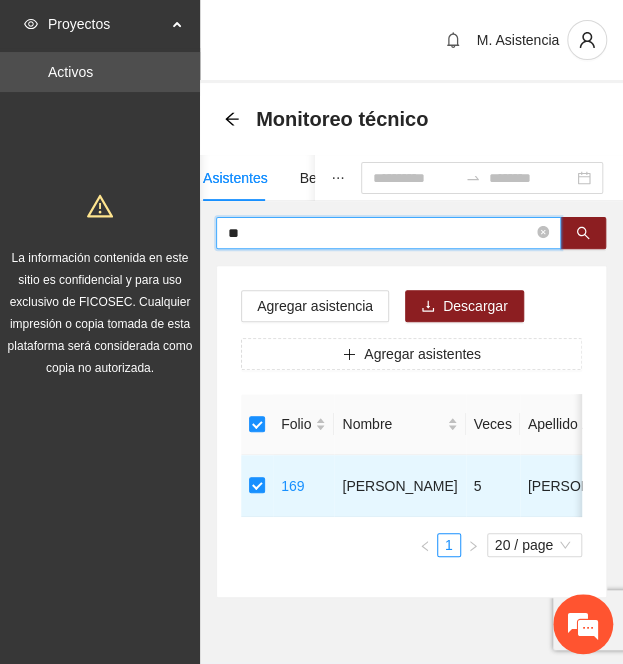 type on "*" 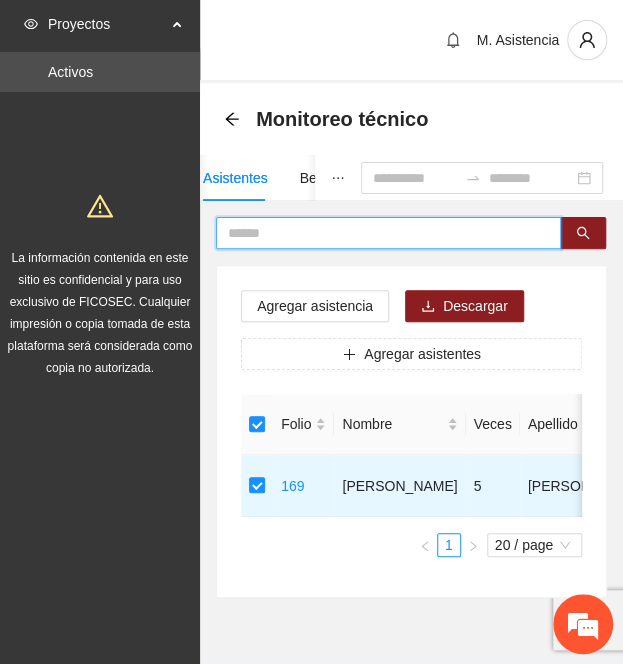 paste on "**********" 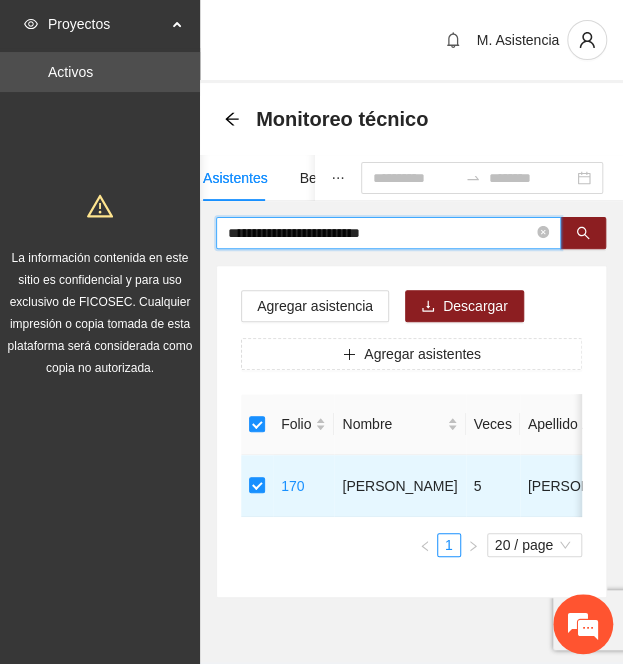 drag, startPoint x: 442, startPoint y: 229, endPoint x: 12, endPoint y: 209, distance: 430.46487 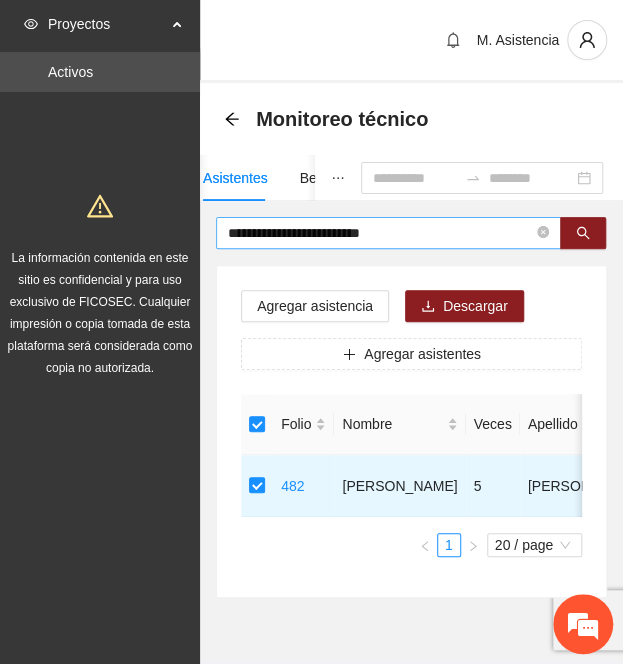 drag, startPoint x: 456, startPoint y: 219, endPoint x: 446, endPoint y: 224, distance: 11.18034 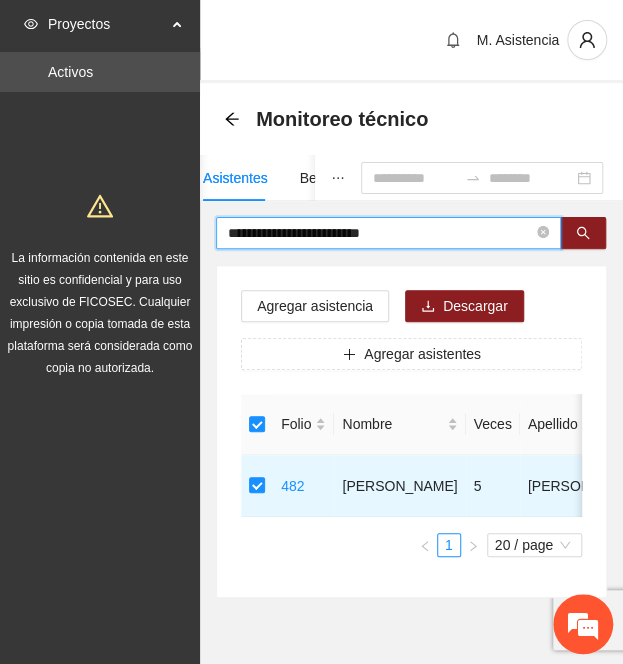 drag, startPoint x: 441, startPoint y: 229, endPoint x: 152, endPoint y: 216, distance: 289.29224 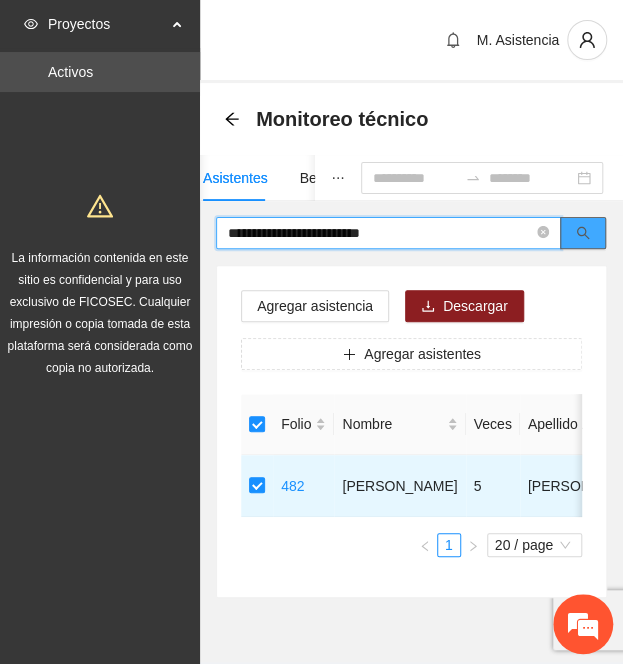 paste 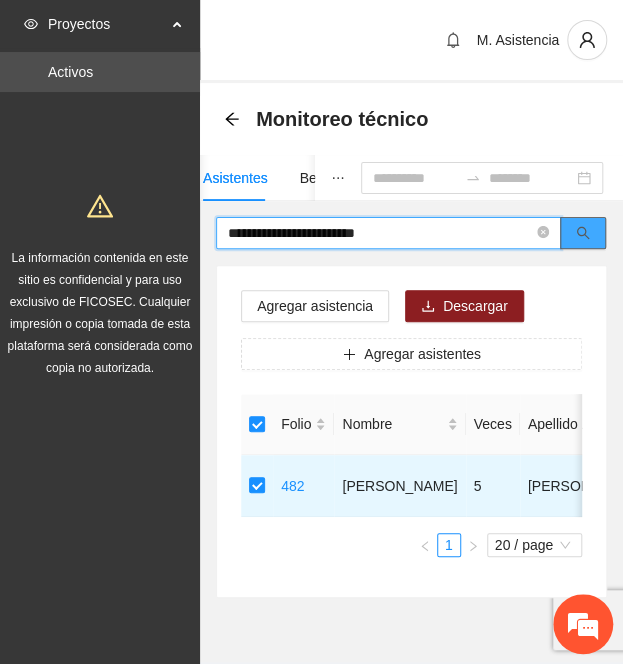 click 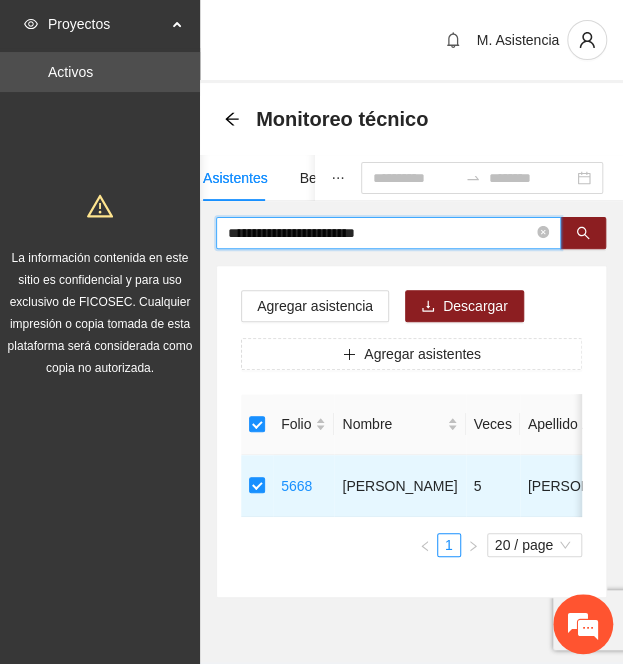 drag, startPoint x: 424, startPoint y: 227, endPoint x: 78, endPoint y: 202, distance: 346.902 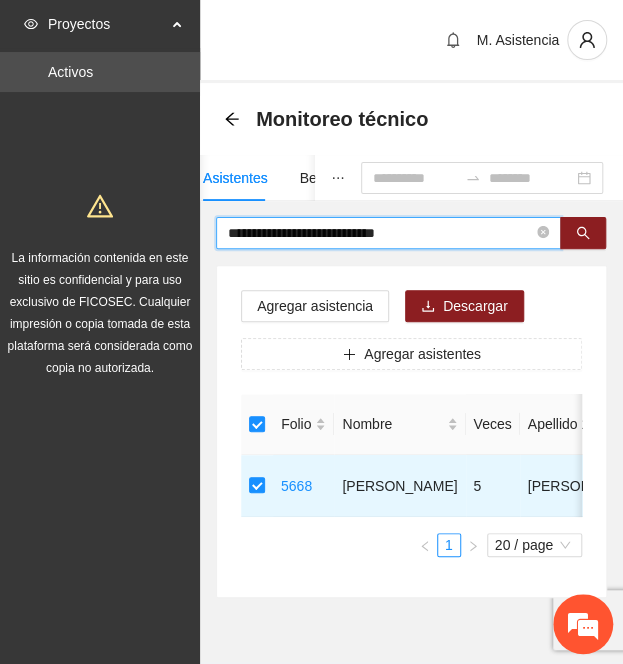 click on "**********" at bounding box center [380, 233] 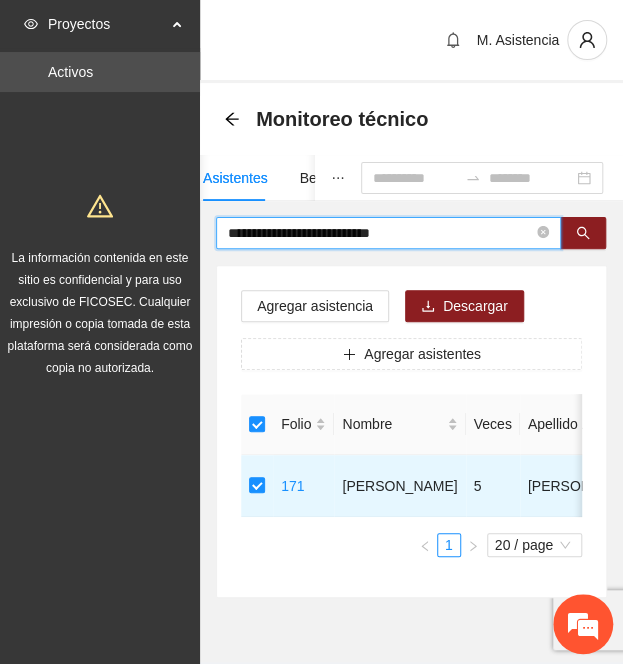 drag, startPoint x: 462, startPoint y: 233, endPoint x: -113, endPoint y: 165, distance: 579.0069 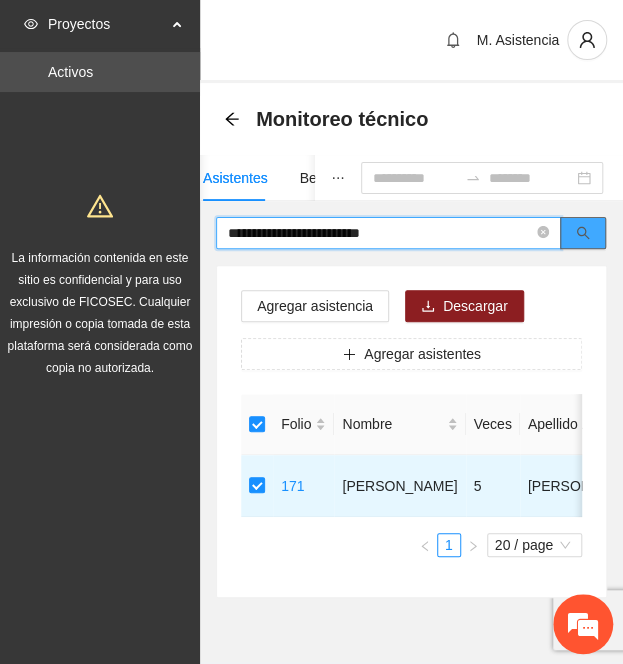 click 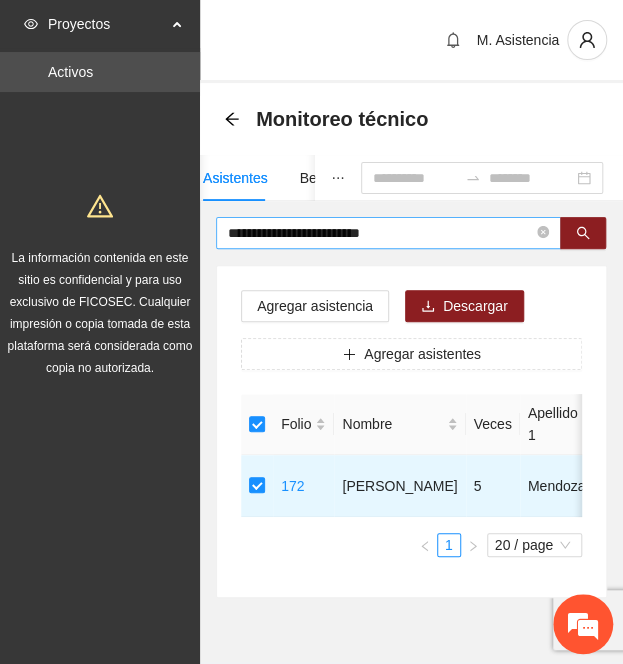 click on "**********" at bounding box center (388, 233) 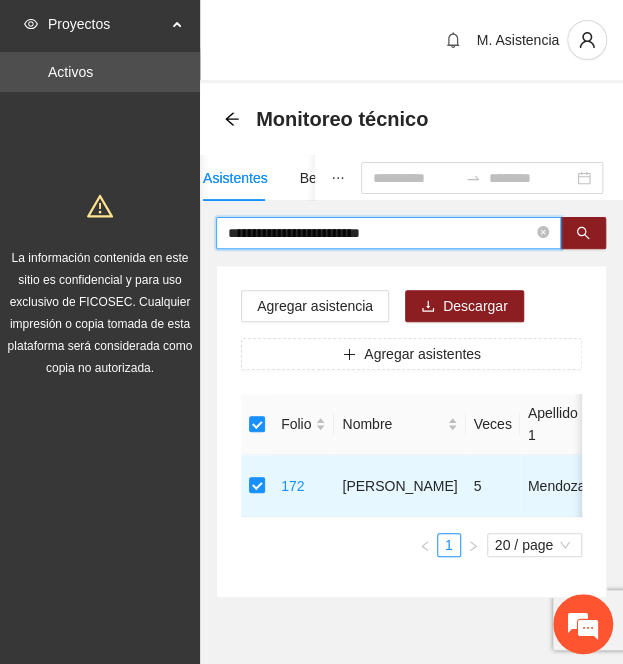 drag, startPoint x: 423, startPoint y: 231, endPoint x: 97, endPoint y: 211, distance: 326.6129 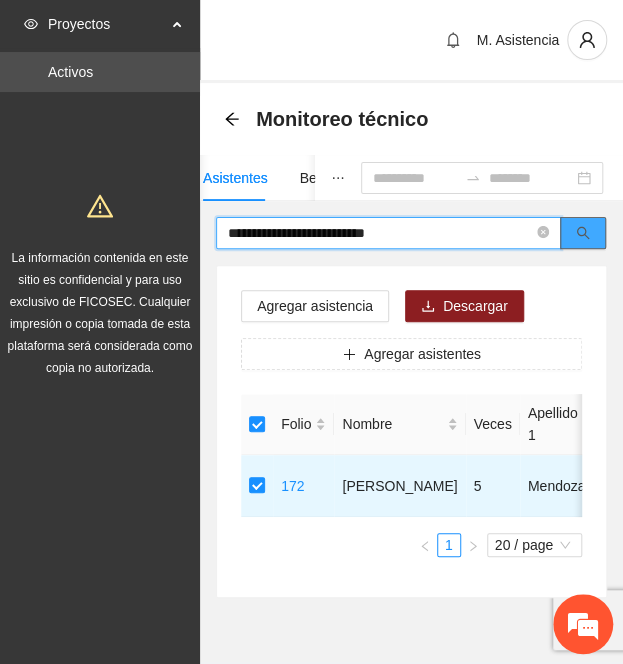 click at bounding box center [583, 233] 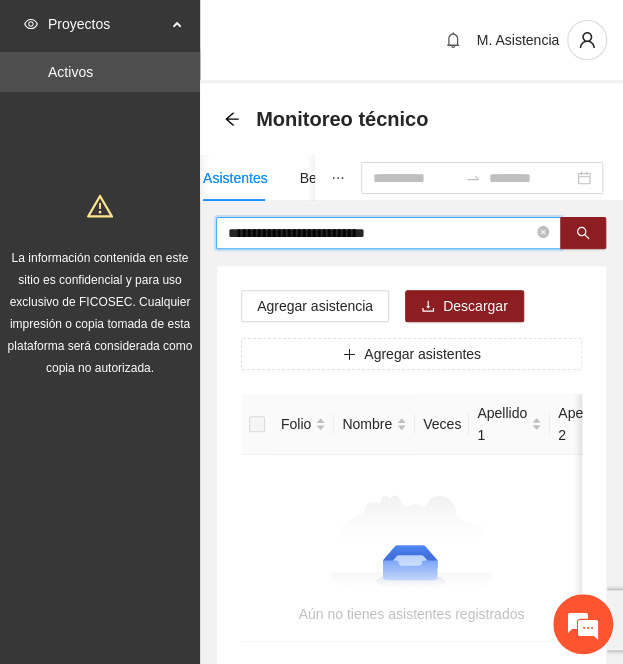 click on "**********" at bounding box center [380, 233] 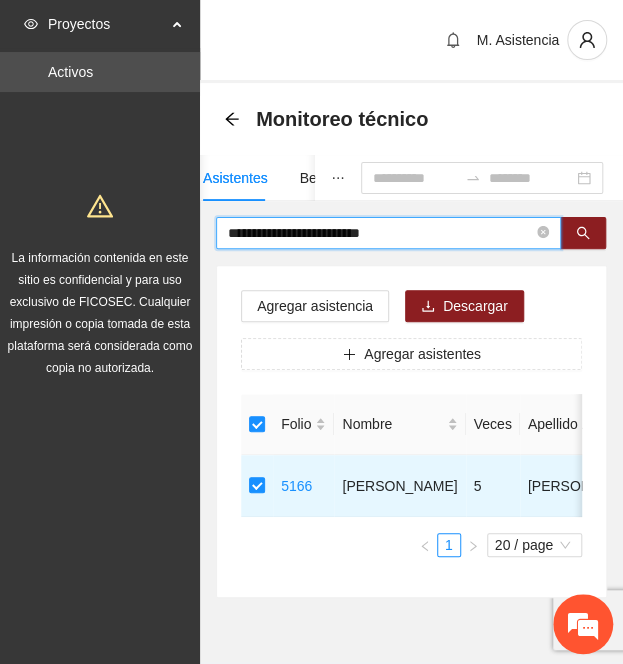 drag, startPoint x: 411, startPoint y: 223, endPoint x: -71, endPoint y: 186, distance: 483.41803 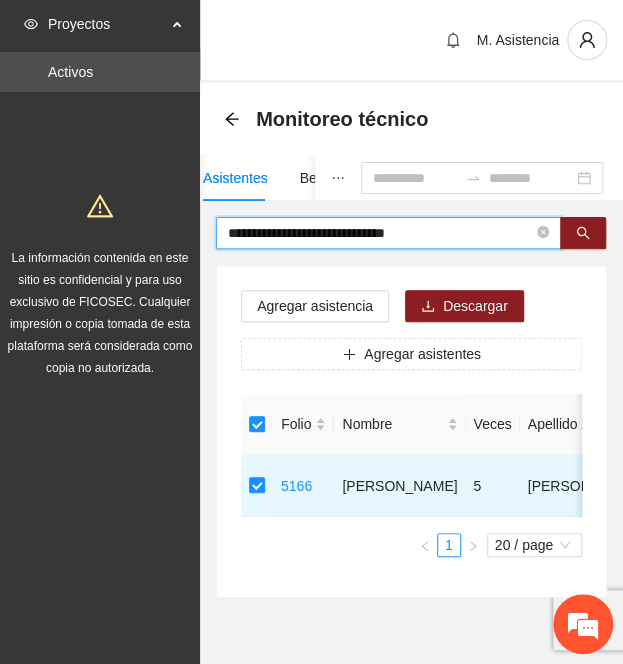 click on "**********" at bounding box center [380, 233] 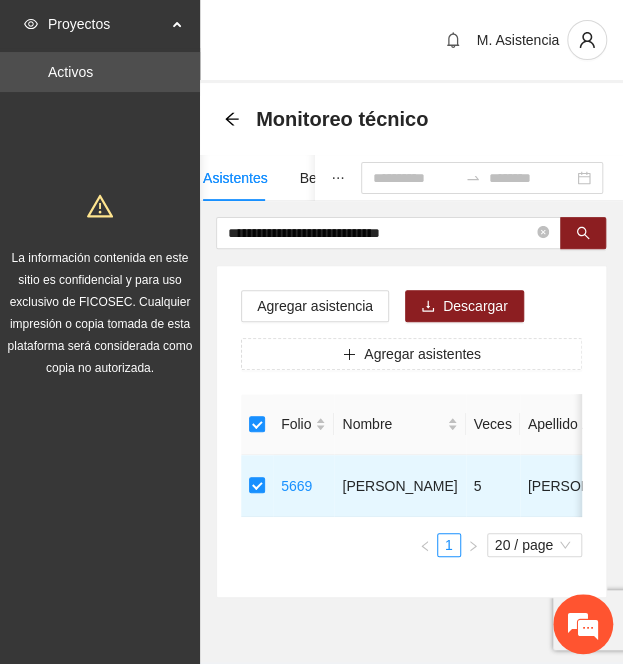 drag, startPoint x: 456, startPoint y: 237, endPoint x: -71, endPoint y: 180, distance: 530.0736 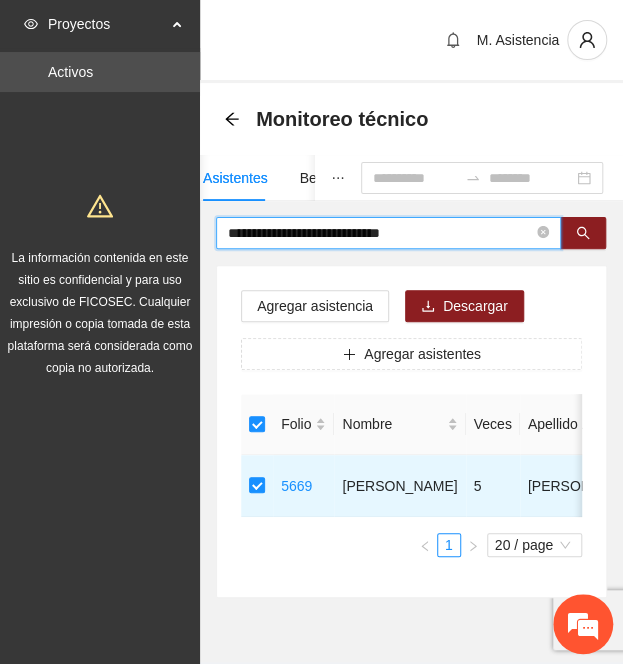 paste 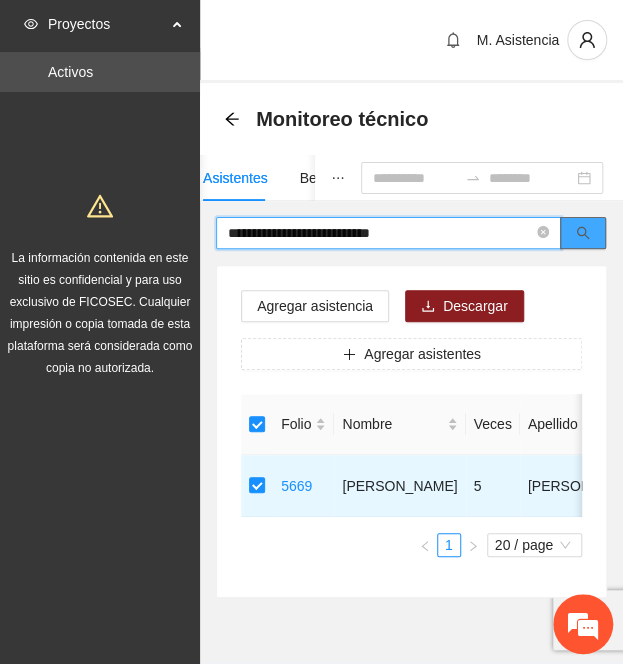 click 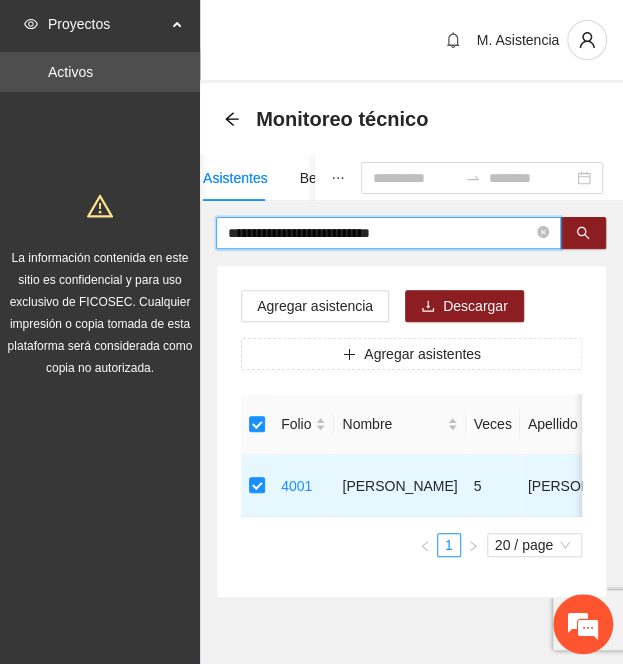 drag, startPoint x: 421, startPoint y: 229, endPoint x: 16, endPoint y: 183, distance: 407.60397 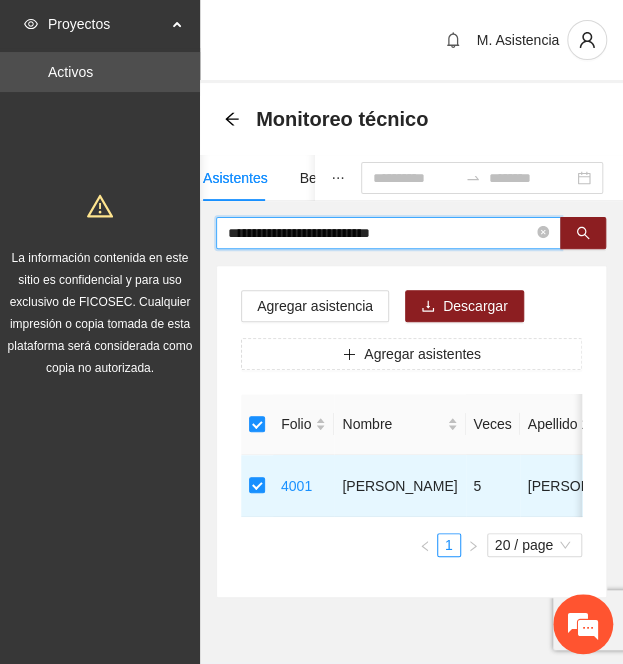 paste on "*" 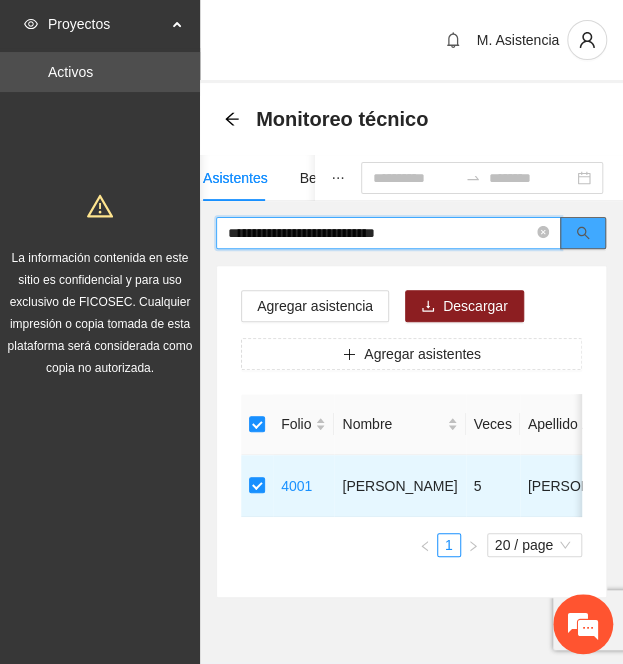 click 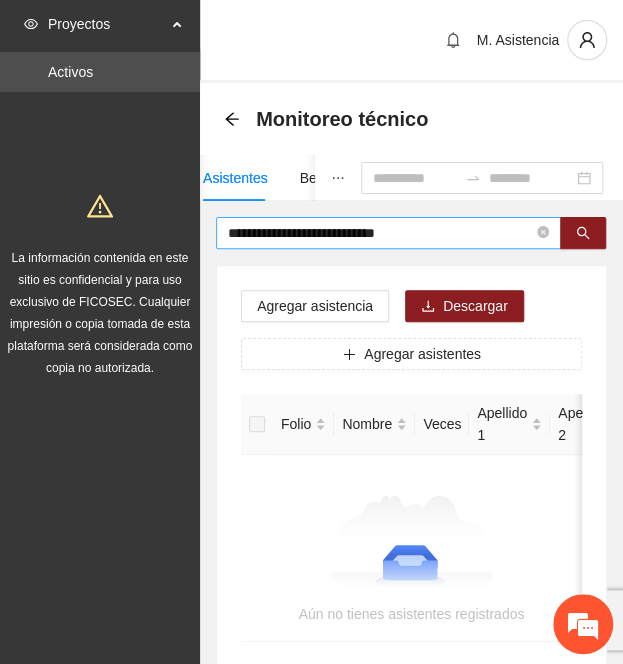 click on "**********" at bounding box center [380, 233] 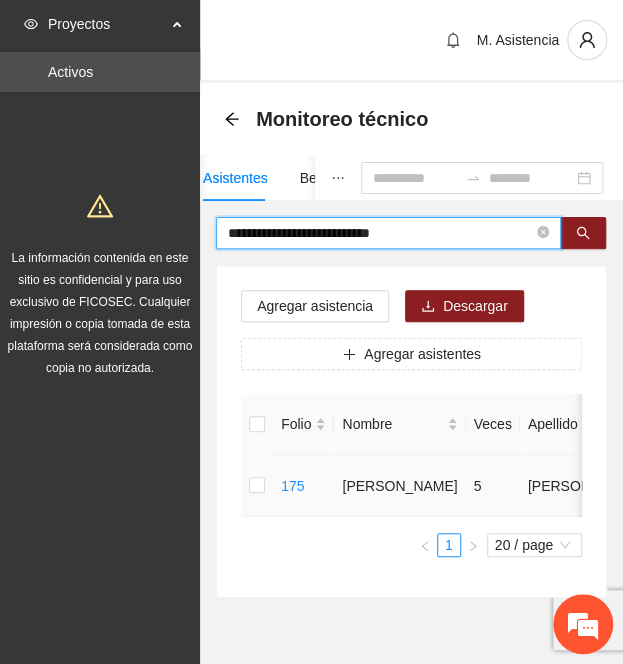 click at bounding box center (257, 486) 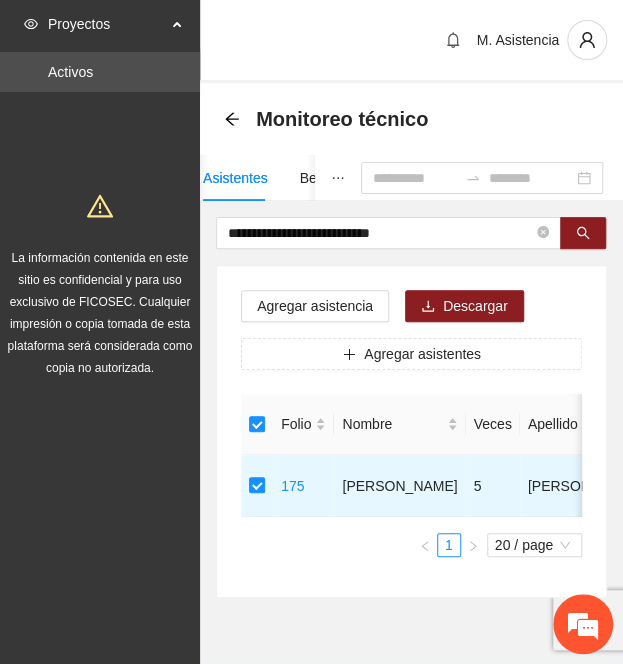 drag, startPoint x: 443, startPoint y: 237, endPoint x: 98, endPoint y: 195, distance: 347.54712 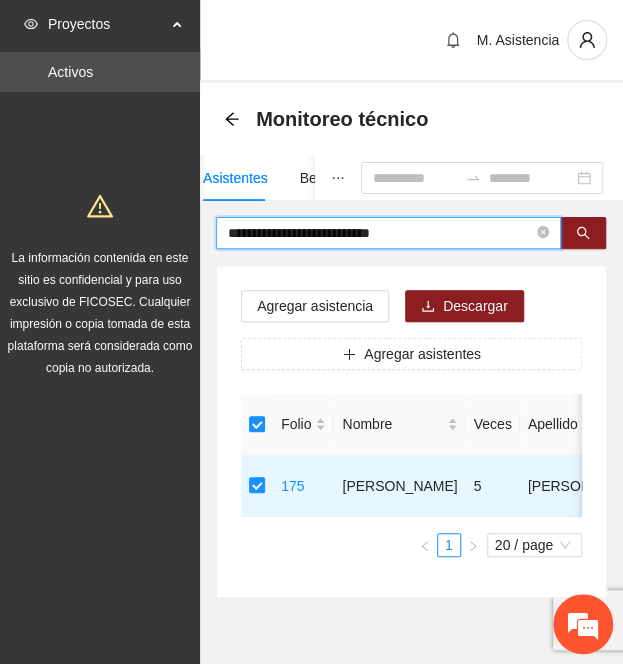 paste 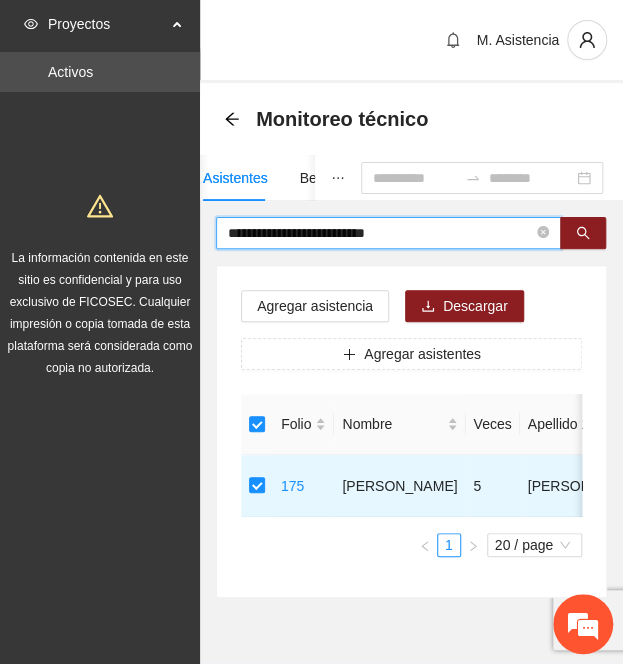 click on "**********" at bounding box center (380, 233) 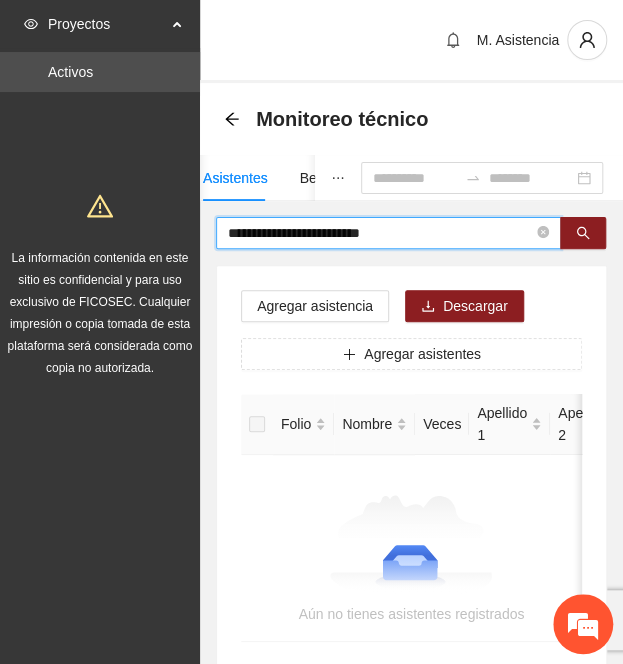 drag, startPoint x: 398, startPoint y: 225, endPoint x: 328, endPoint y: 231, distance: 70.256676 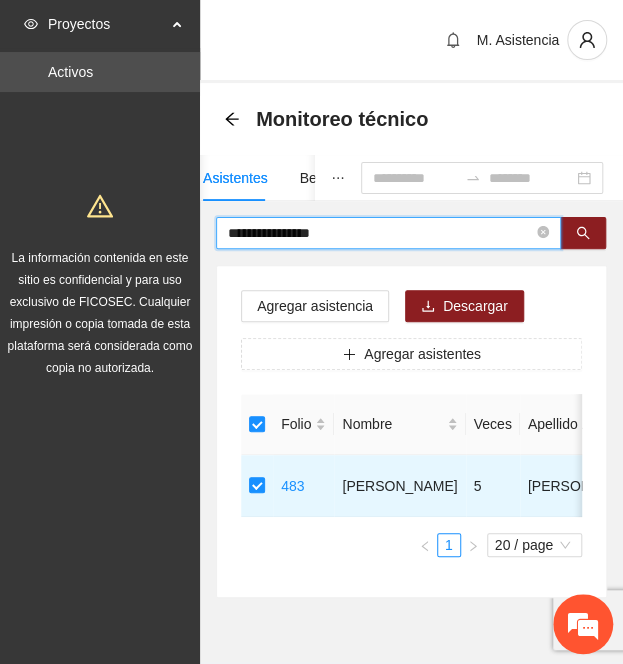 drag, startPoint x: 372, startPoint y: 231, endPoint x: 182, endPoint y: 213, distance: 190.85072 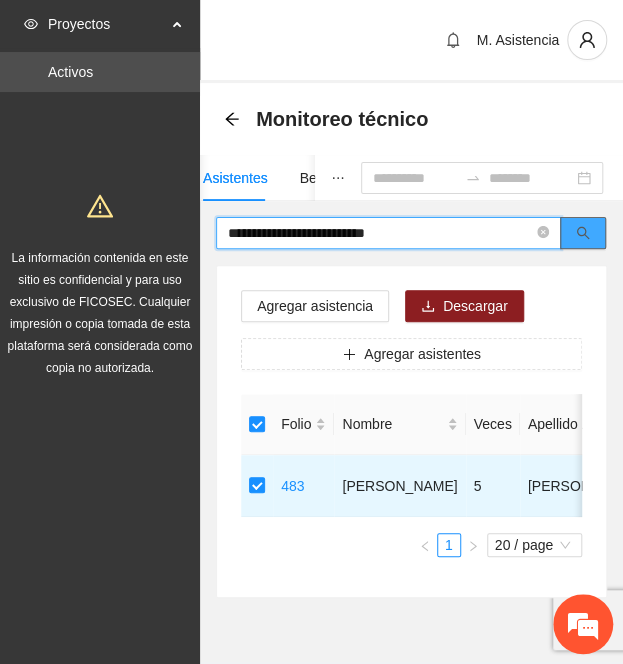 click at bounding box center [583, 233] 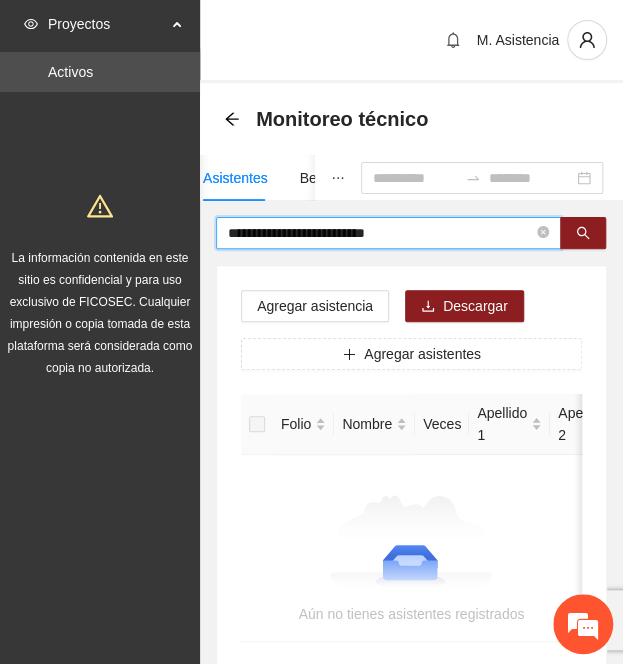 click on "**********" at bounding box center (380, 233) 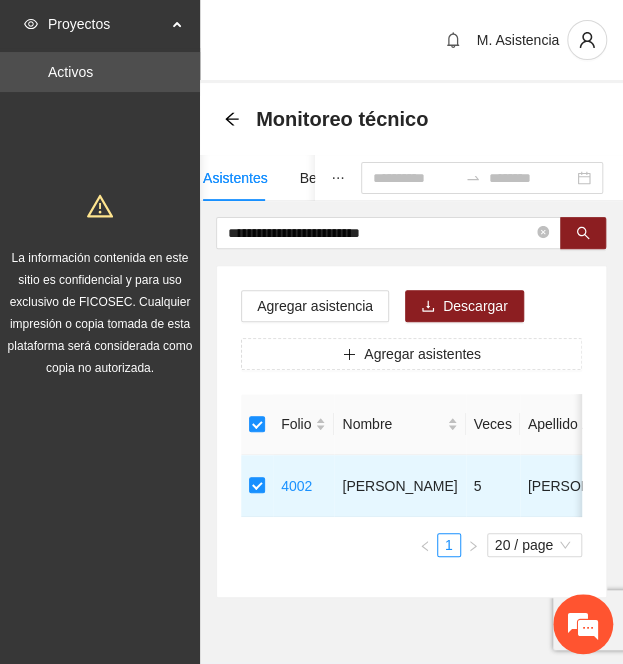 drag, startPoint x: 470, startPoint y: 237, endPoint x: -65, endPoint y: 184, distance: 537.61884 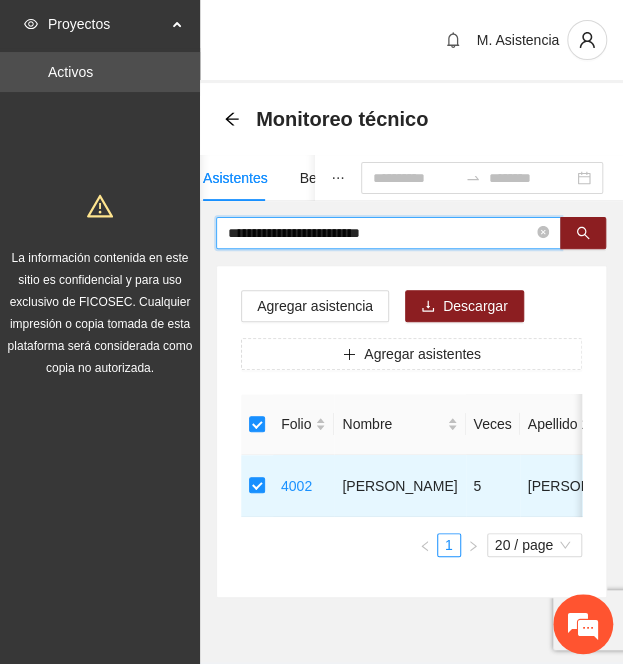 paste on "*" 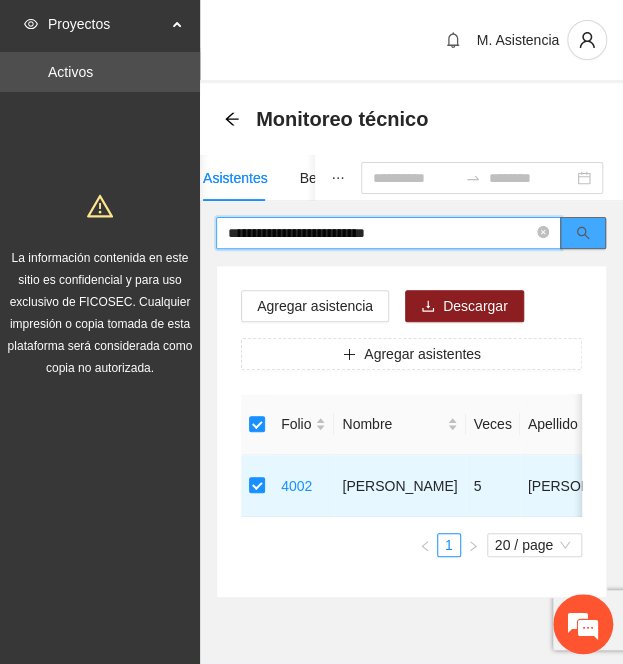 click at bounding box center [583, 233] 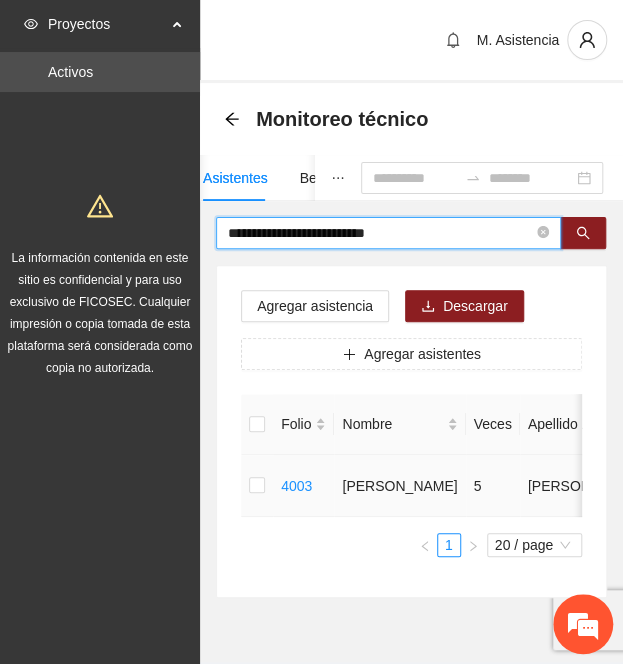 type on "**********" 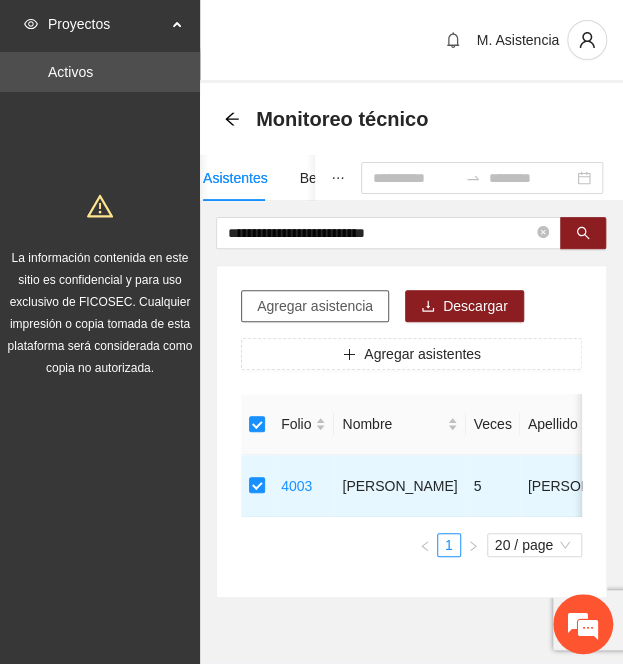 click on "Agregar asistencia" at bounding box center [315, 306] 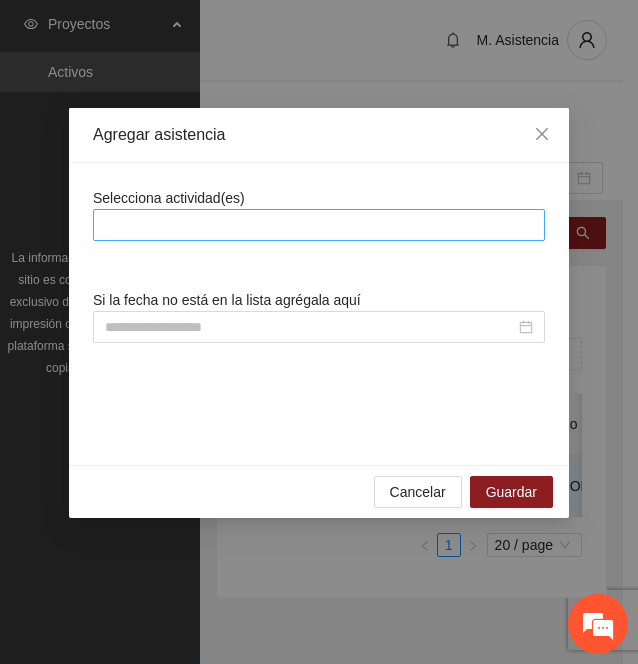 click at bounding box center (319, 225) 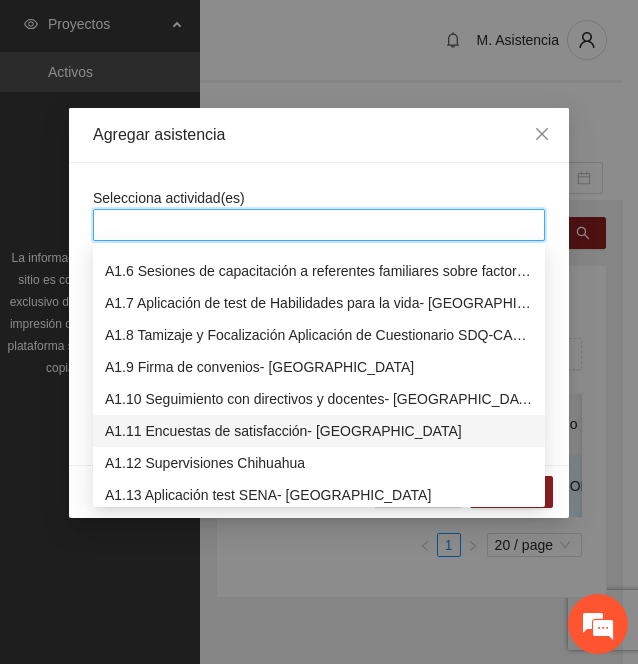 scroll, scrollTop: 183, scrollLeft: 0, axis: vertical 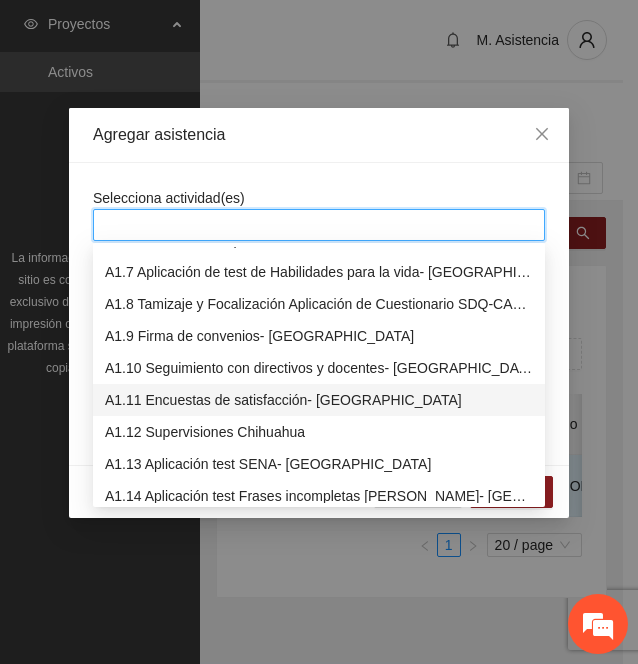 click on "A1.11 Encuestas de satisfacción- [GEOGRAPHIC_DATA]" at bounding box center [319, 400] 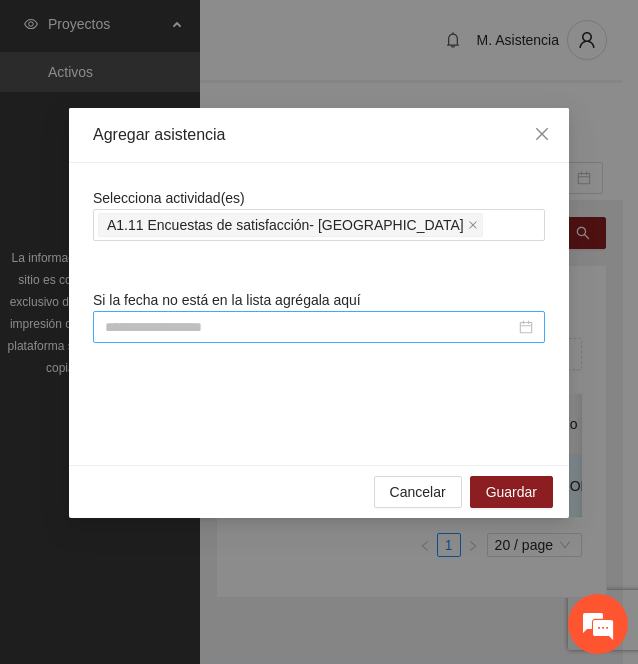 click at bounding box center (319, 327) 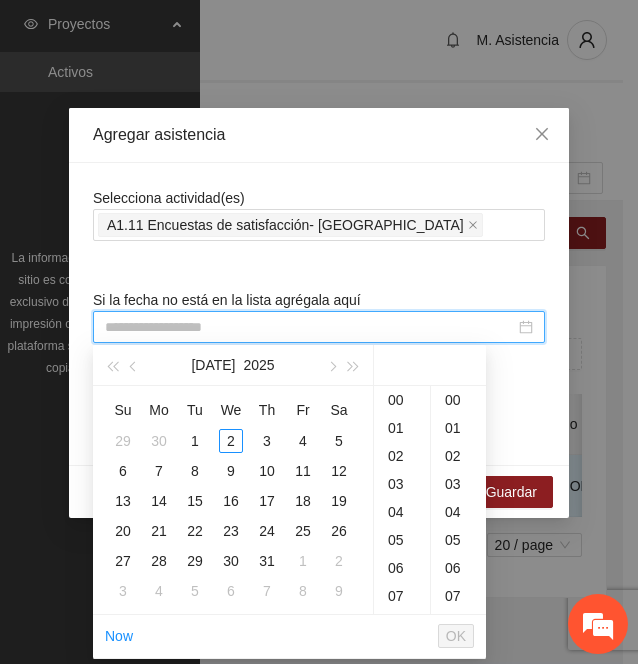 click at bounding box center (310, 327) 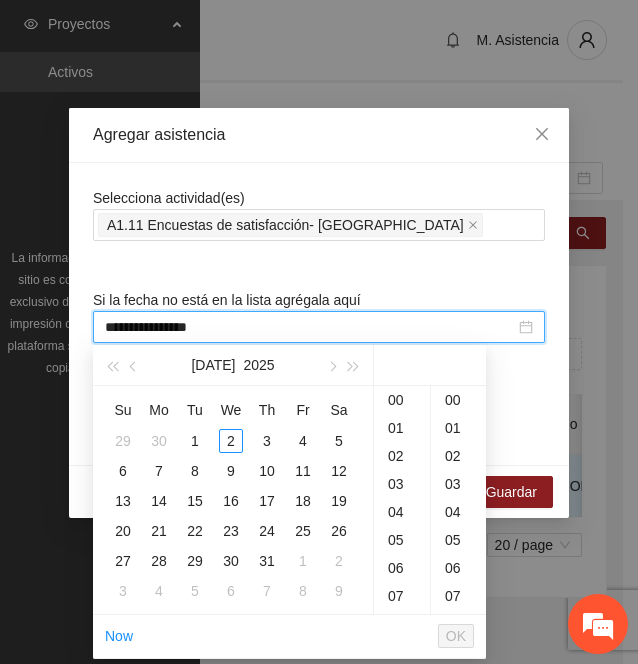 click on "**********" at bounding box center [310, 327] 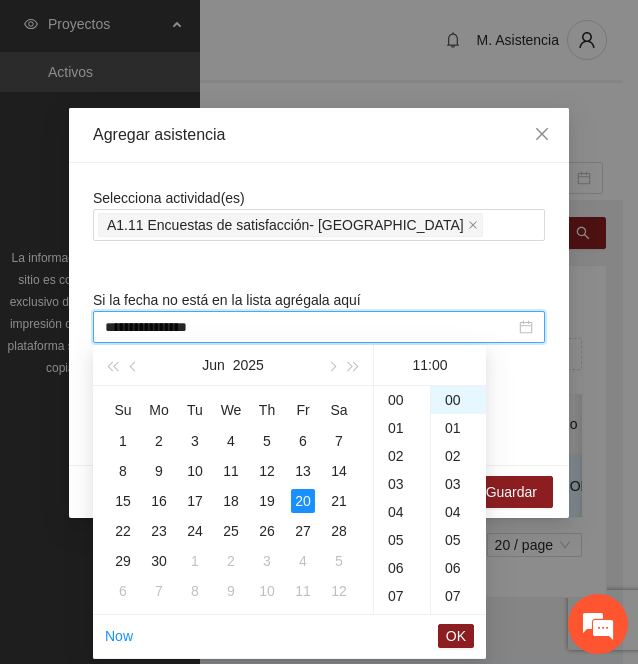 scroll, scrollTop: 308, scrollLeft: 0, axis: vertical 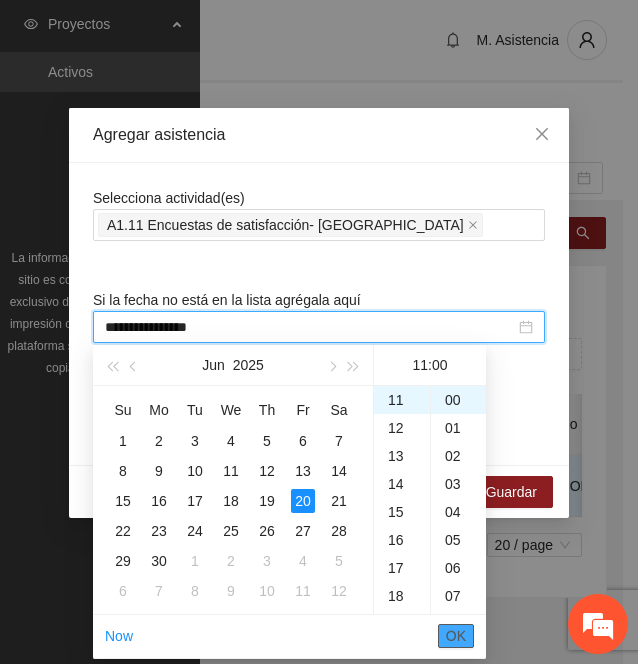 click on "OK" at bounding box center [456, 636] 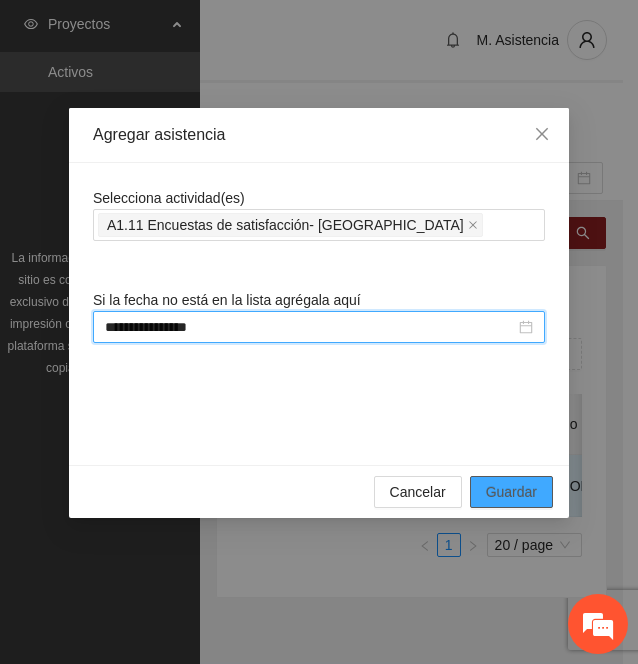 type on "**********" 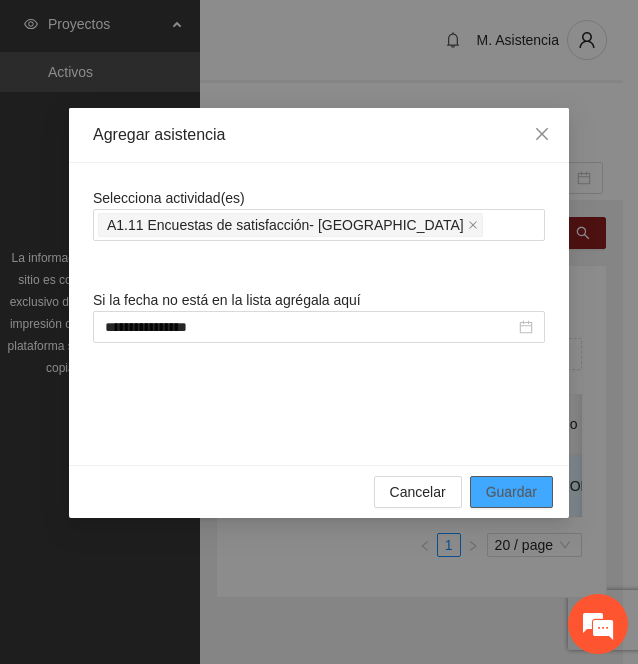 click on "Guardar" at bounding box center [511, 492] 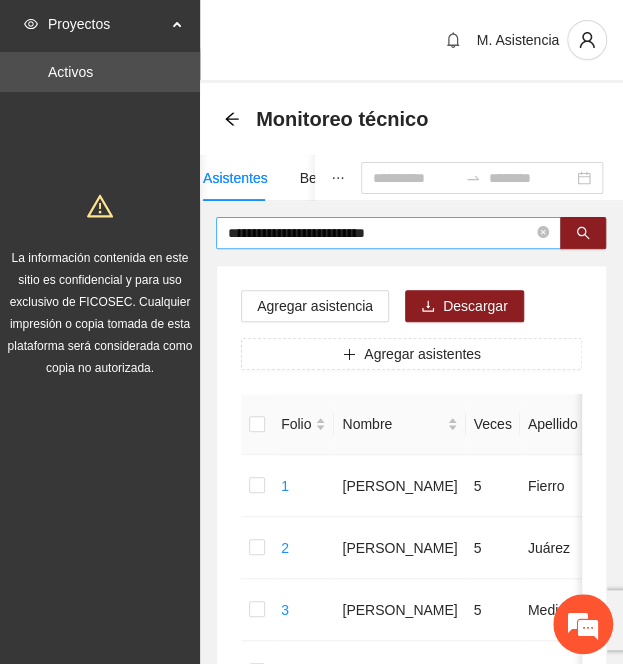 click on "**********" at bounding box center [380, 233] 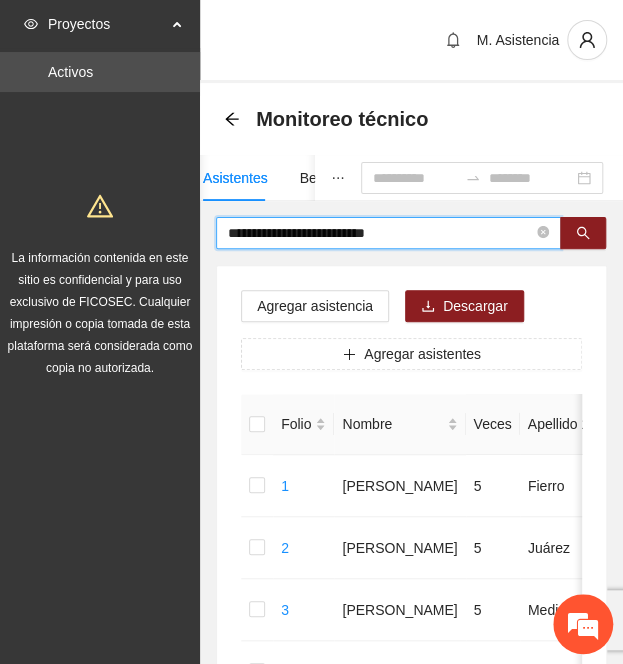 click on "**********" at bounding box center [380, 233] 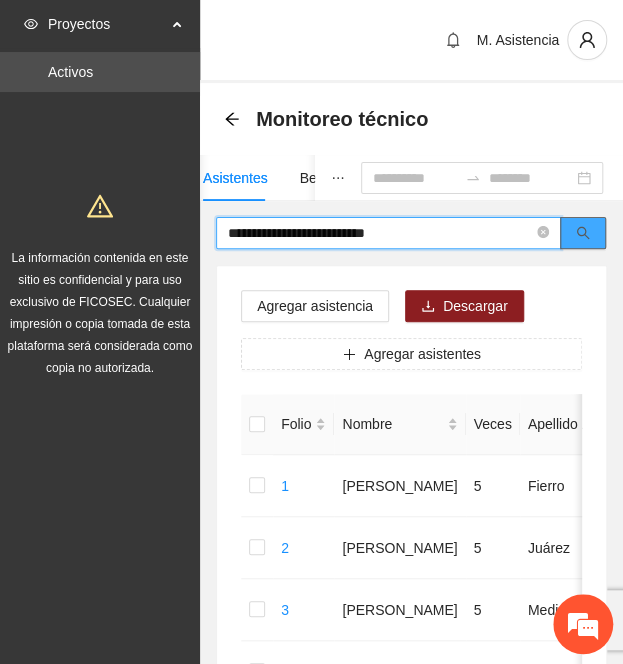 paste on "*" 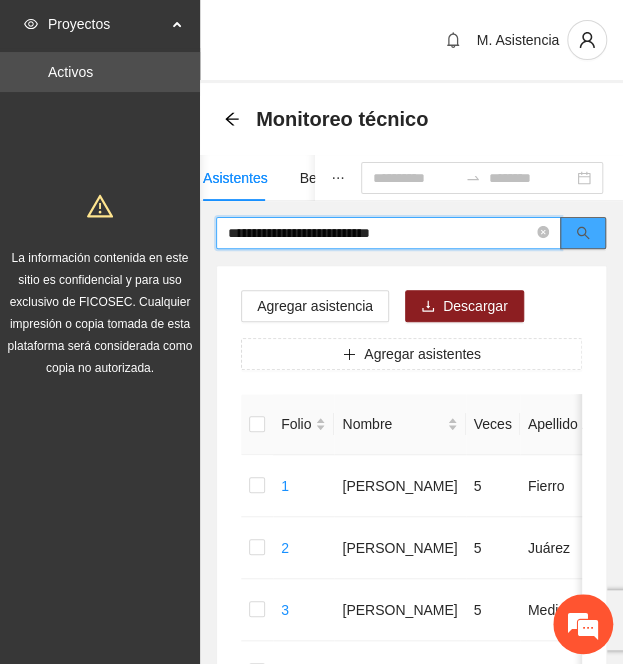 click at bounding box center (583, 233) 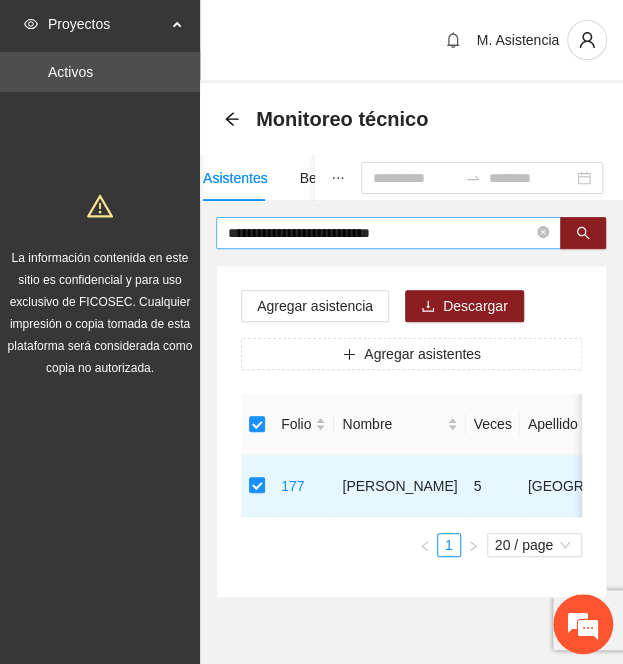 click on "**********" at bounding box center (380, 233) 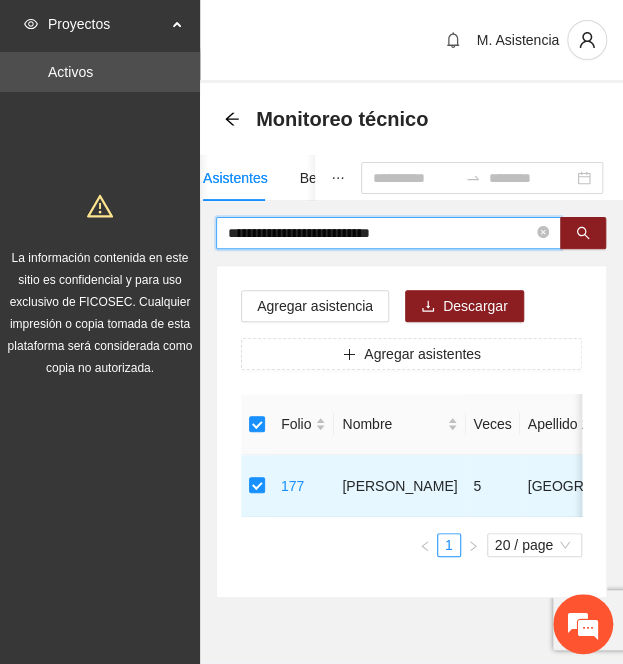 click on "**********" at bounding box center [380, 233] 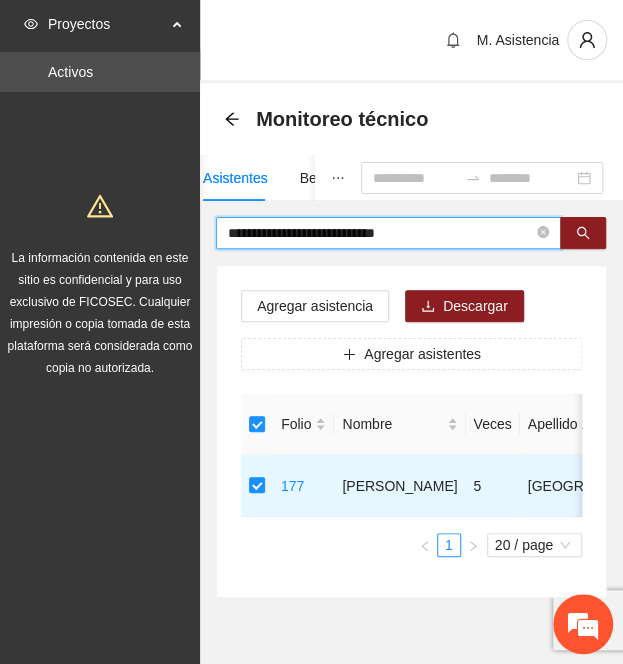 click on "**********" at bounding box center (380, 233) 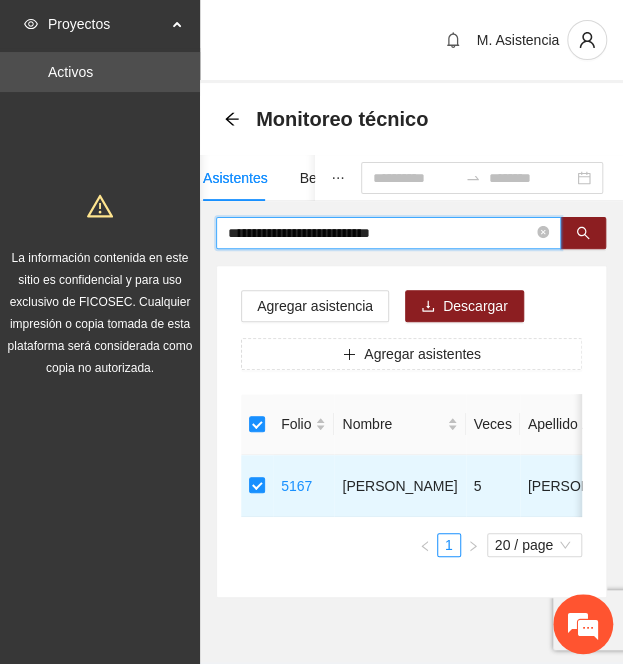 drag, startPoint x: 411, startPoint y: 234, endPoint x: 180, endPoint y: 211, distance: 232.1422 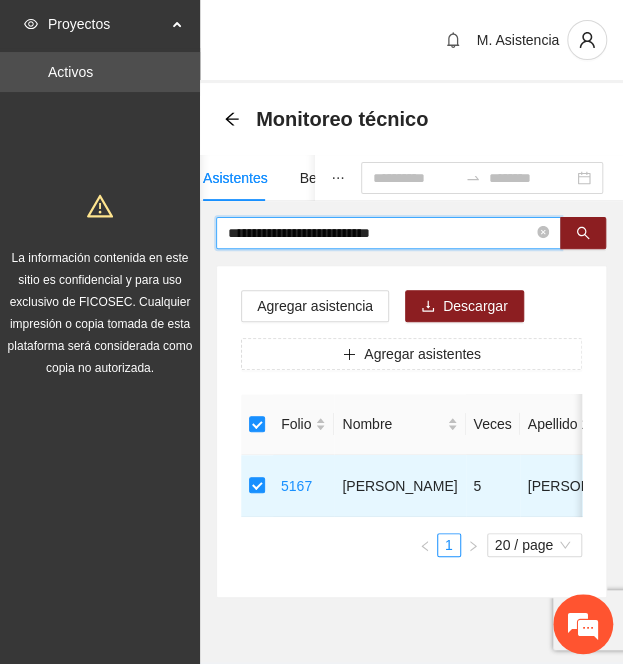 paste 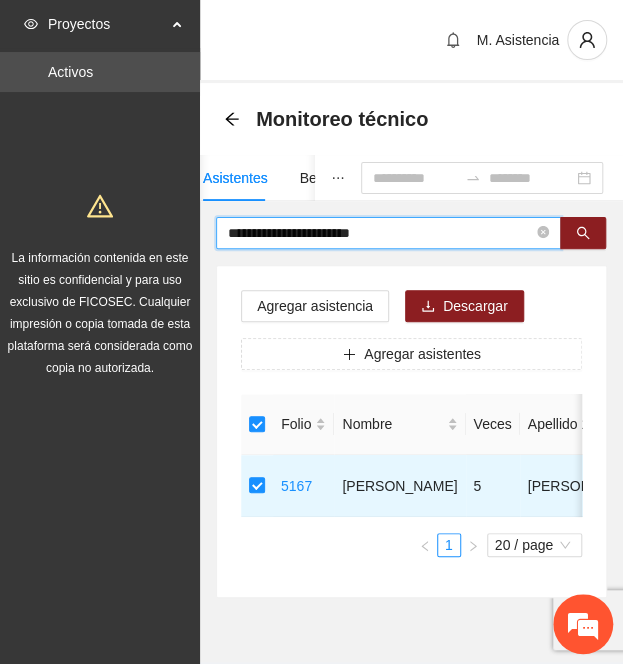 click on "**********" at bounding box center [380, 233] 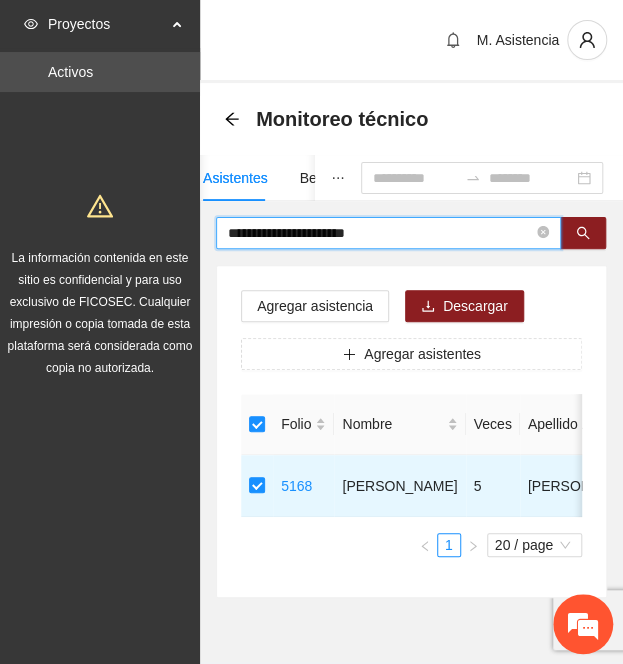 drag, startPoint x: 394, startPoint y: 237, endPoint x: 148, endPoint y: 196, distance: 249.39326 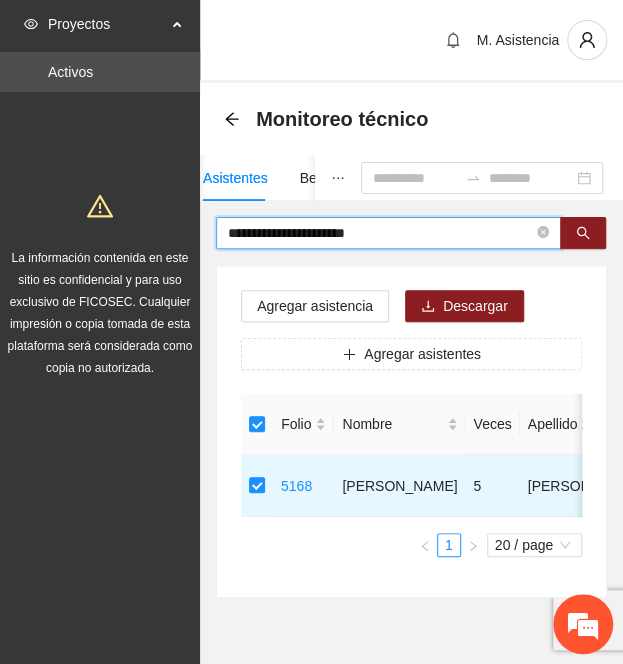 paste on "******" 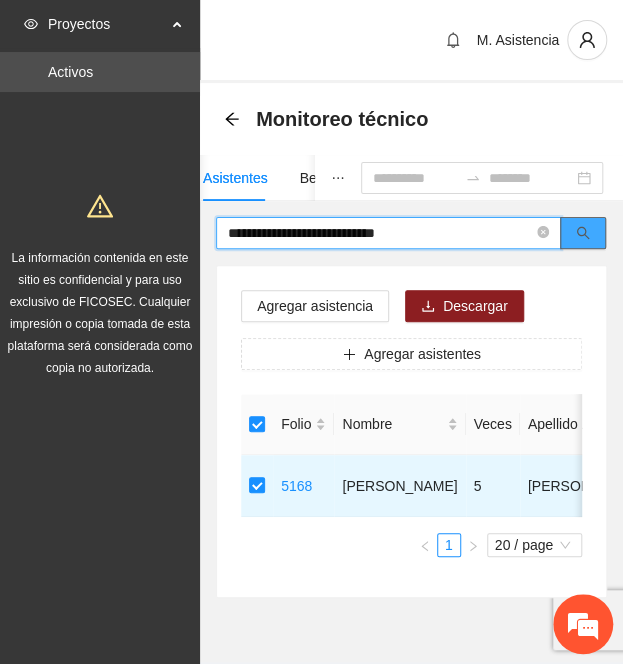click at bounding box center (583, 233) 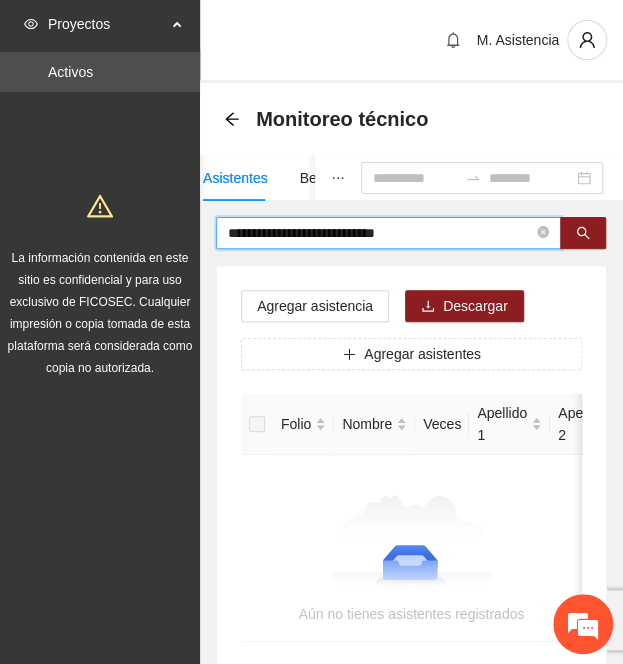 click on "**********" at bounding box center [380, 233] 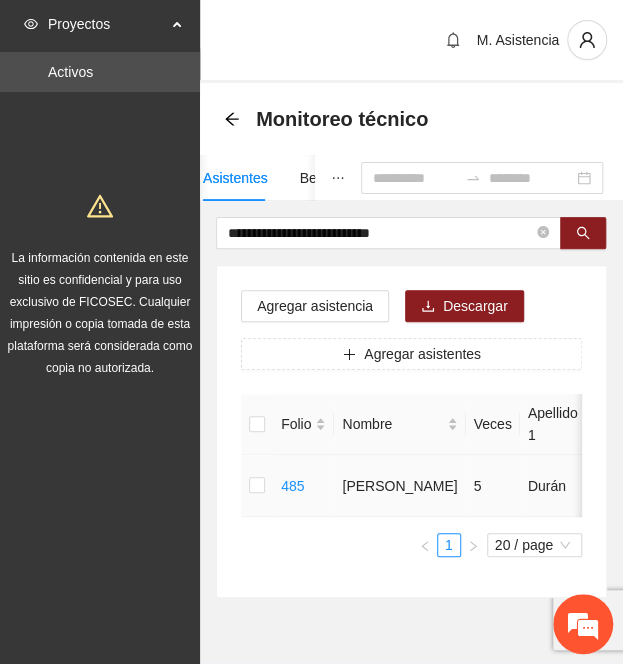 click at bounding box center [257, 486] 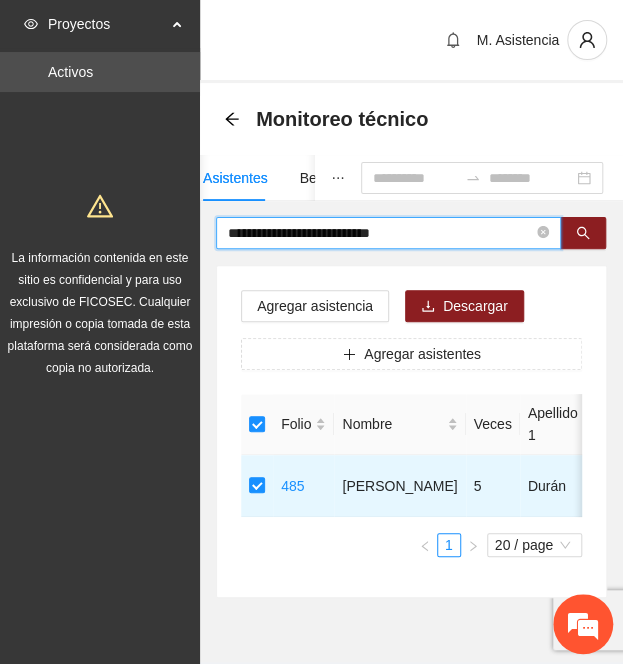drag, startPoint x: 433, startPoint y: 238, endPoint x: 10, endPoint y: 196, distance: 425.08 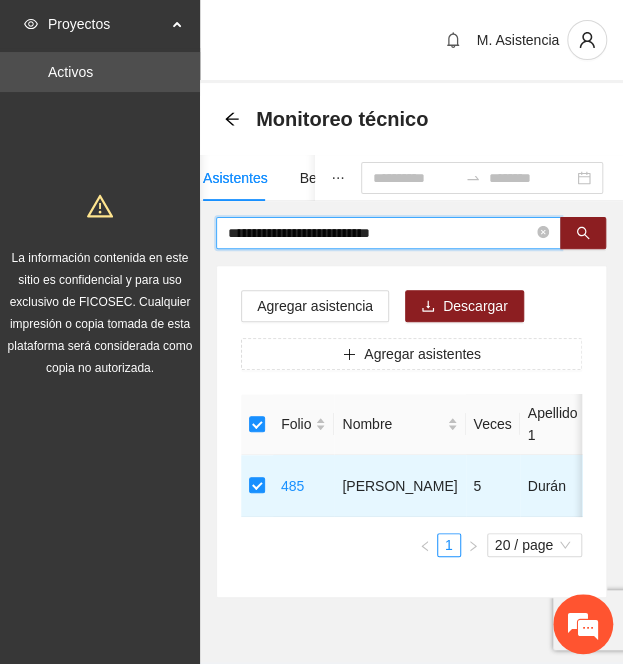 paste 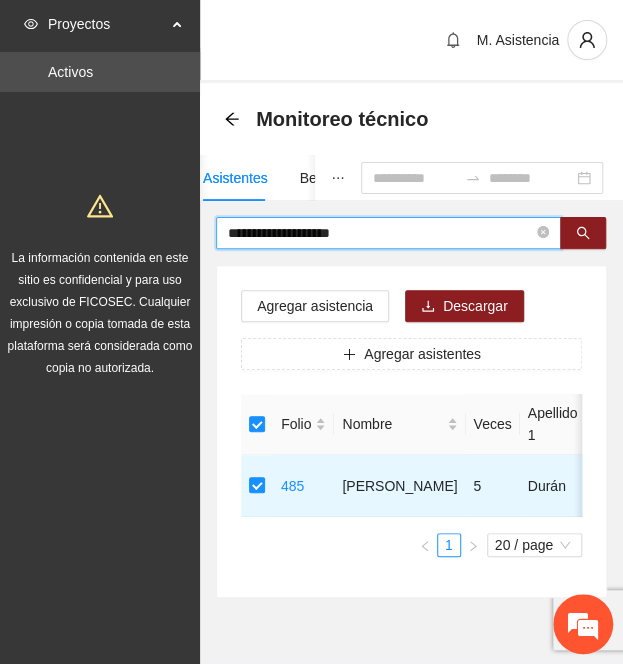 click on "**********" at bounding box center (380, 233) 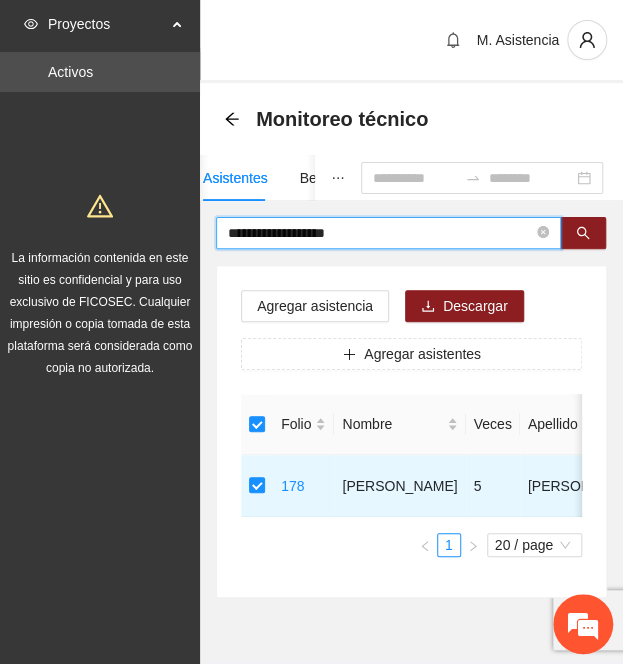 drag, startPoint x: 388, startPoint y: 234, endPoint x: 176, endPoint y: 209, distance: 213.46896 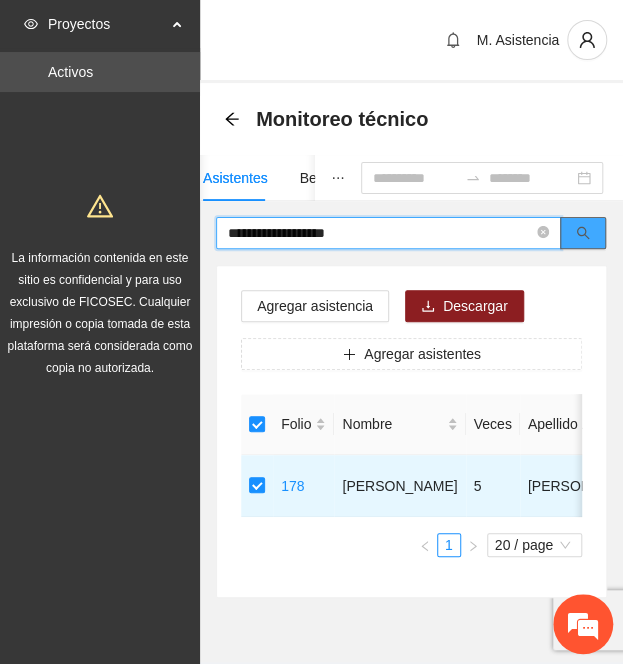 paste on "**********" 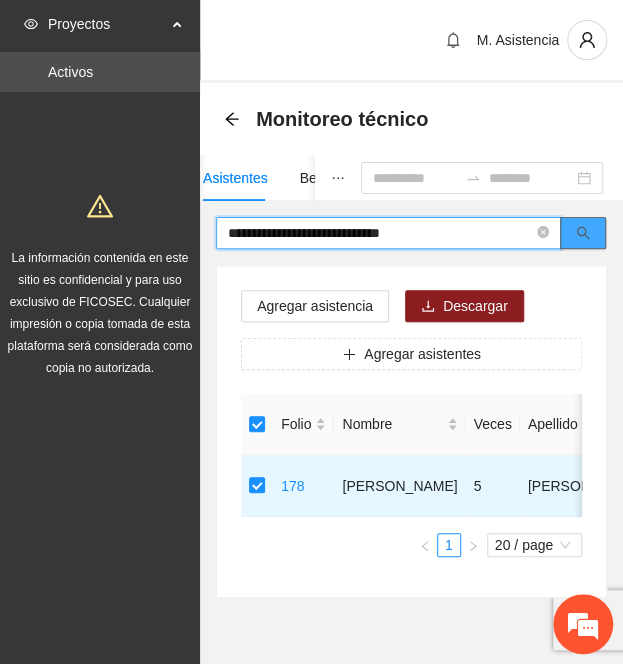click at bounding box center (583, 233) 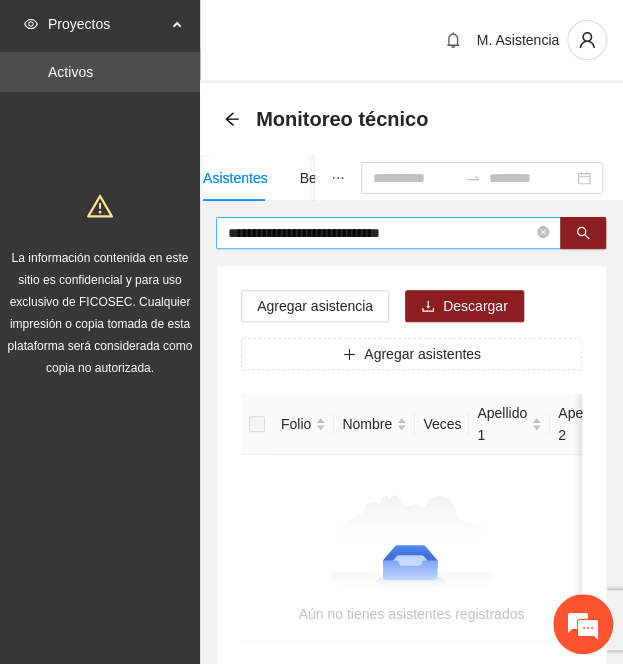 click on "**********" at bounding box center [380, 233] 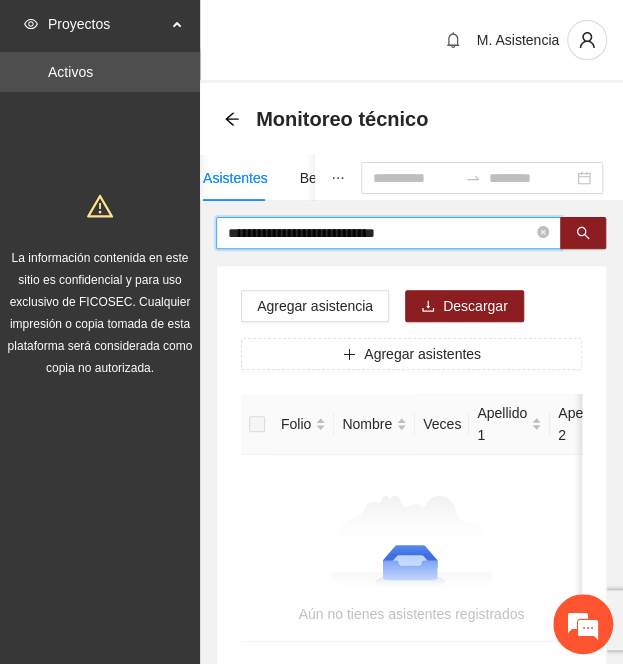 drag, startPoint x: 432, startPoint y: 235, endPoint x: 326, endPoint y: 237, distance: 106.01887 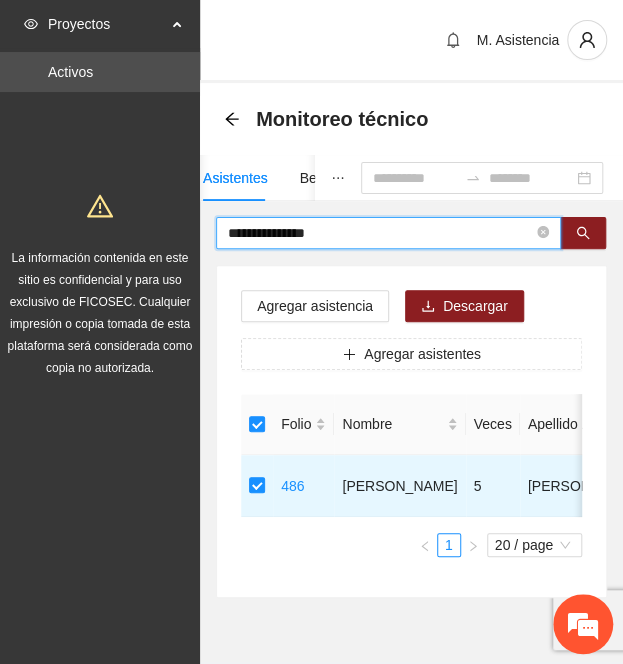 drag, startPoint x: 387, startPoint y: 223, endPoint x: 138, endPoint y: 190, distance: 251.17723 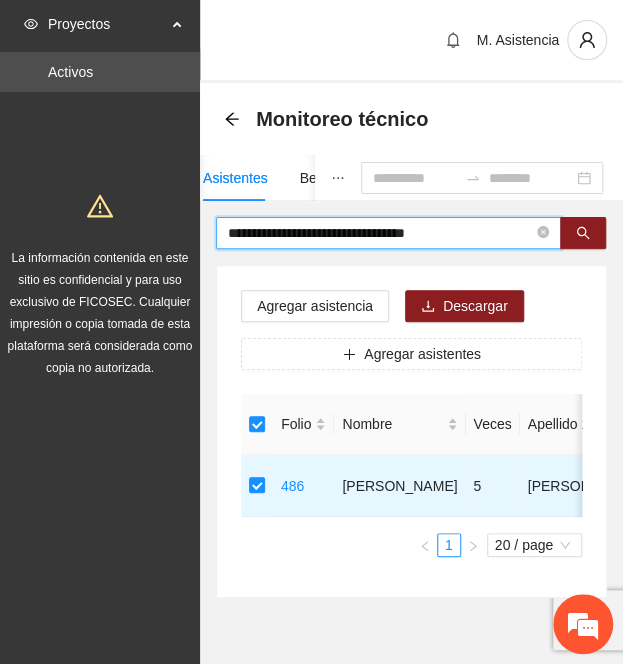 click on "**********" at bounding box center [380, 233] 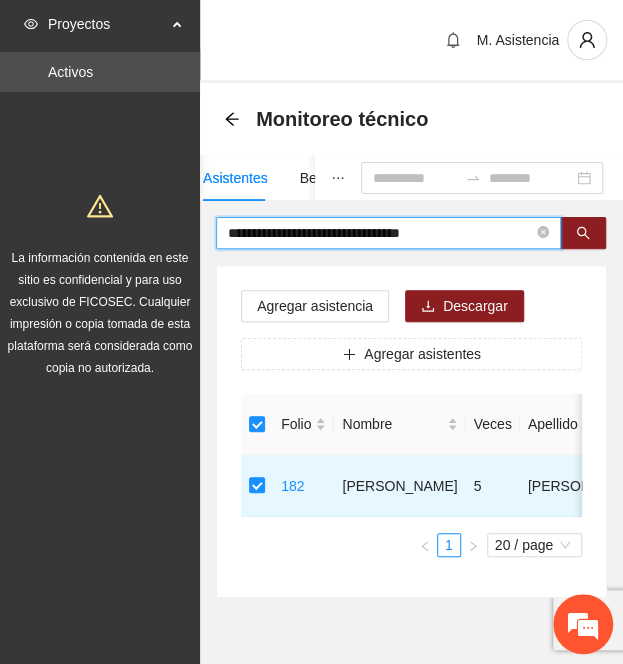 drag, startPoint x: 482, startPoint y: 233, endPoint x: -214, endPoint y: 182, distance: 697.866 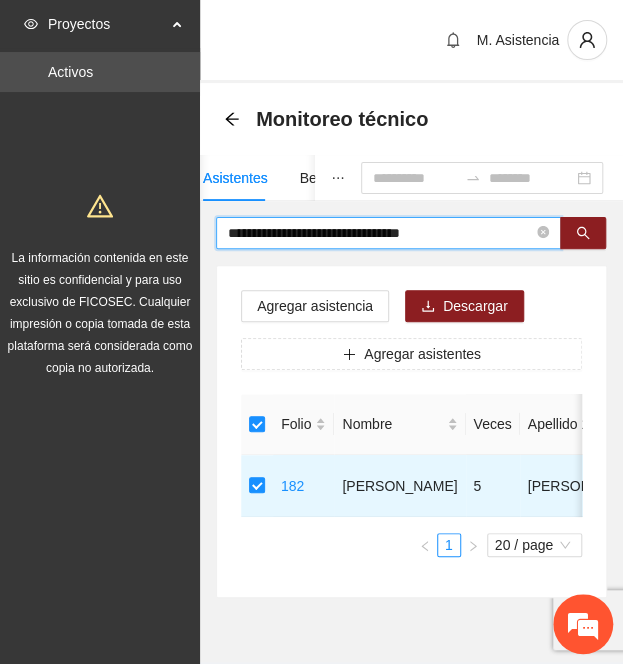 paste 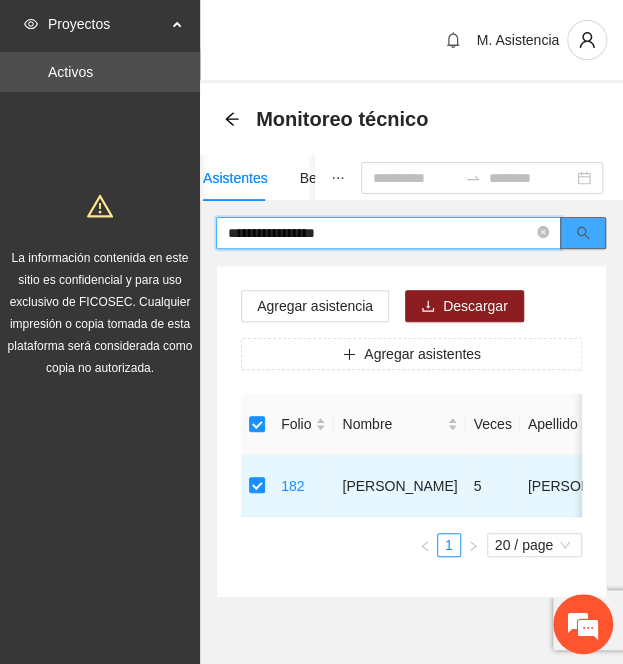 click 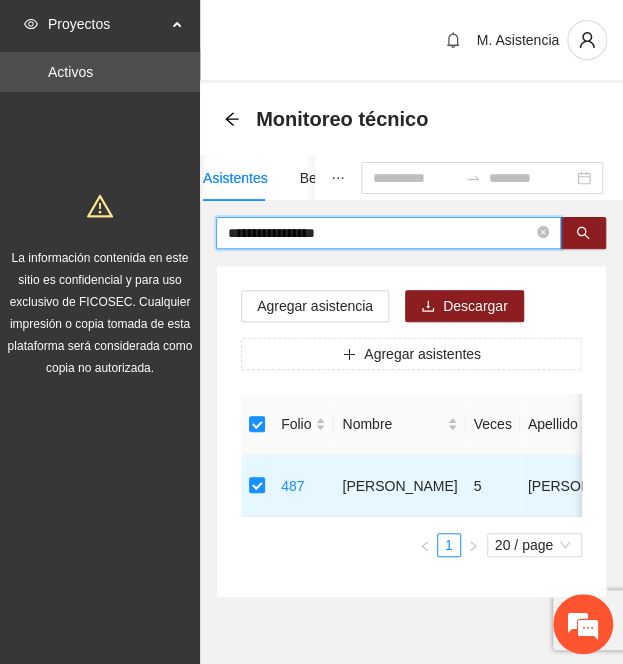 drag, startPoint x: 387, startPoint y: 236, endPoint x: 50, endPoint y: 227, distance: 337.12015 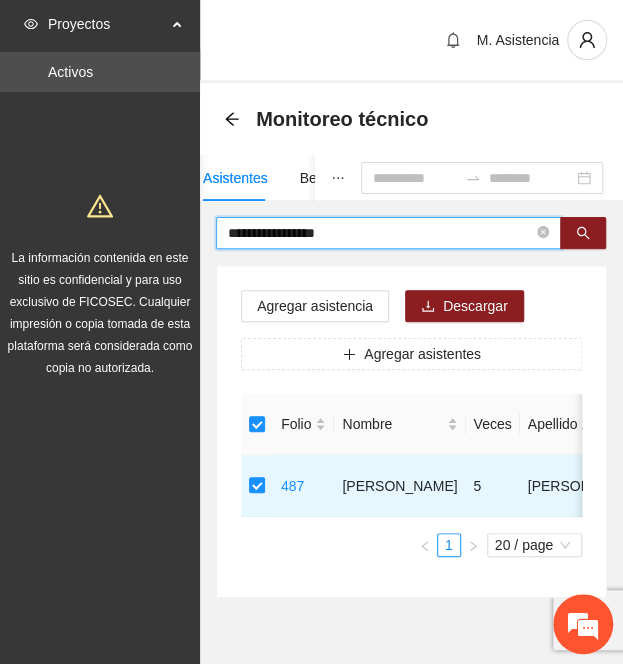 paste on "**********" 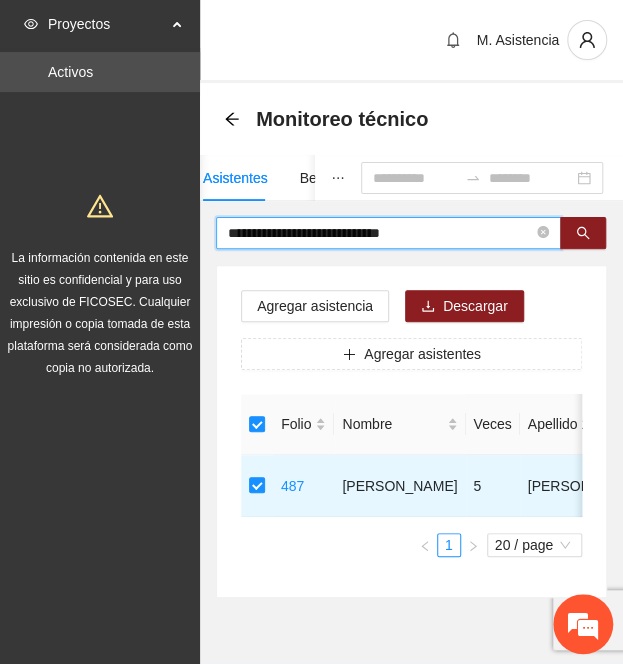 click on "**********" at bounding box center [380, 233] 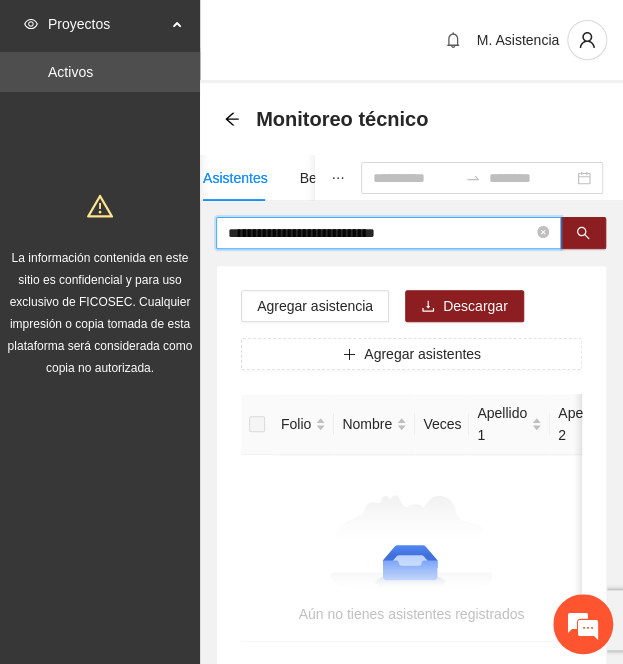 drag, startPoint x: 438, startPoint y: 226, endPoint x: 364, endPoint y: 202, distance: 77.7946 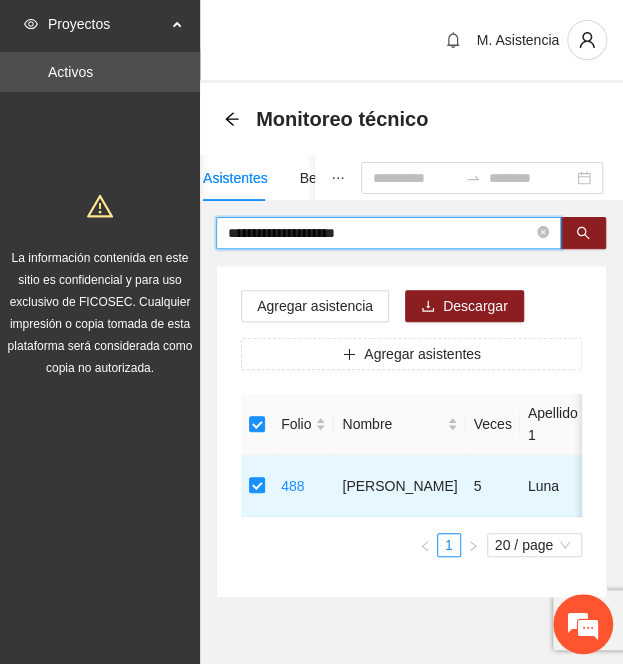 drag, startPoint x: 457, startPoint y: 223, endPoint x: -14, endPoint y: 173, distance: 473.64648 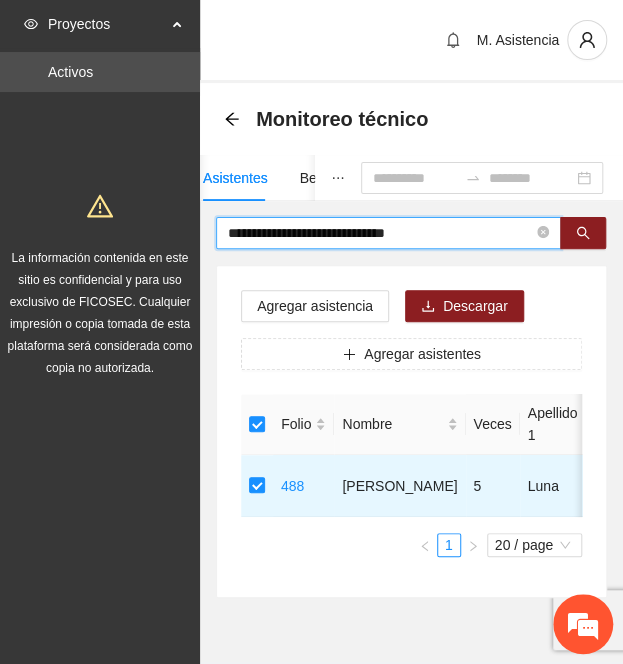 click on "**********" at bounding box center (380, 233) 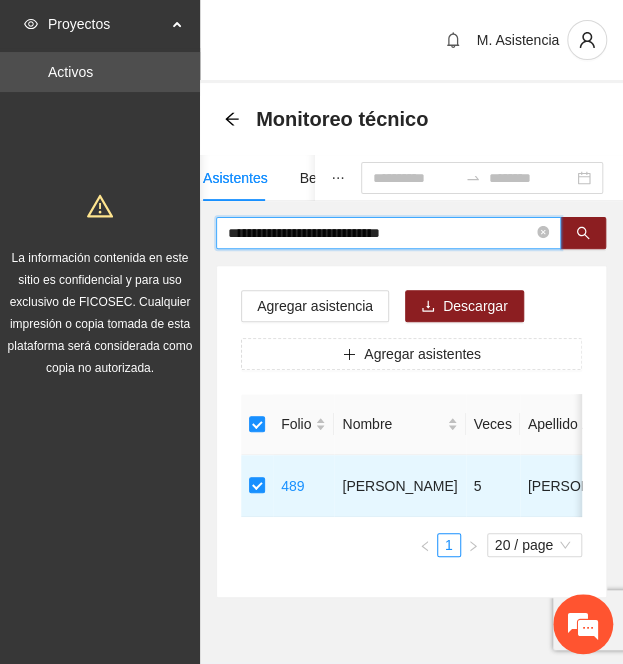 drag, startPoint x: 248, startPoint y: 246, endPoint x: 0, endPoint y: 241, distance: 248.0504 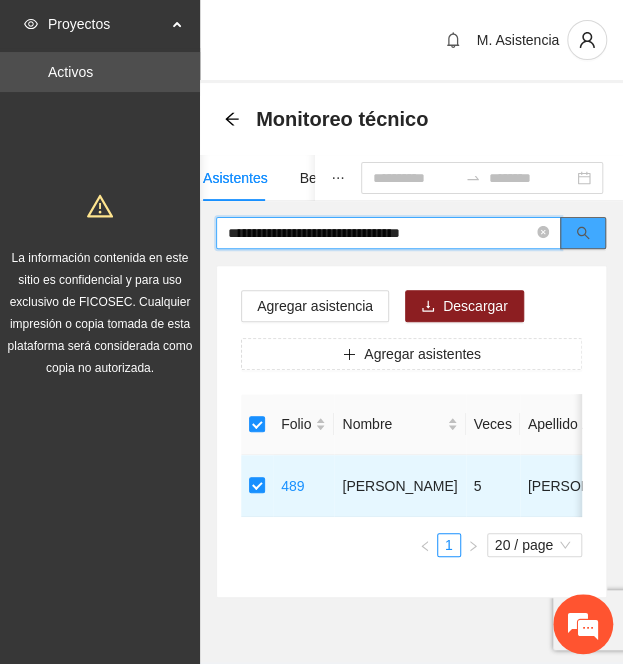 click 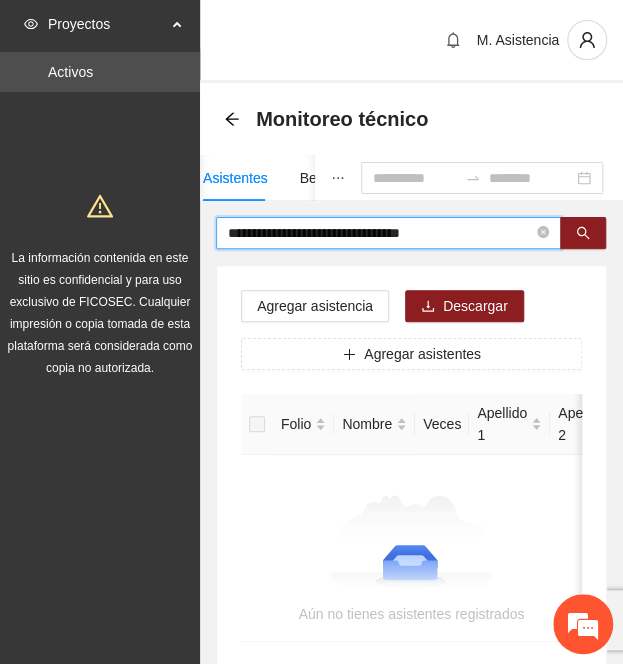 drag, startPoint x: 462, startPoint y: 236, endPoint x: 394, endPoint y: 244, distance: 68.46897 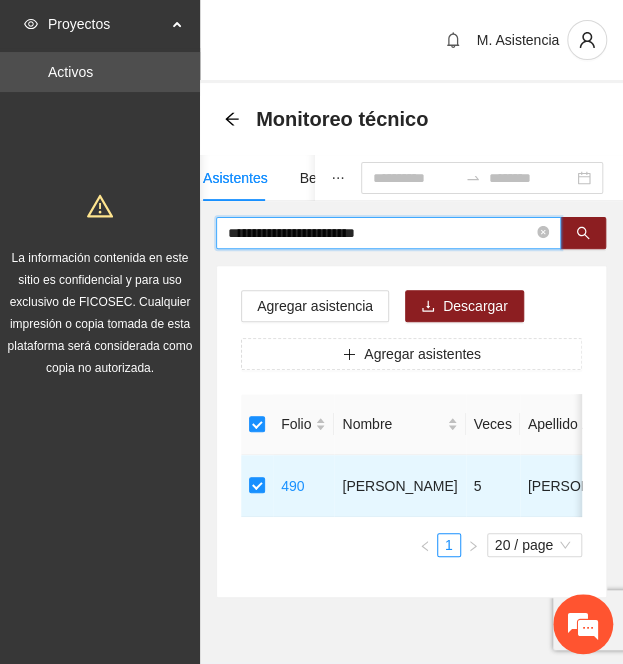drag, startPoint x: 409, startPoint y: 238, endPoint x: 142, endPoint y: 229, distance: 267.15164 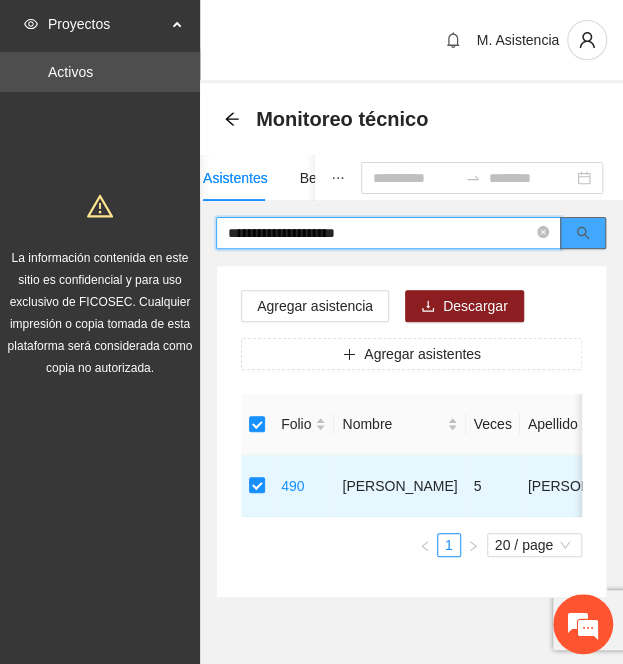 click at bounding box center [583, 233] 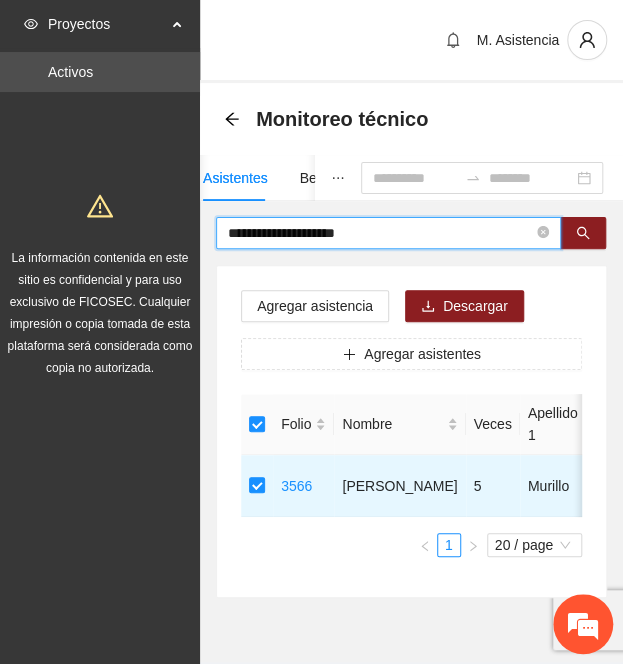 drag, startPoint x: 418, startPoint y: 227, endPoint x: 132, endPoint y: 212, distance: 286.3931 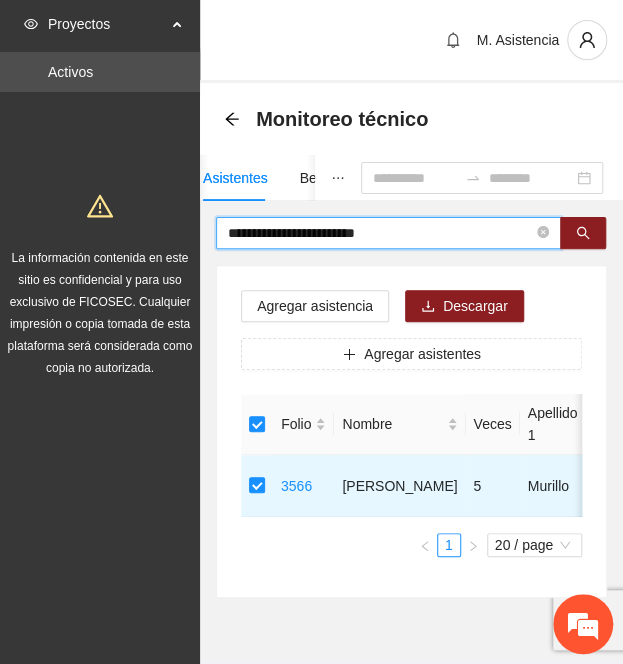 click on "**********" at bounding box center (380, 233) 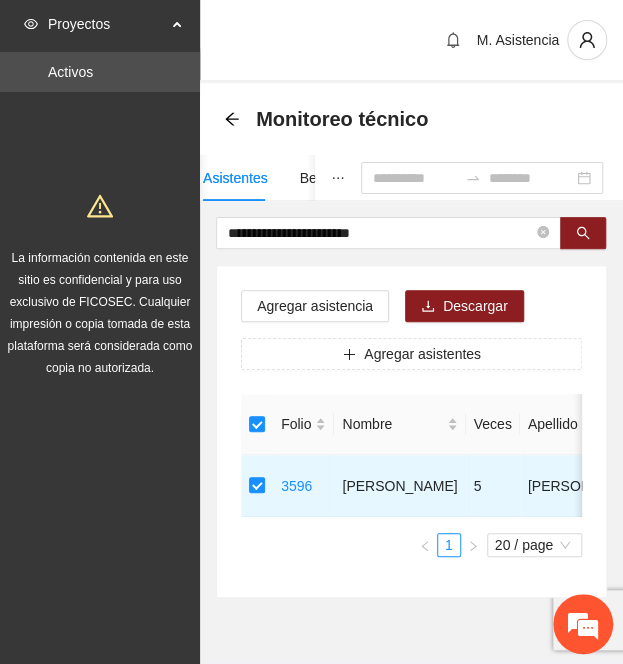 drag, startPoint x: 408, startPoint y: 236, endPoint x: 84, endPoint y: 200, distance: 325.99387 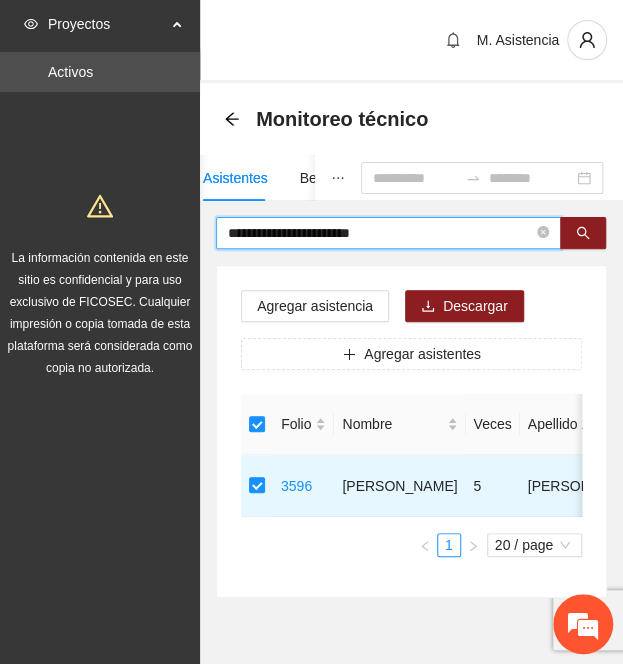 paste on "***" 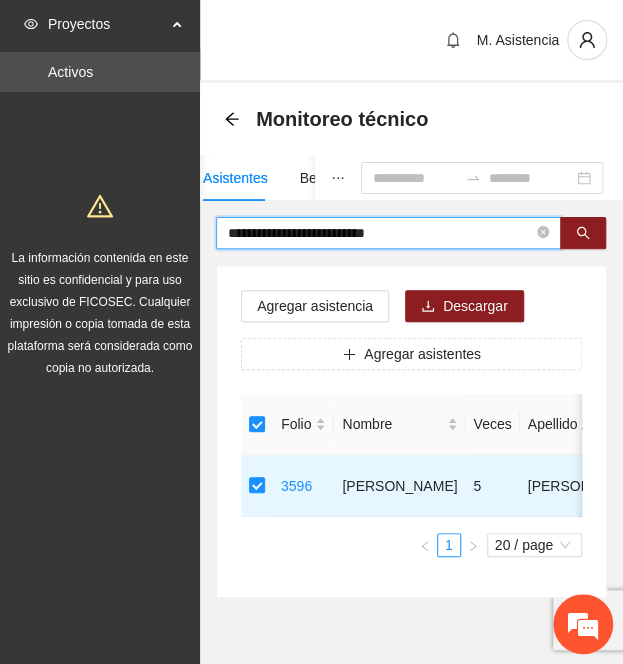 click on "**********" at bounding box center [380, 233] 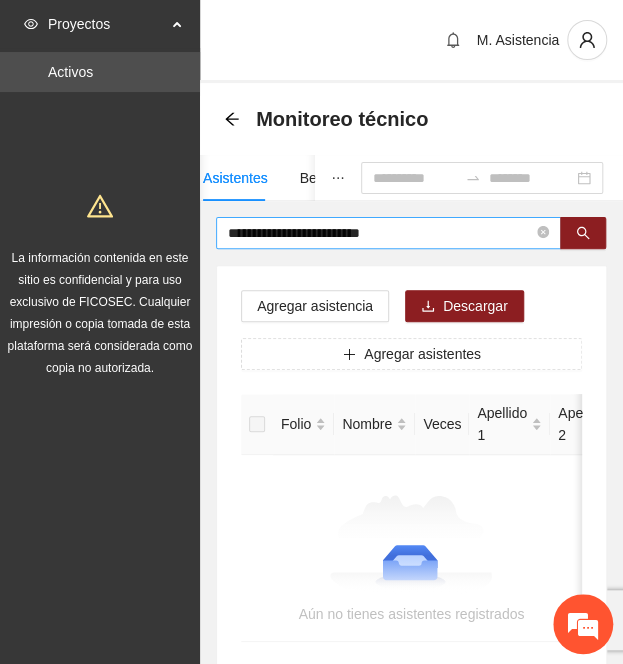 drag, startPoint x: 464, startPoint y: 212, endPoint x: 428, endPoint y: 237, distance: 43.829212 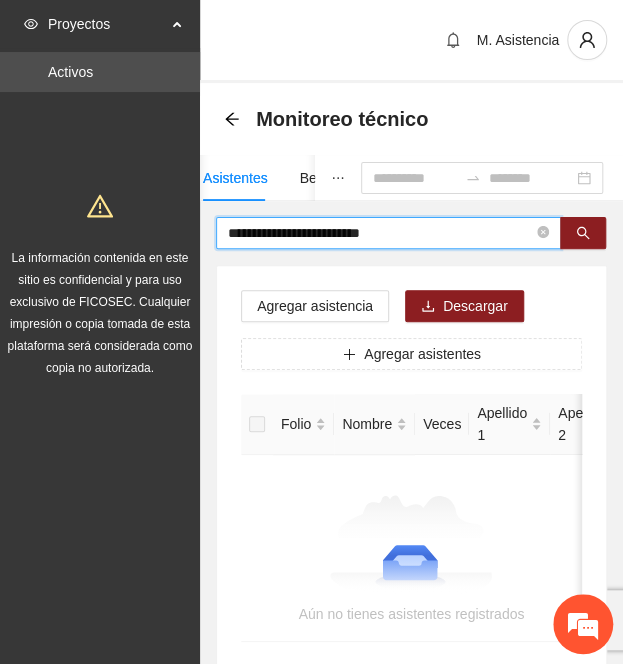click on "**********" at bounding box center [380, 233] 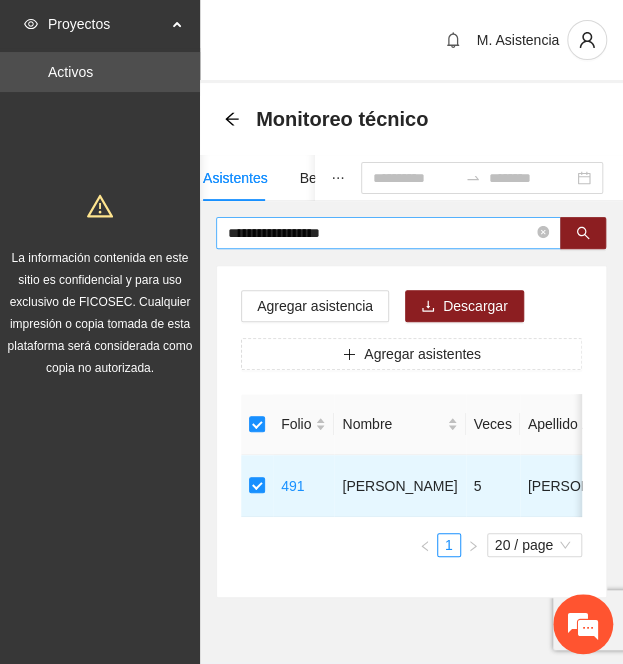 click on "**********" at bounding box center [380, 233] 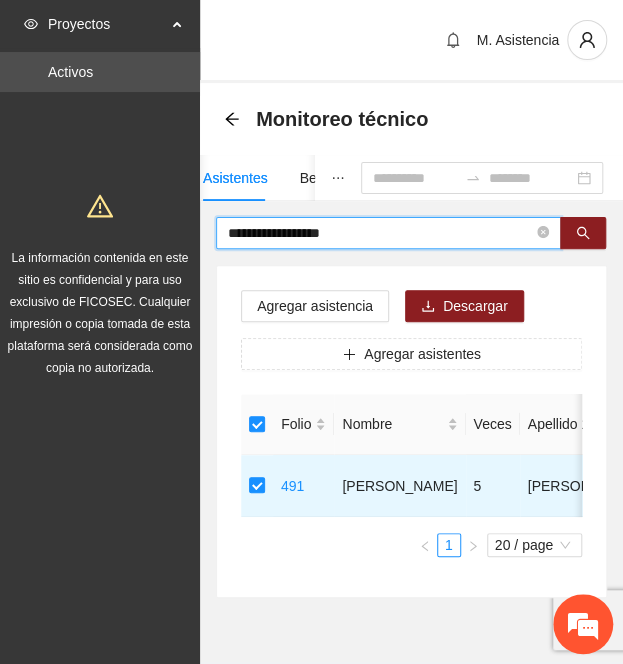 click on "**********" at bounding box center (380, 233) 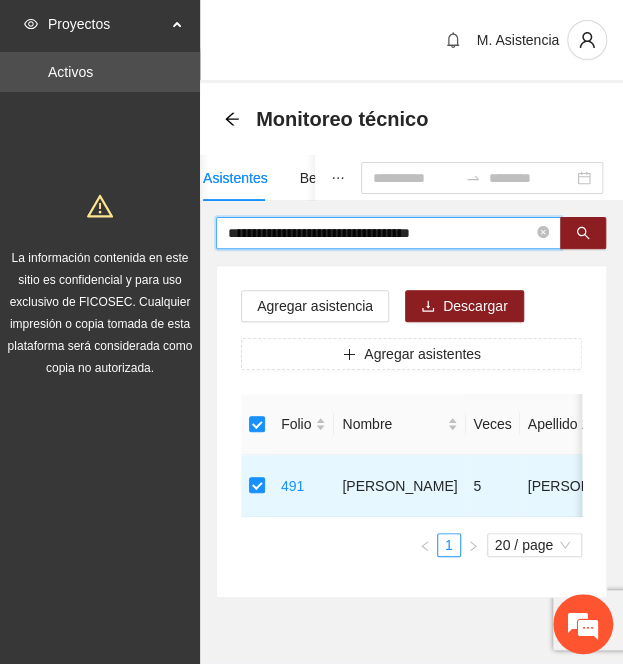 drag, startPoint x: 494, startPoint y: 237, endPoint x: 388, endPoint y: 229, distance: 106.30146 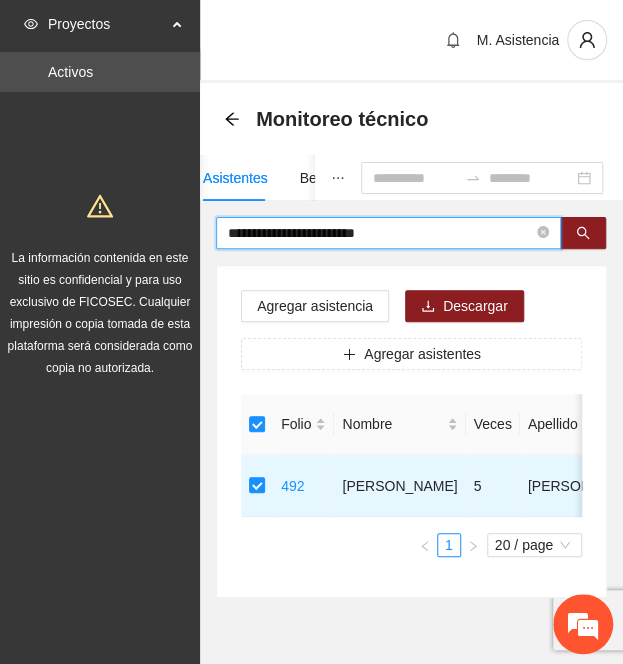 drag, startPoint x: 418, startPoint y: 237, endPoint x: 125, endPoint y: 240, distance: 293.01535 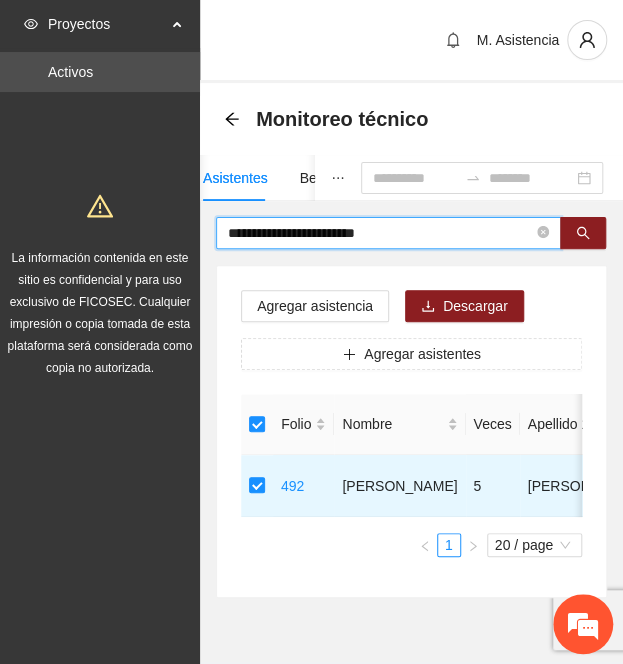 paste 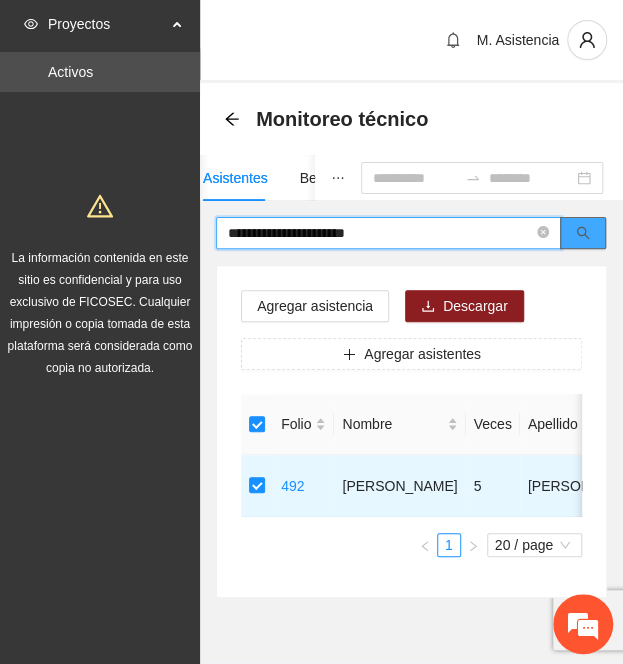 click 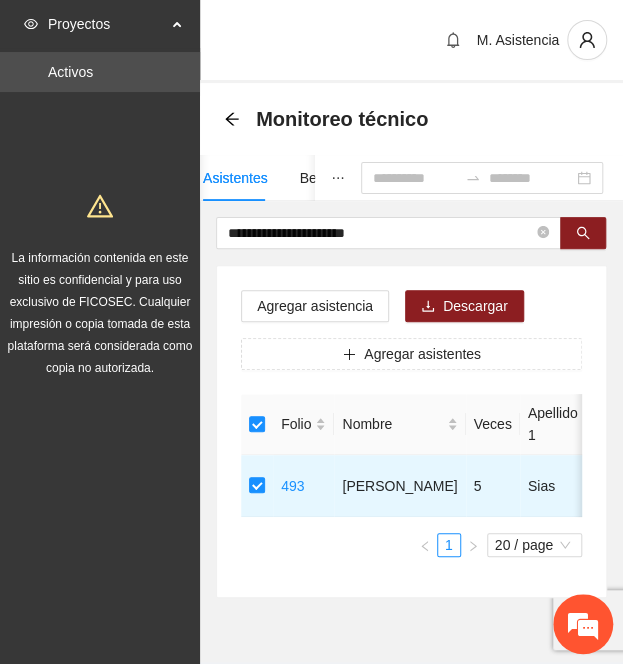 drag, startPoint x: 408, startPoint y: 224, endPoint x: 153, endPoint y: 231, distance: 255.09605 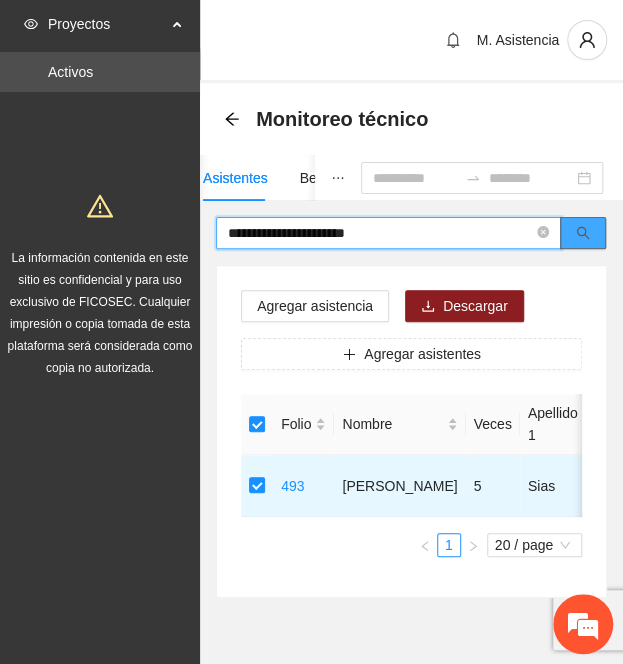 paste 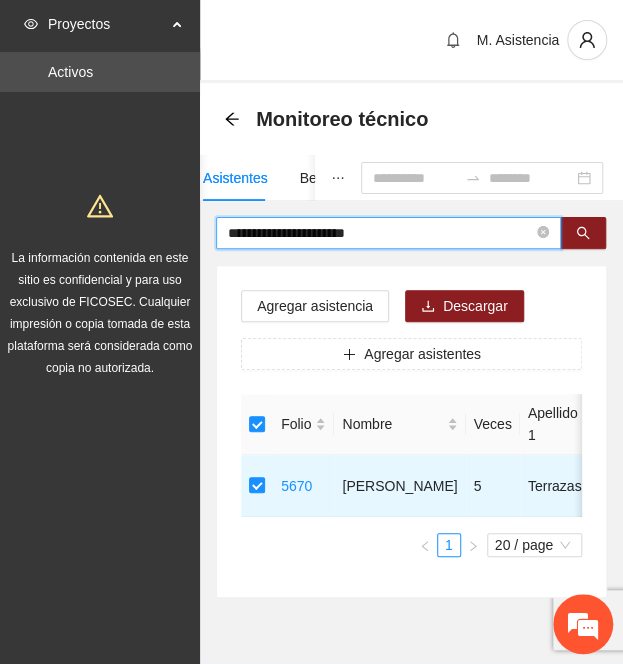 drag, startPoint x: 415, startPoint y: 235, endPoint x: 169, endPoint y: 233, distance: 246.00813 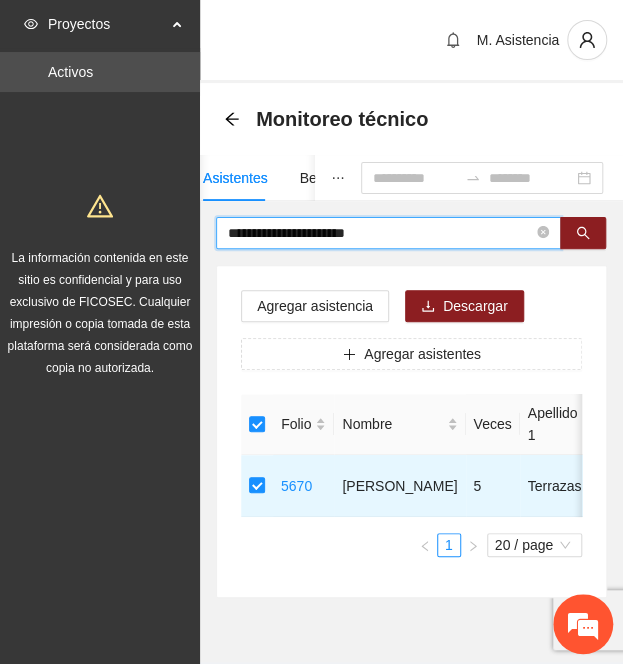 paste on "****" 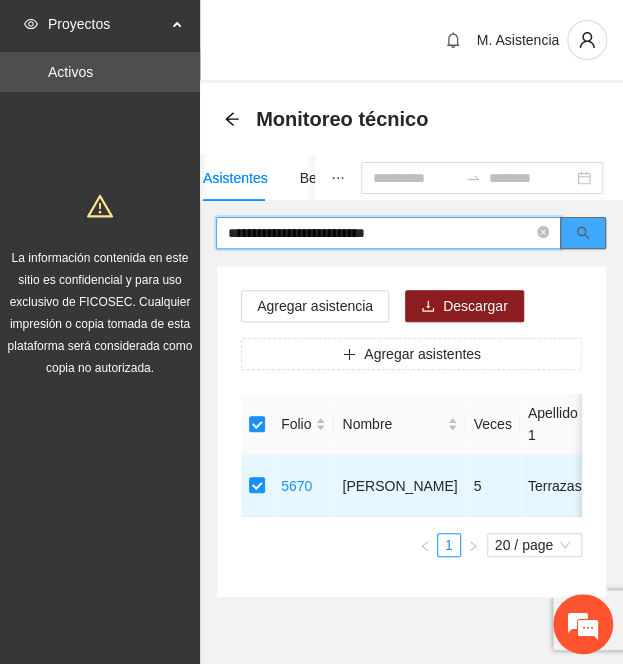 click 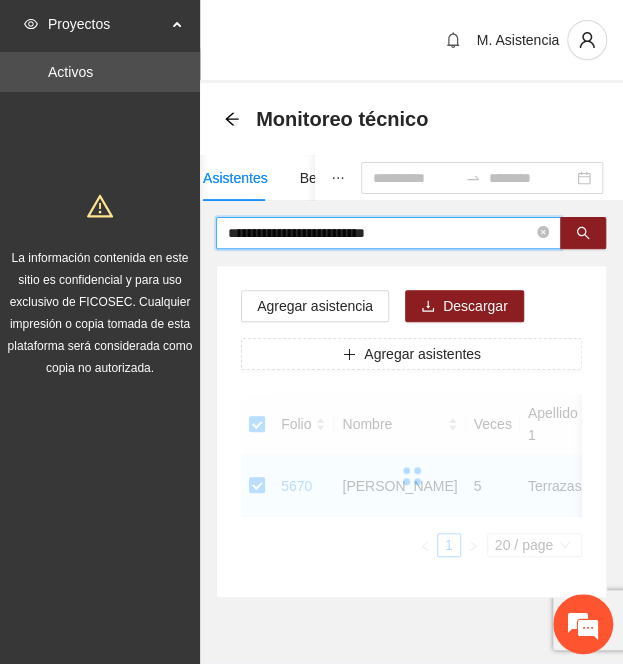 click on "**********" at bounding box center [380, 233] 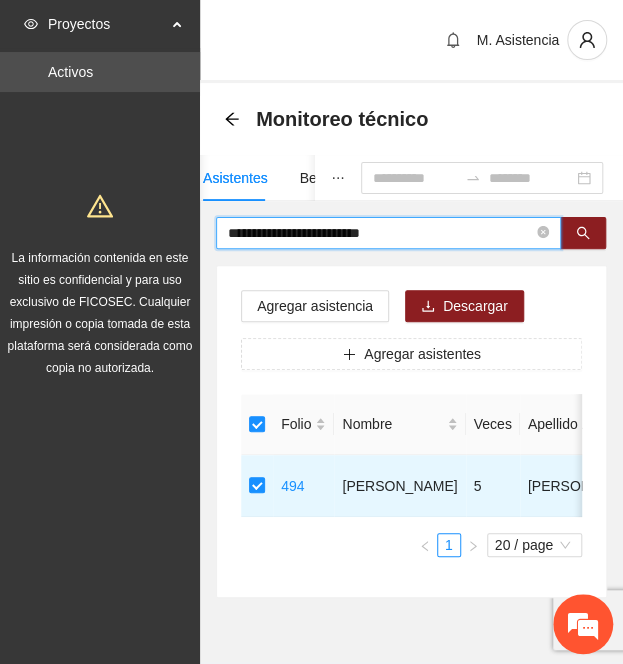 drag, startPoint x: 444, startPoint y: 233, endPoint x: 164, endPoint y: 201, distance: 281.82263 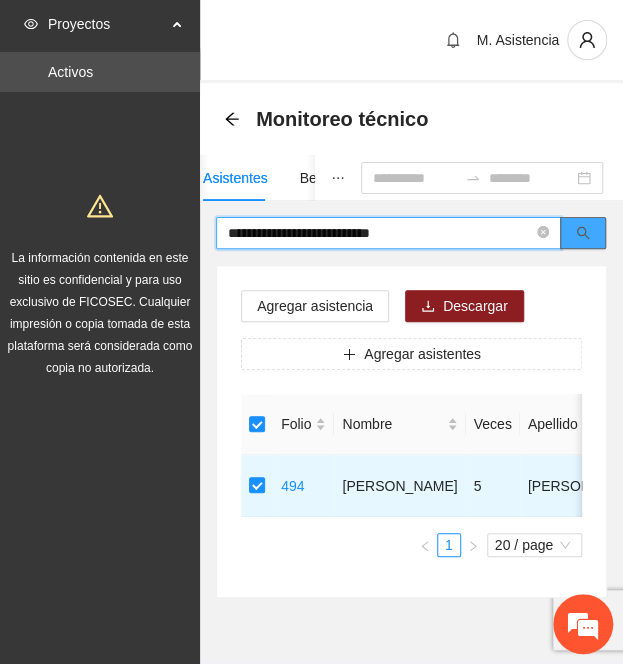 click at bounding box center [583, 233] 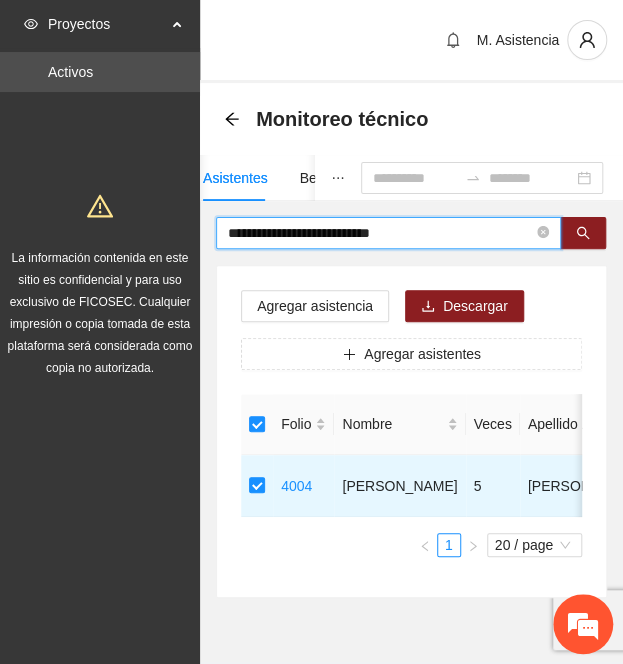 drag, startPoint x: 416, startPoint y: 232, endPoint x: -52, endPoint y: 187, distance: 470.15848 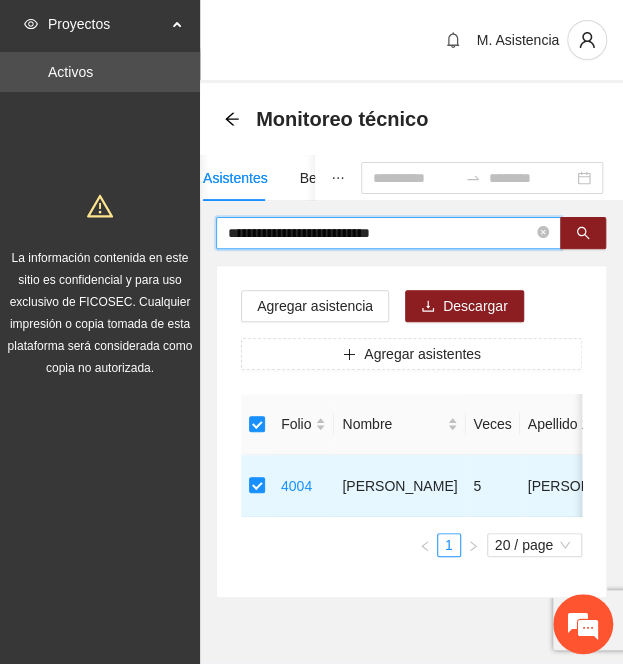 paste on "******" 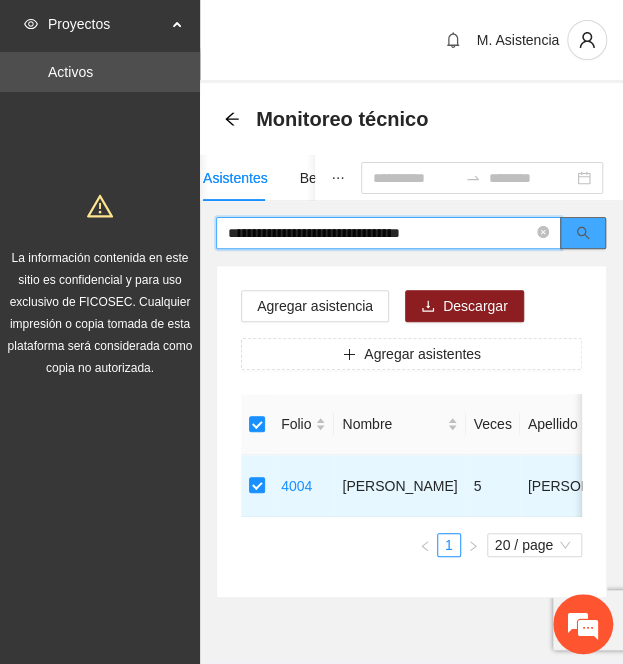 click 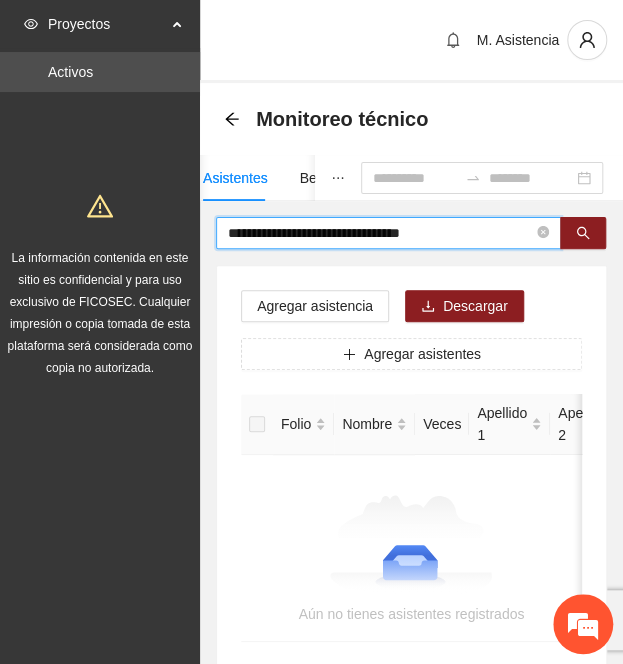 drag, startPoint x: 455, startPoint y: 227, endPoint x: 316, endPoint y: 235, distance: 139.23003 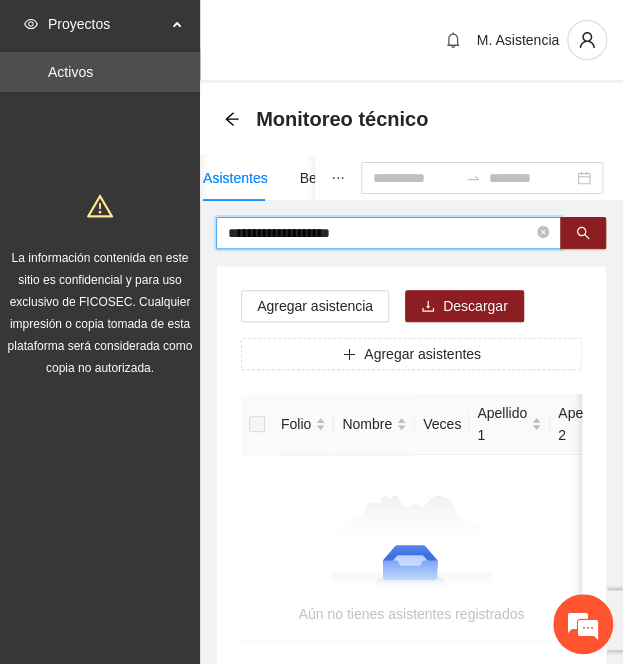 type on "**********" 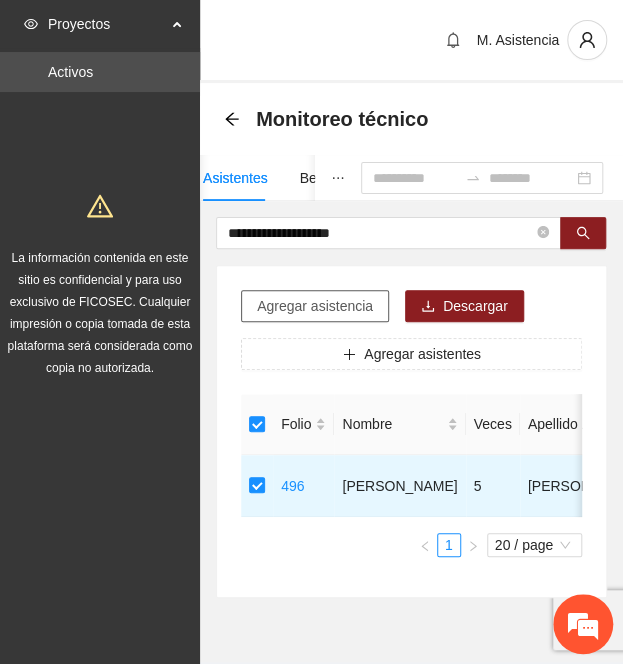 click on "Agregar asistencia" at bounding box center [315, 306] 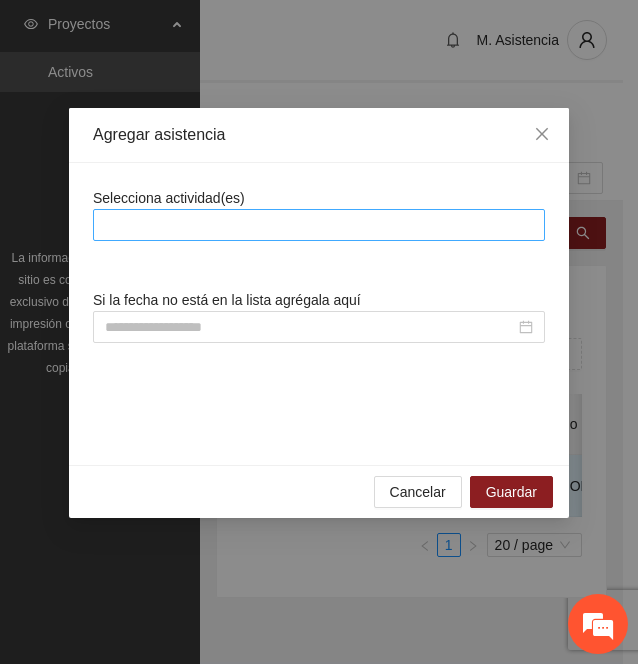 click at bounding box center (319, 225) 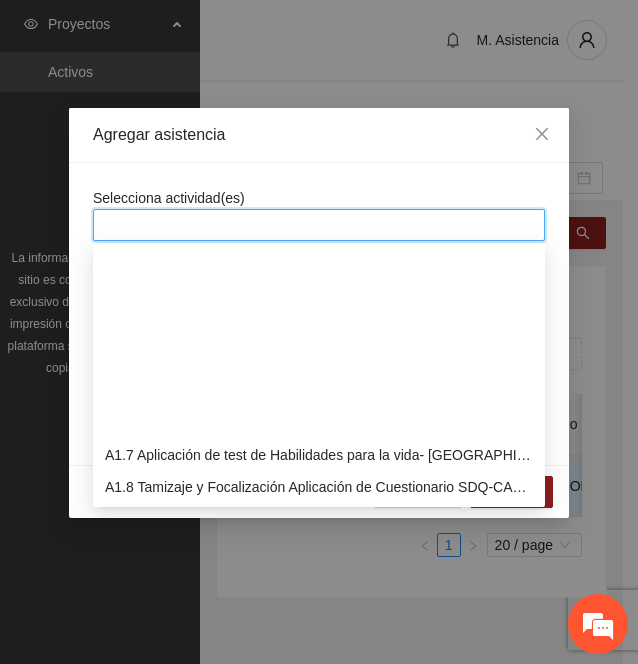 scroll, scrollTop: 200, scrollLeft: 0, axis: vertical 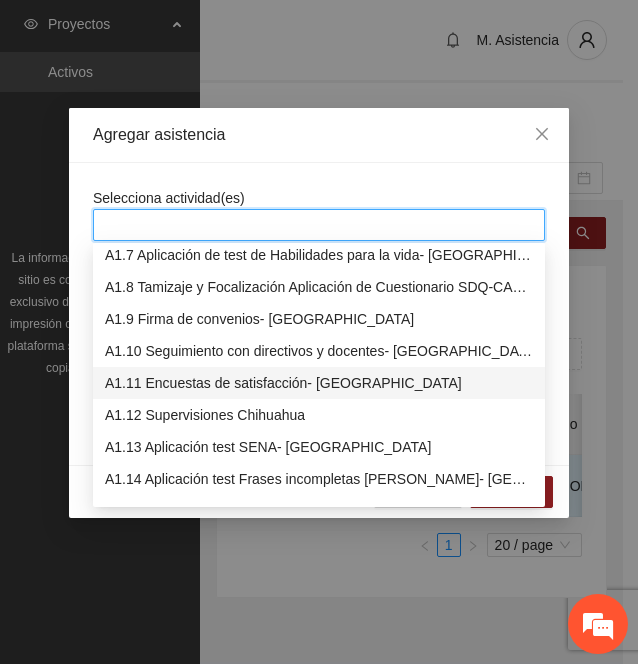 click on "A1.11 Encuestas de satisfacción- [GEOGRAPHIC_DATA]" at bounding box center [319, 383] 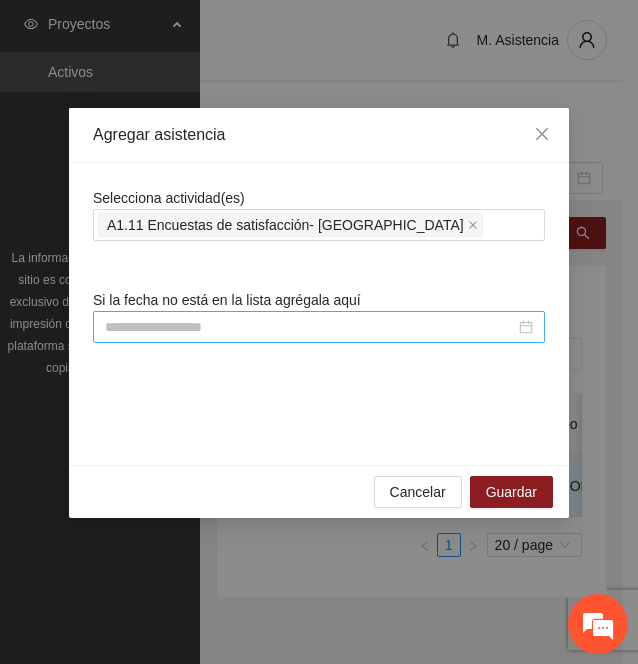 drag, startPoint x: 290, startPoint y: 307, endPoint x: 298, endPoint y: 323, distance: 17.888544 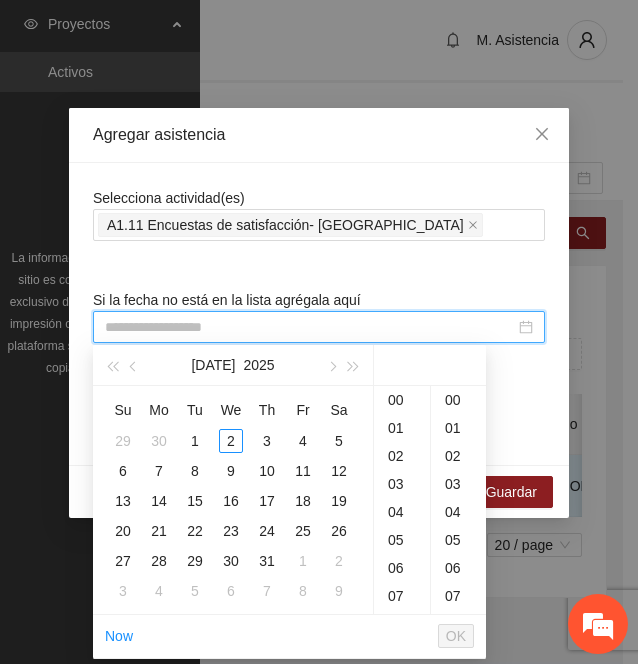 paste on "**********" 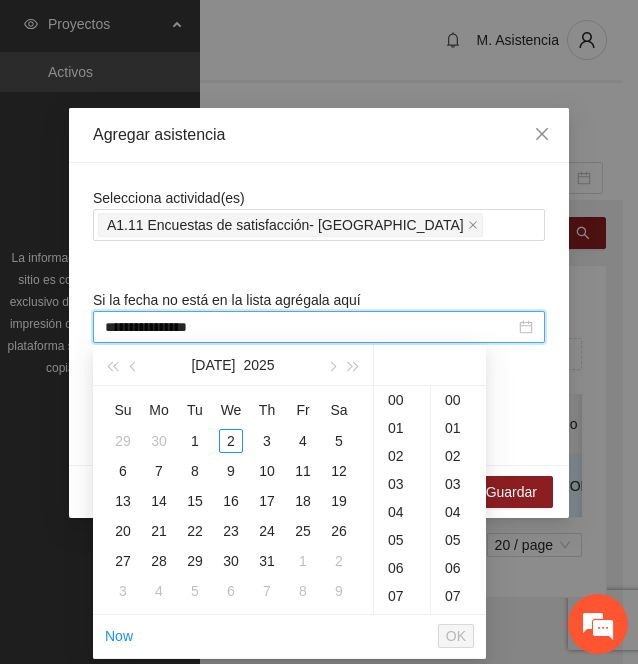 click on "**********" at bounding box center (310, 327) 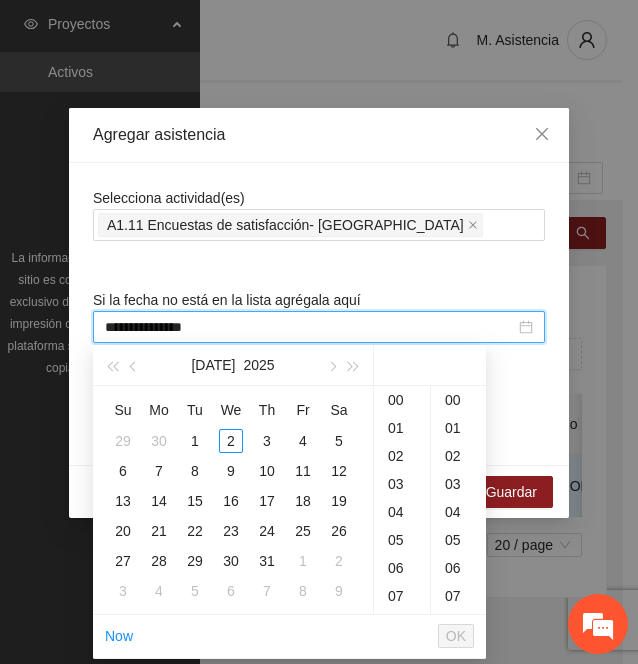 type on "**********" 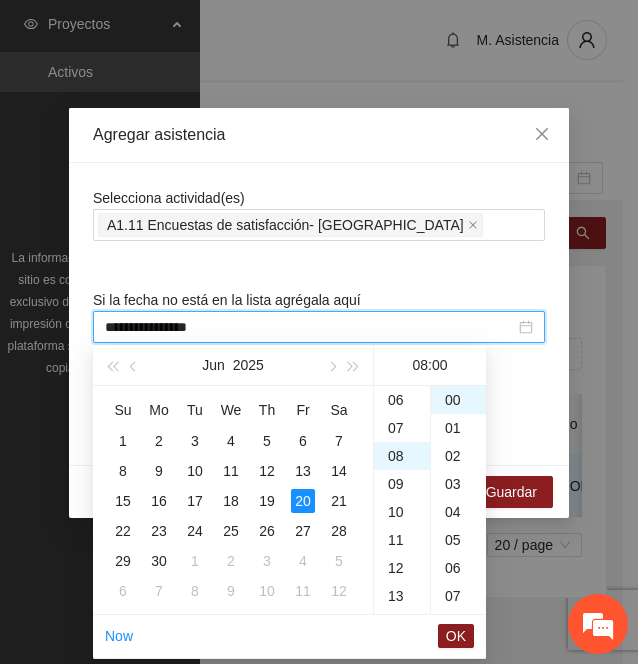 scroll, scrollTop: 224, scrollLeft: 0, axis: vertical 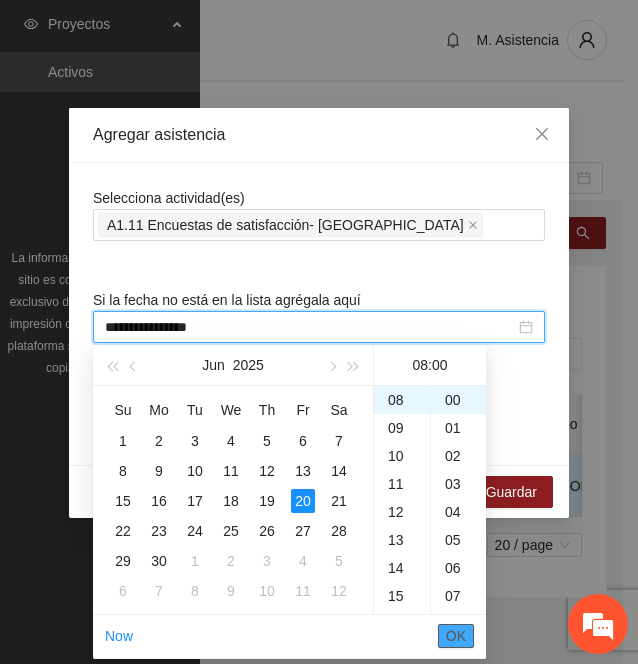 click on "OK" at bounding box center [456, 636] 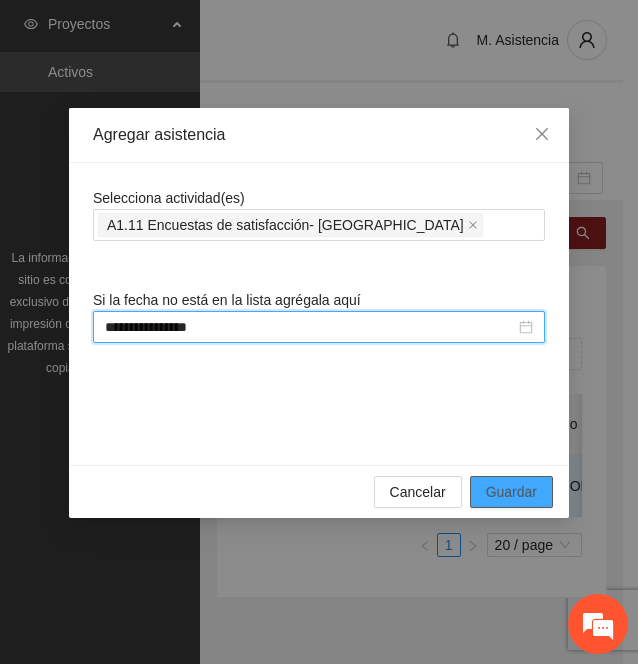 click on "Guardar" at bounding box center (511, 492) 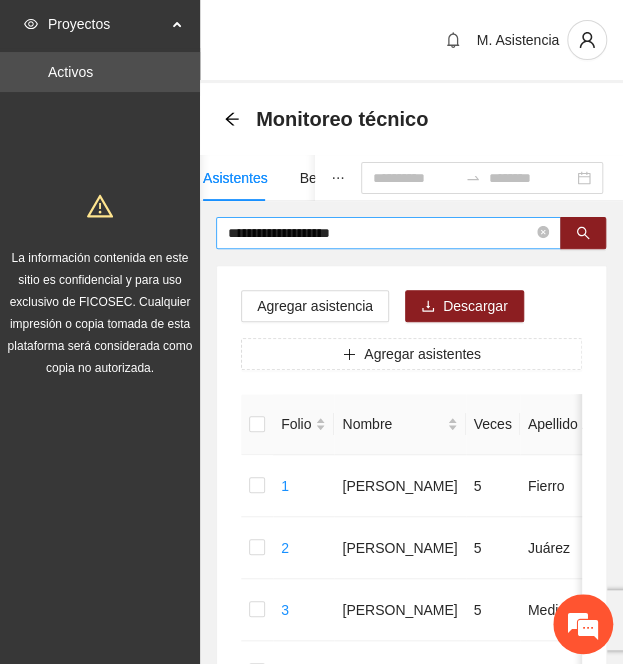 click on "**********" at bounding box center [380, 233] 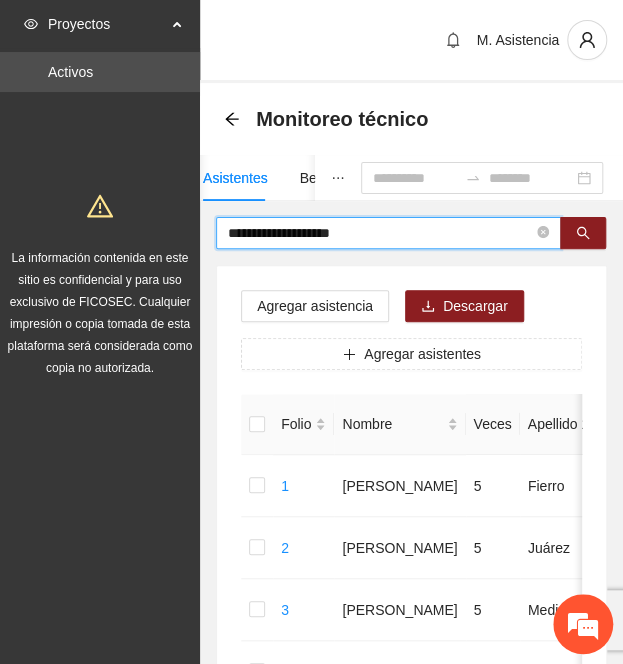 click on "**********" at bounding box center [380, 233] 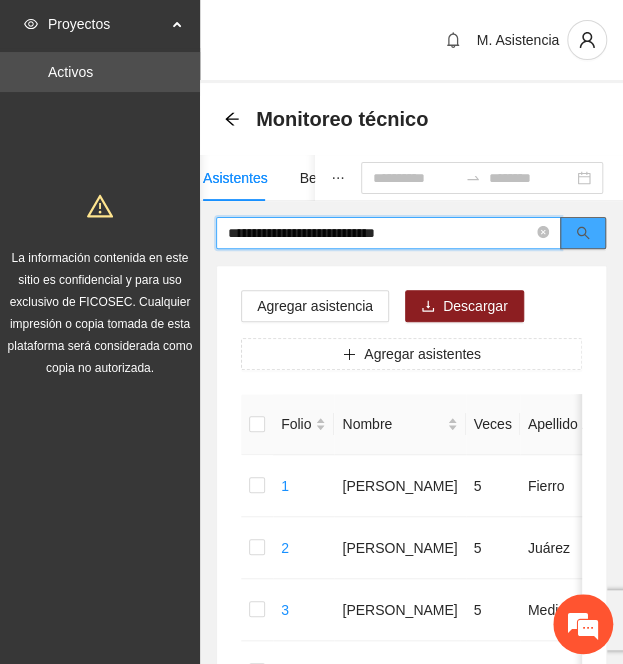 click at bounding box center (583, 233) 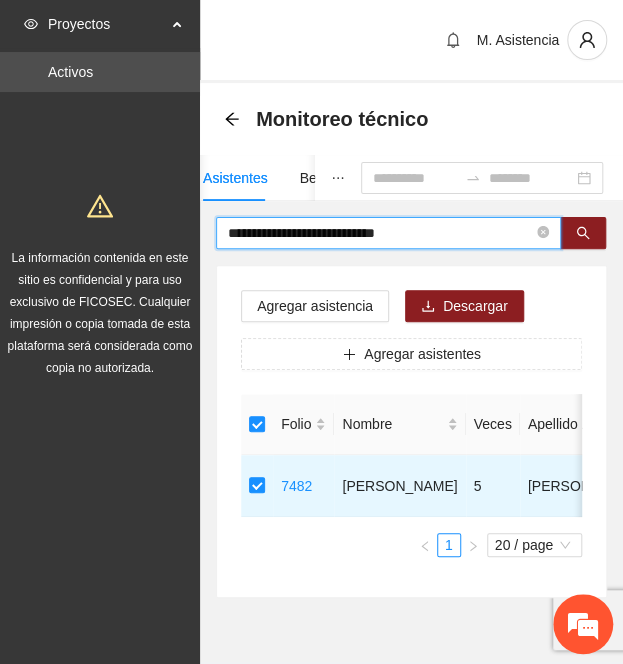 drag, startPoint x: 444, startPoint y: 233, endPoint x: 24, endPoint y: 203, distance: 421.07007 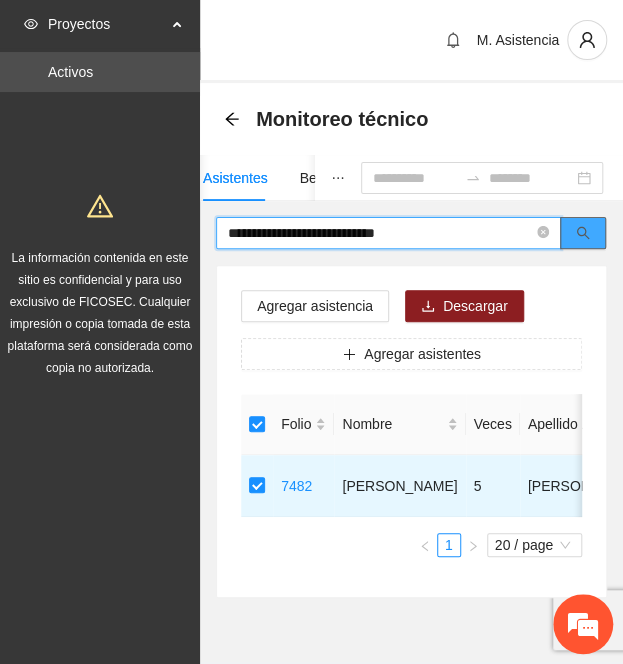 paste on "**" 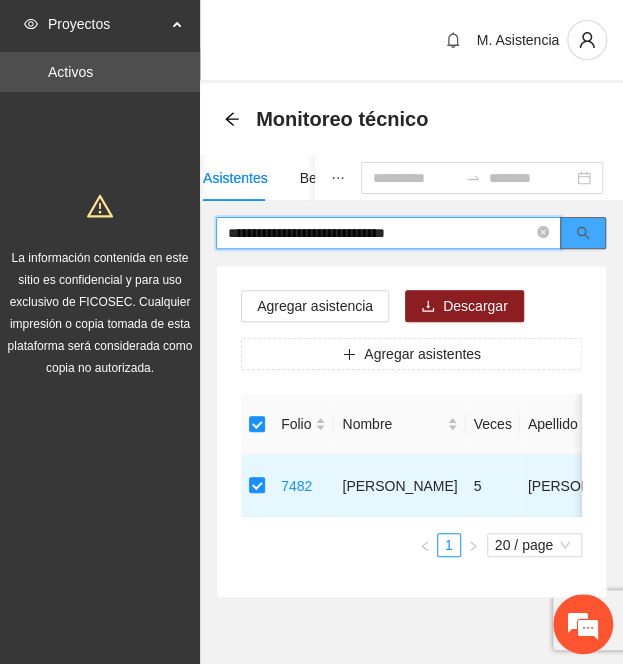 click at bounding box center [583, 233] 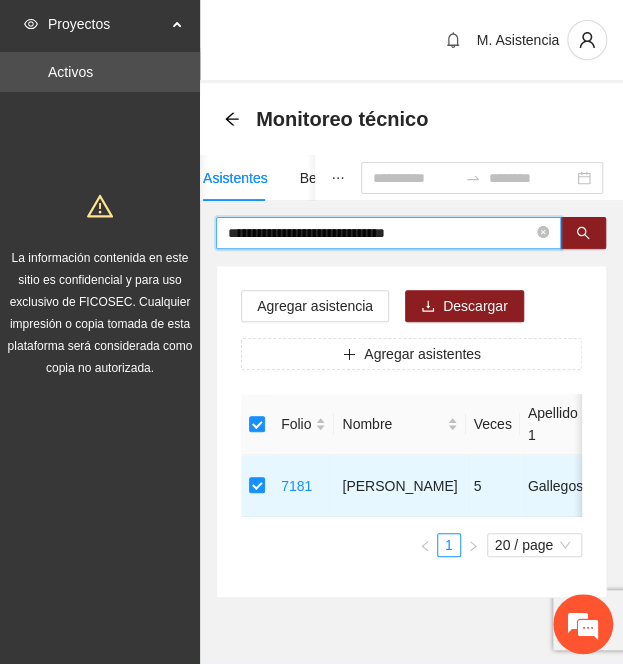 drag, startPoint x: 424, startPoint y: 224, endPoint x: -39, endPoint y: 161, distance: 467.2665 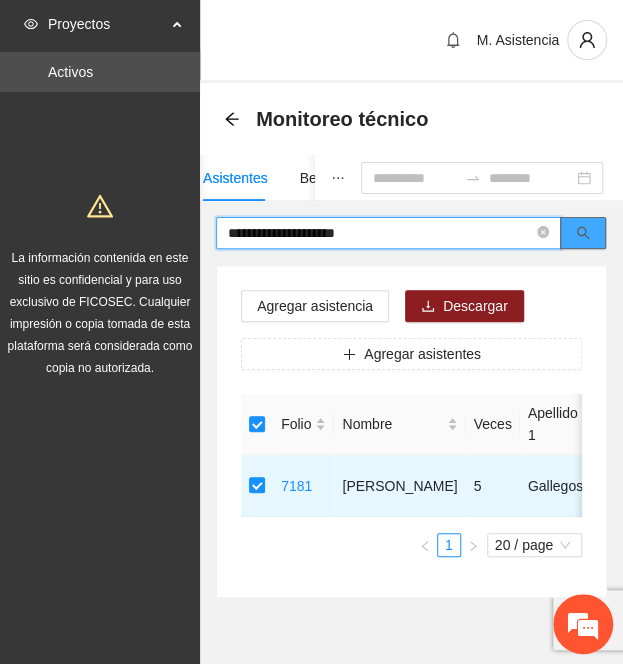 click at bounding box center (583, 234) 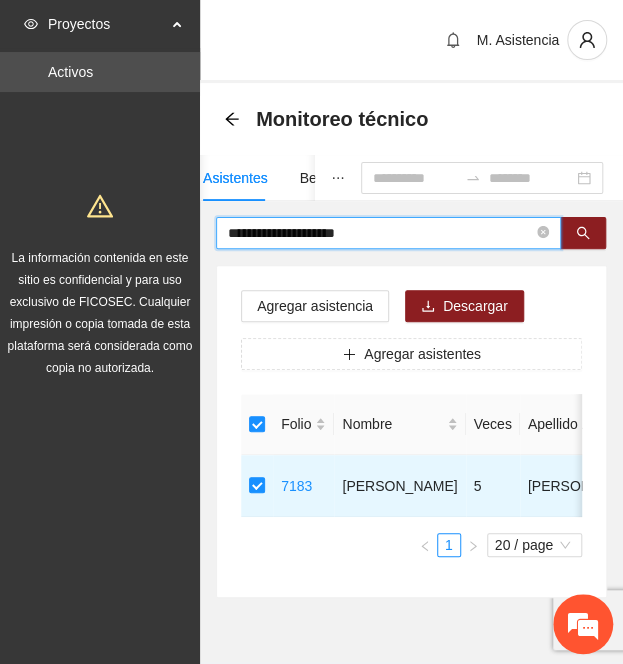 drag, startPoint x: 394, startPoint y: 238, endPoint x: 143, endPoint y: 230, distance: 251.12746 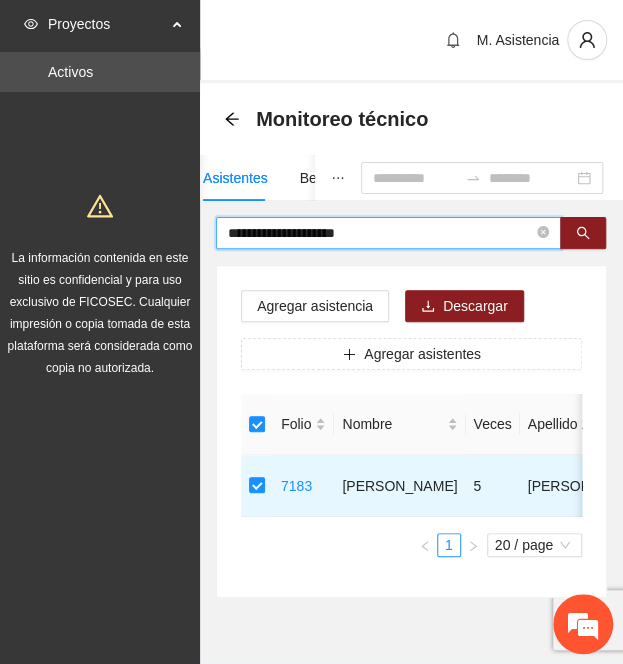 paste on "*****" 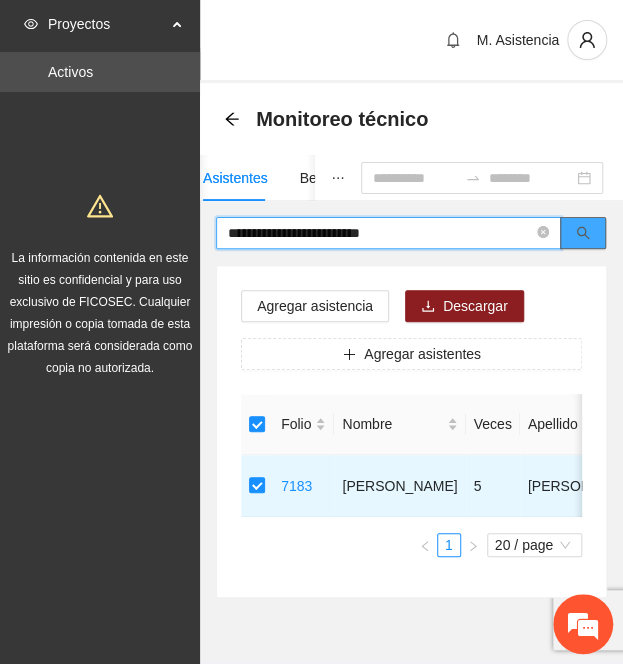 click 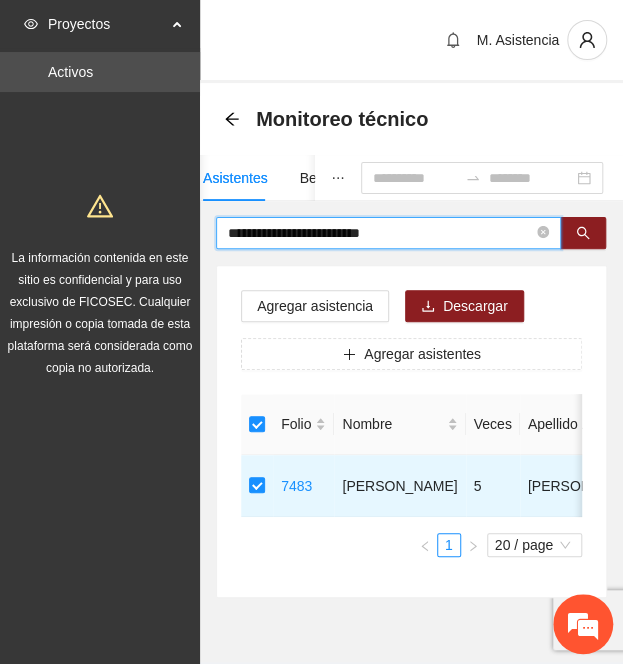 drag, startPoint x: 424, startPoint y: 241, endPoint x: 193, endPoint y: 229, distance: 231.31148 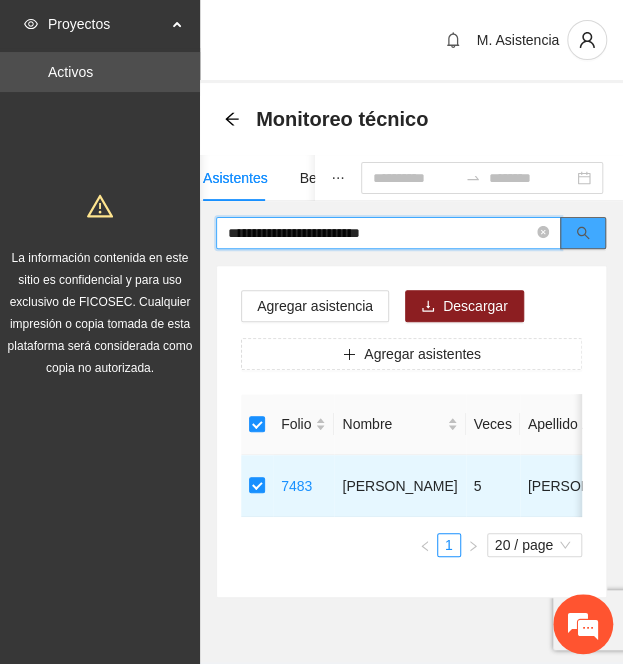 paste on "******" 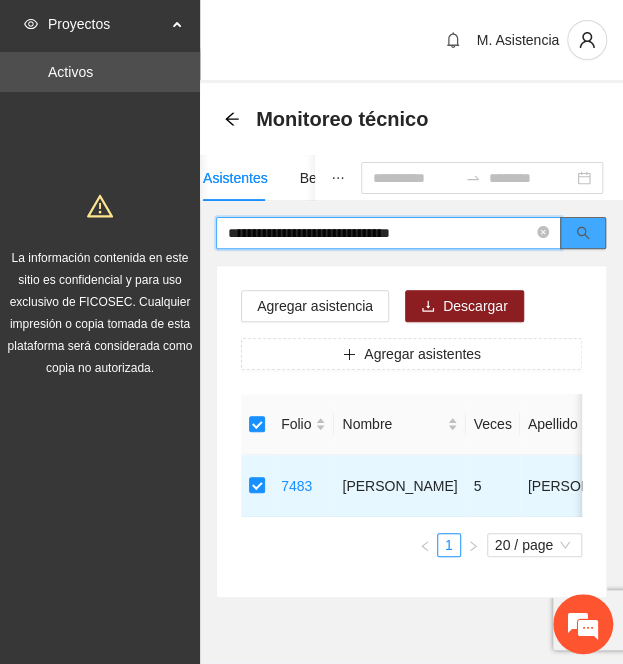 click at bounding box center (583, 233) 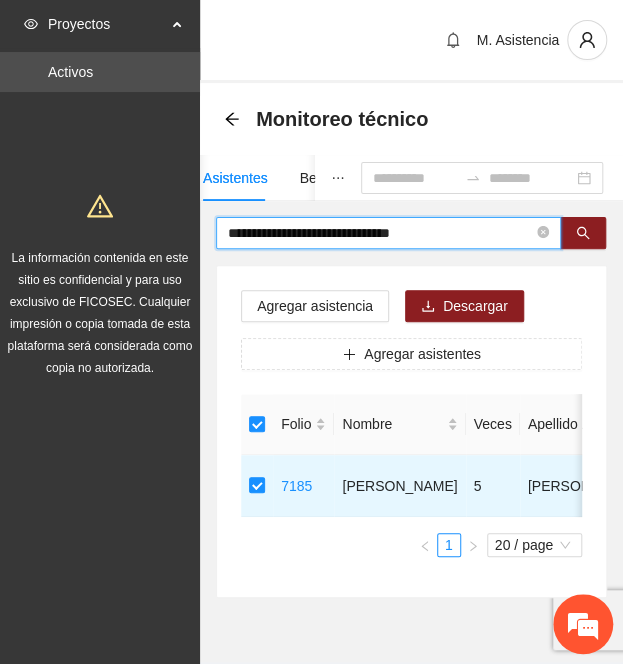 drag, startPoint x: 437, startPoint y: 235, endPoint x: 111, endPoint y: 178, distance: 330.94562 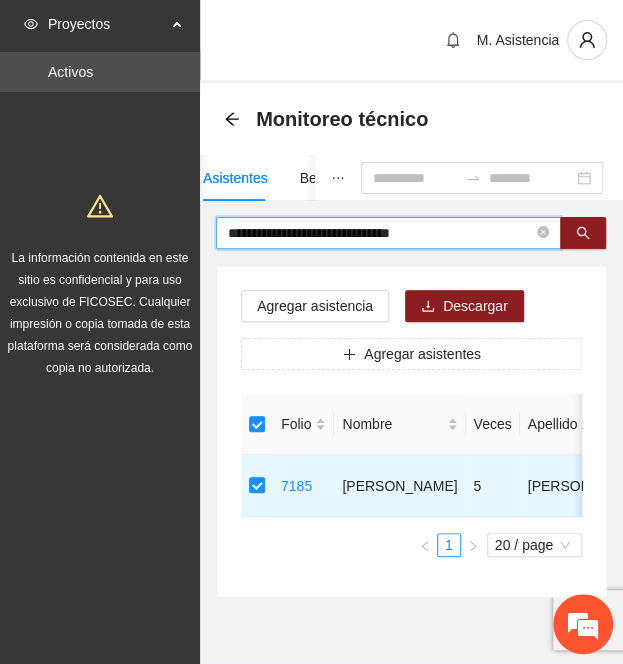 paste 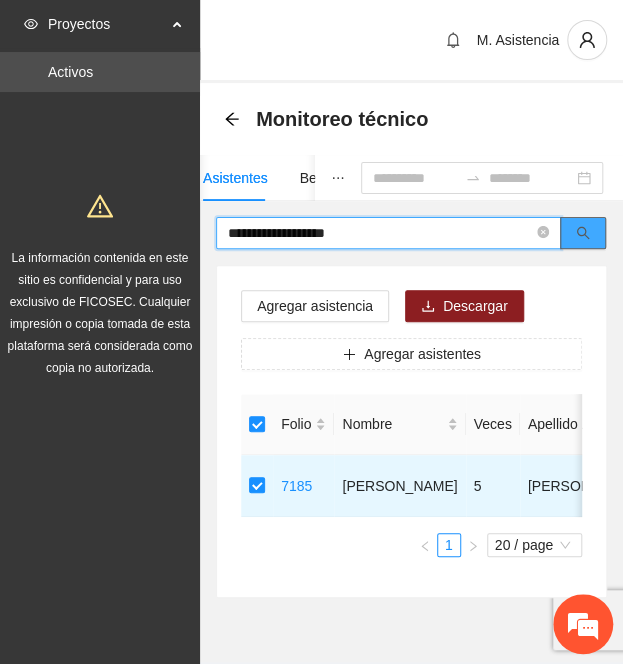 click 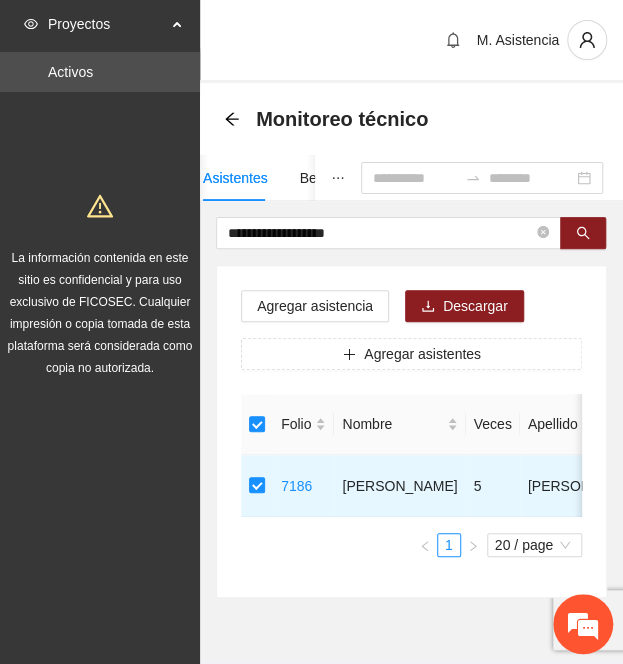 drag, startPoint x: 430, startPoint y: 237, endPoint x: 105, endPoint y: 192, distance: 328.1006 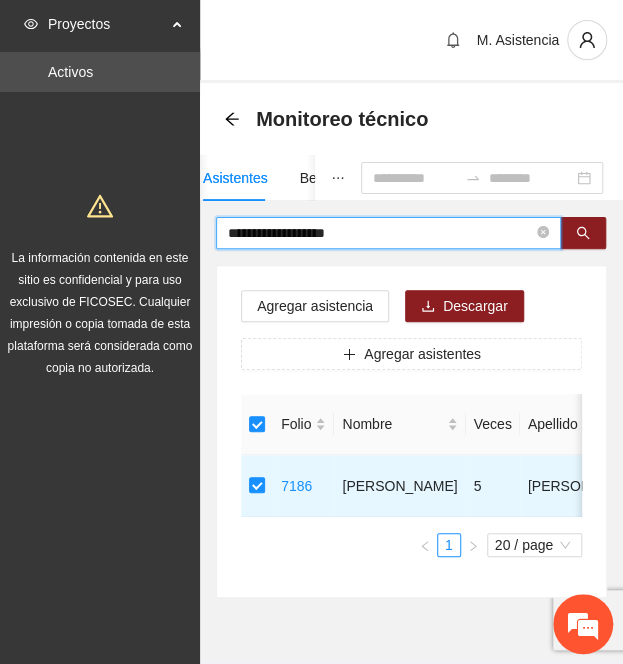 paste on "**********" 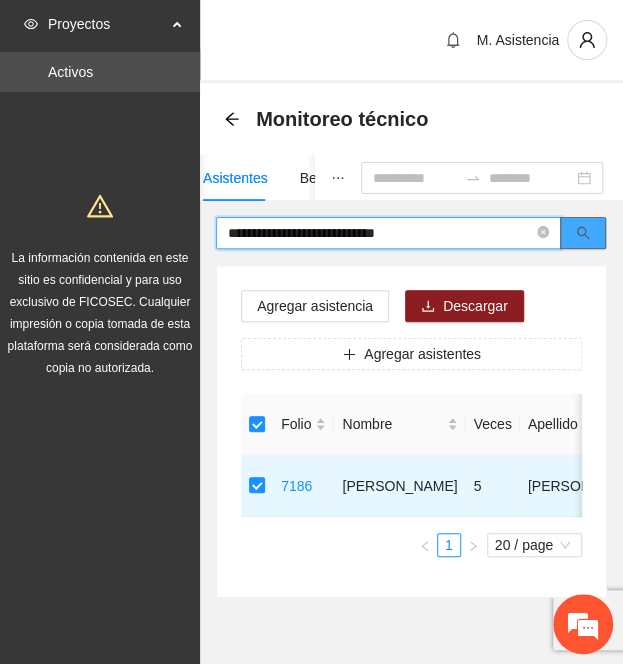 click 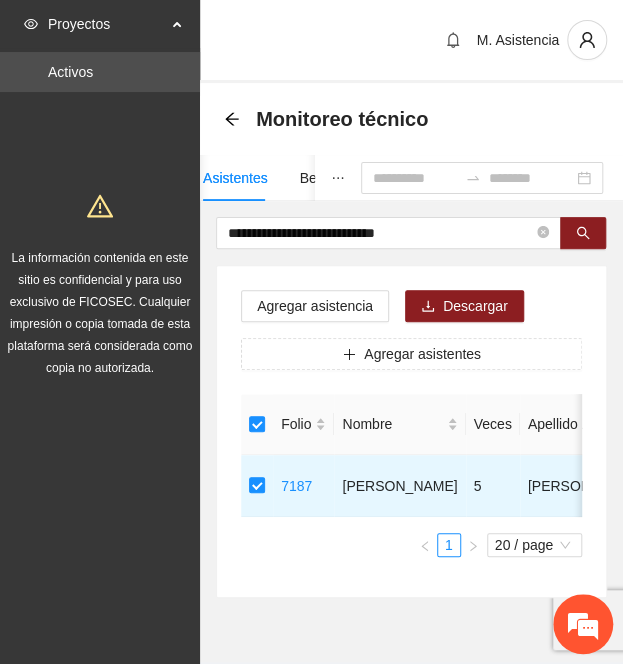 drag, startPoint x: 419, startPoint y: 231, endPoint x: -52, endPoint y: 172, distance: 474.68094 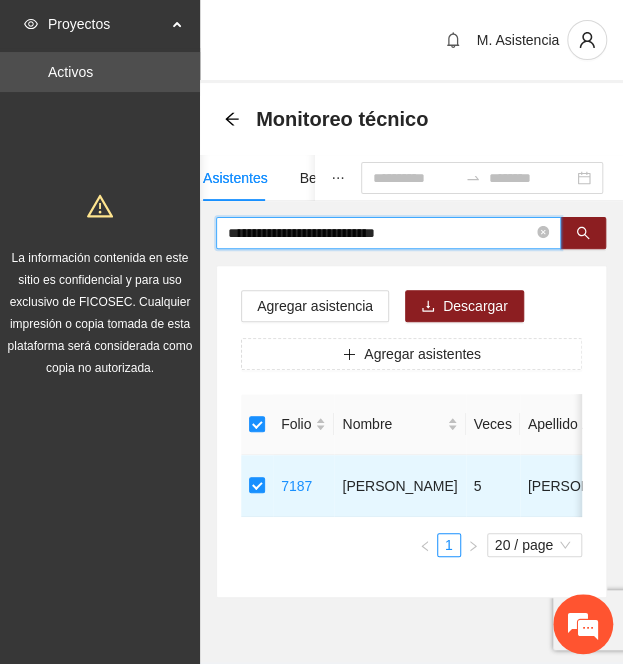 paste 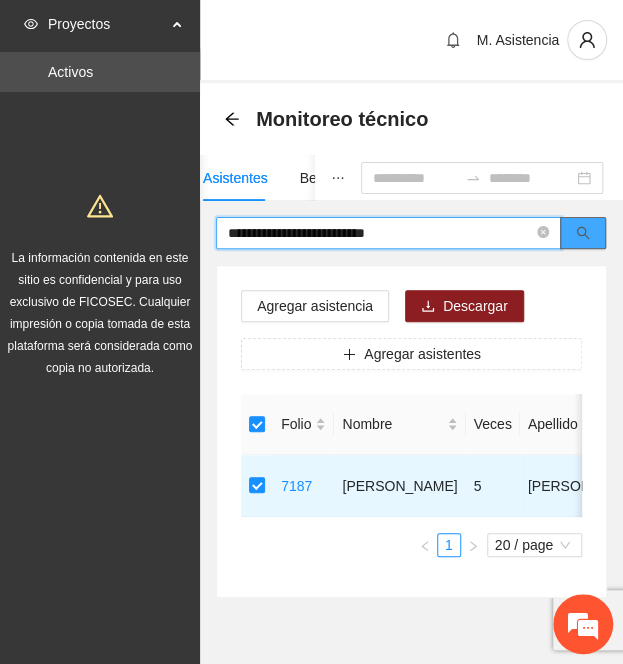 click at bounding box center (583, 233) 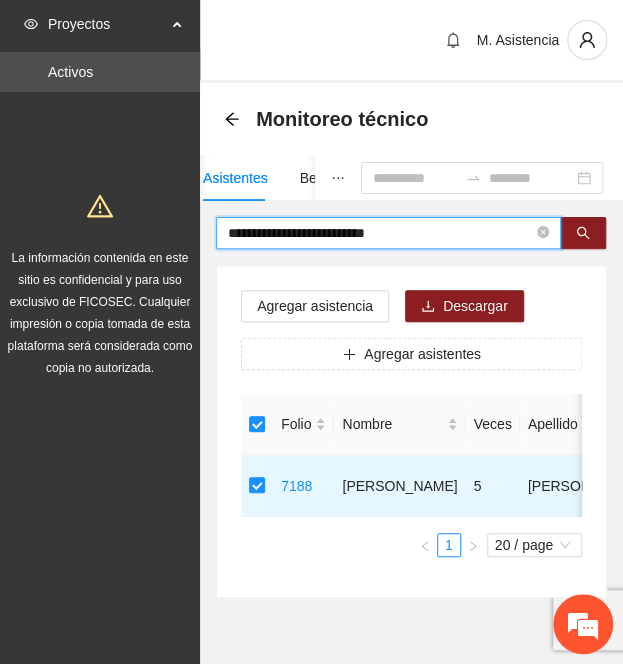 drag, startPoint x: 422, startPoint y: 235, endPoint x: 208, endPoint y: 230, distance: 214.05841 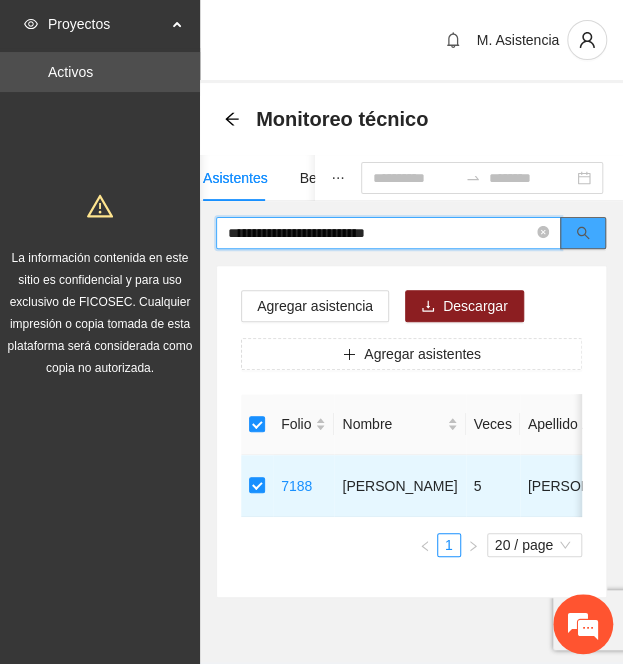 paste 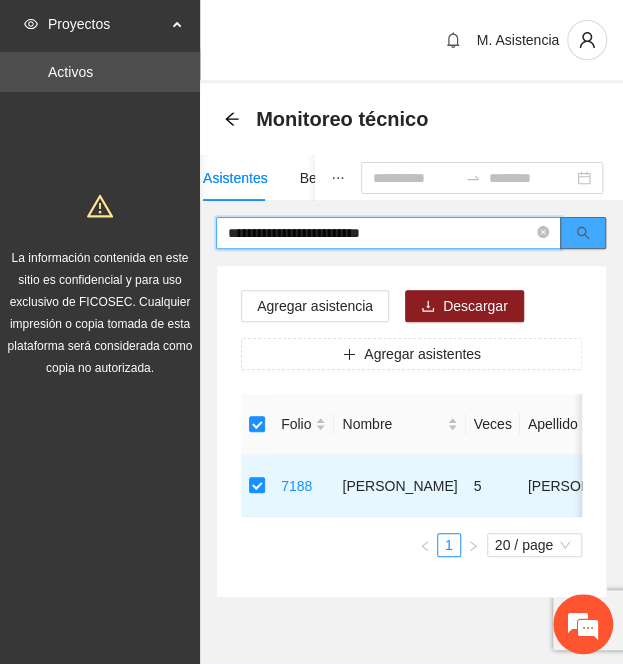 click 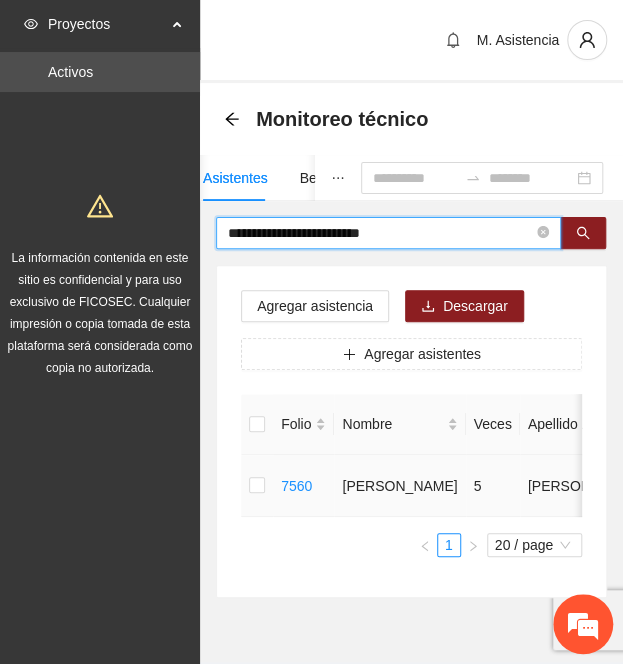 type on "**********" 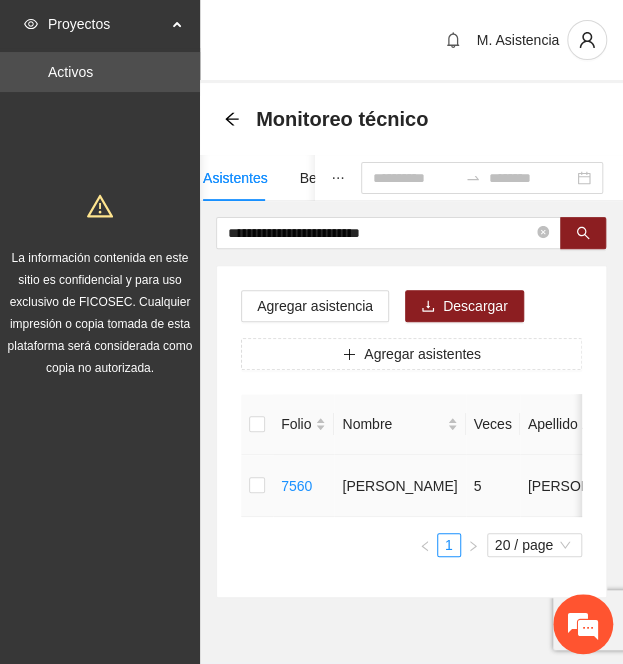 click at bounding box center [257, 486] 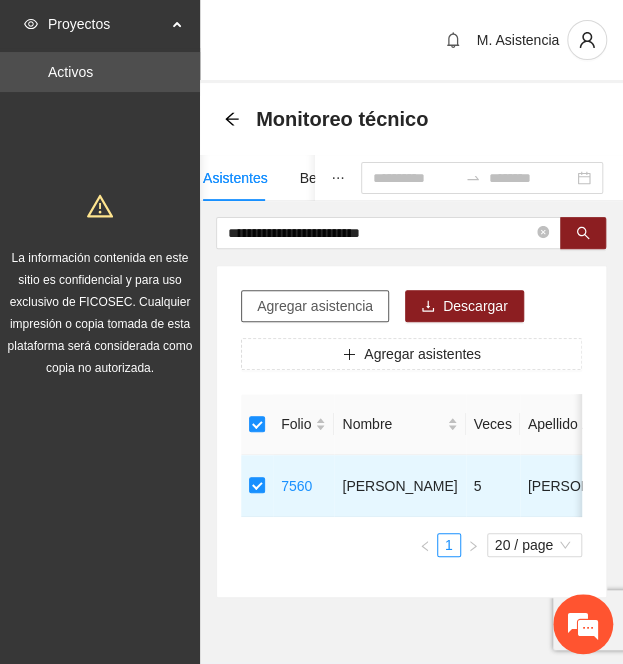 click on "Agregar asistencia" at bounding box center [315, 306] 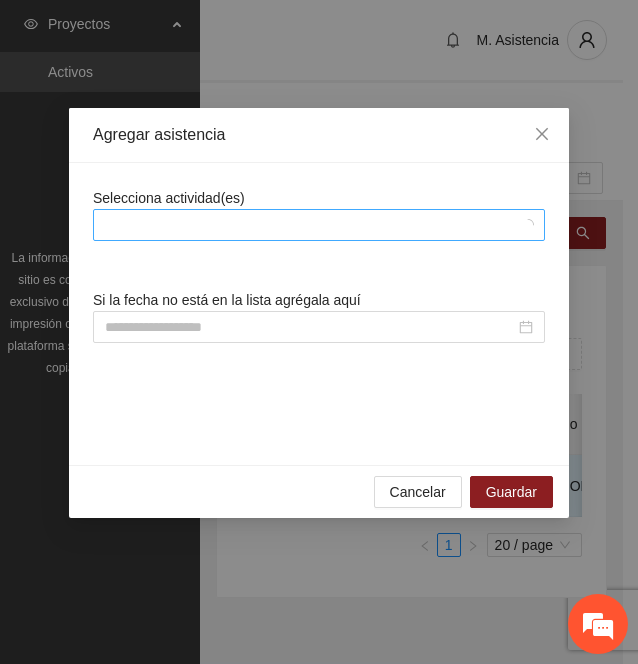 click at bounding box center [309, 225] 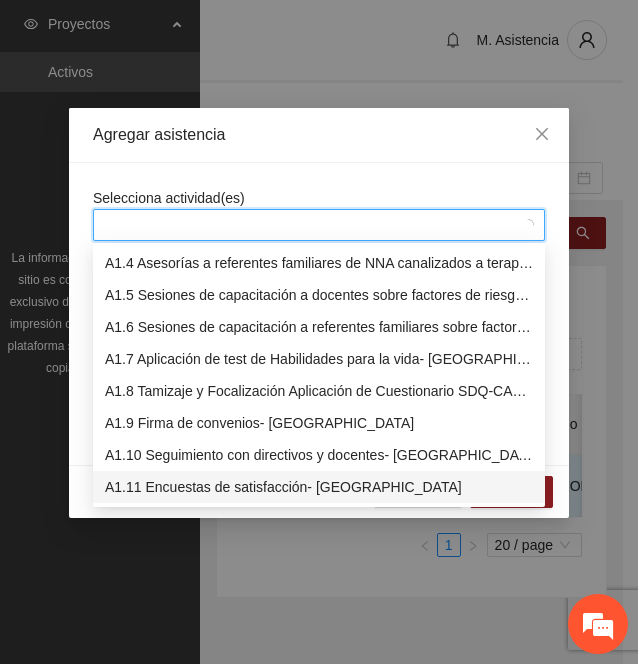 scroll, scrollTop: 97, scrollLeft: 0, axis: vertical 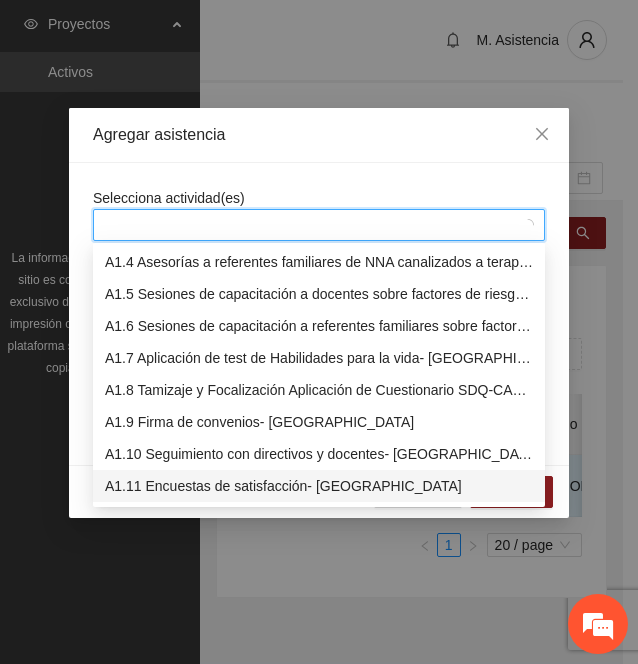 click on "A1.11 Encuestas de satisfacción- [GEOGRAPHIC_DATA]" at bounding box center (319, 486) 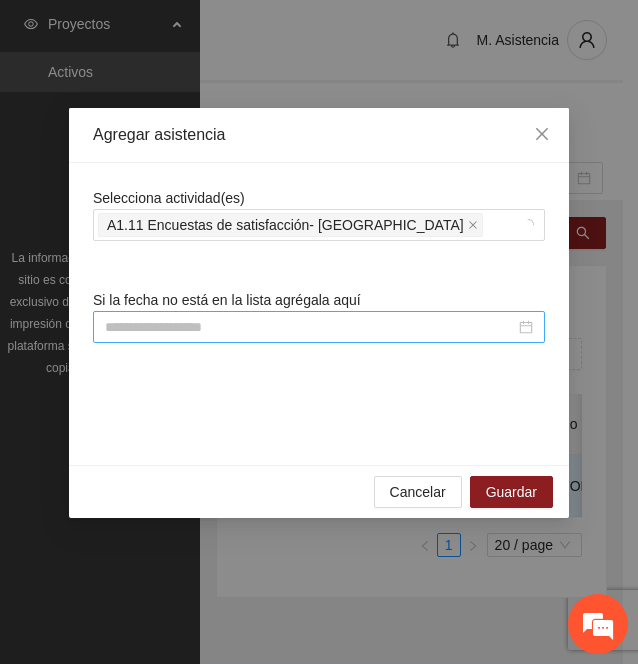 click at bounding box center [310, 327] 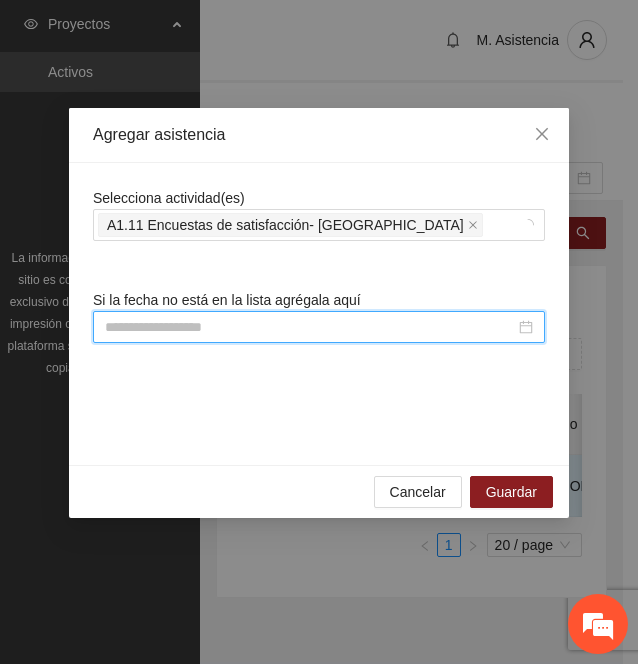 paste on "**********" 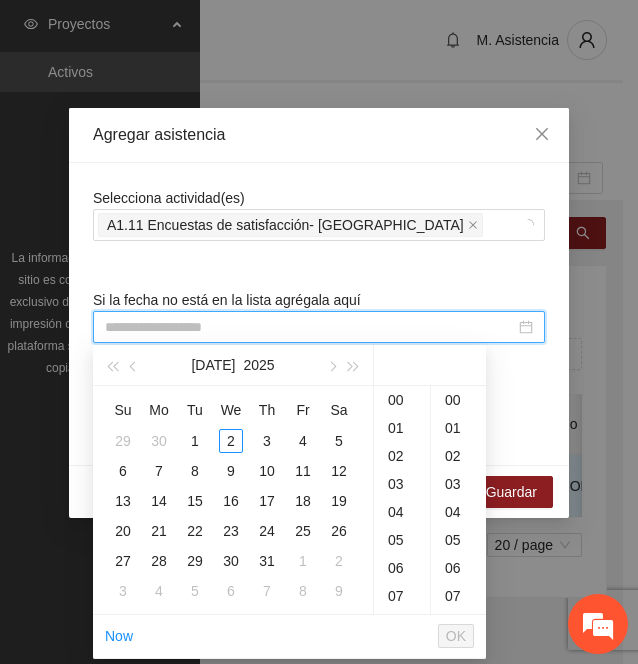 click at bounding box center [310, 327] 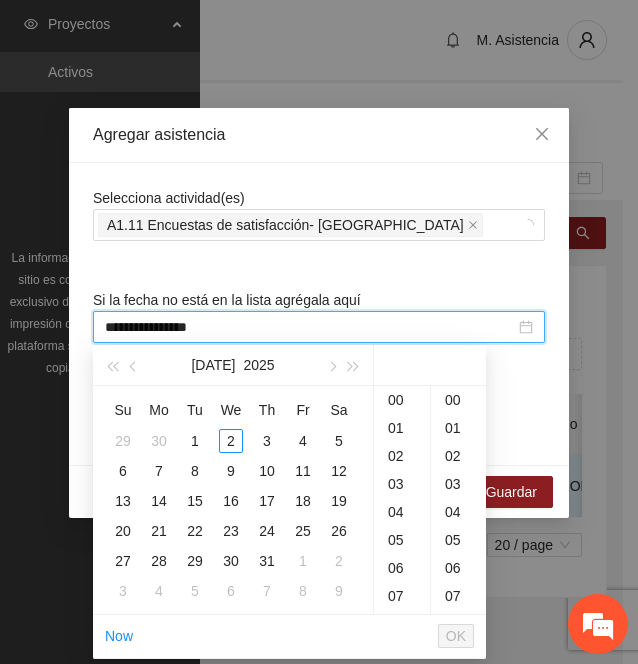 click on "**********" at bounding box center [310, 327] 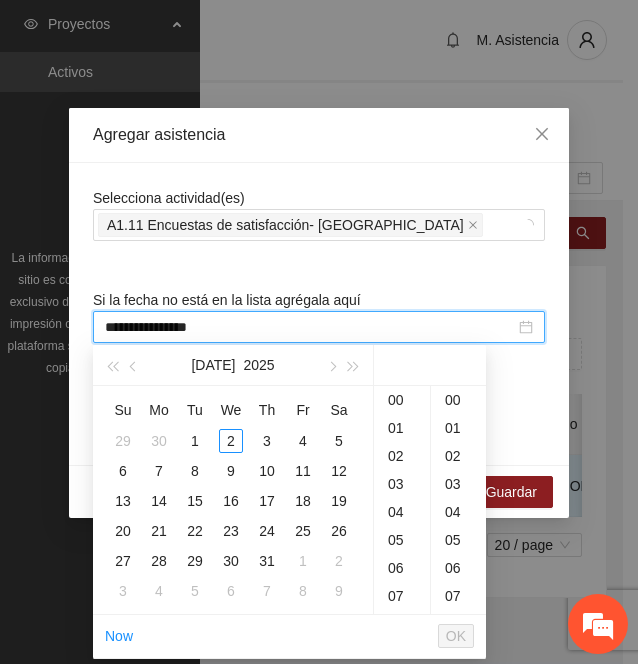 scroll, scrollTop: 231, scrollLeft: 0, axis: vertical 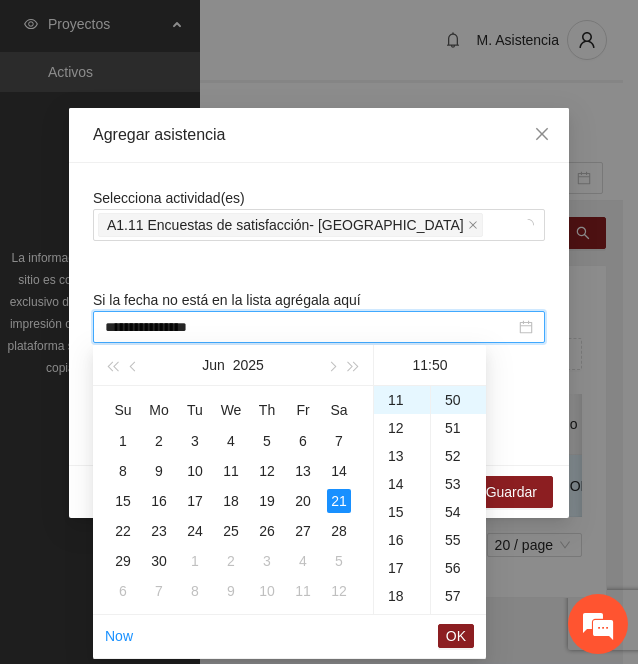 click on "**********" at bounding box center [310, 327] 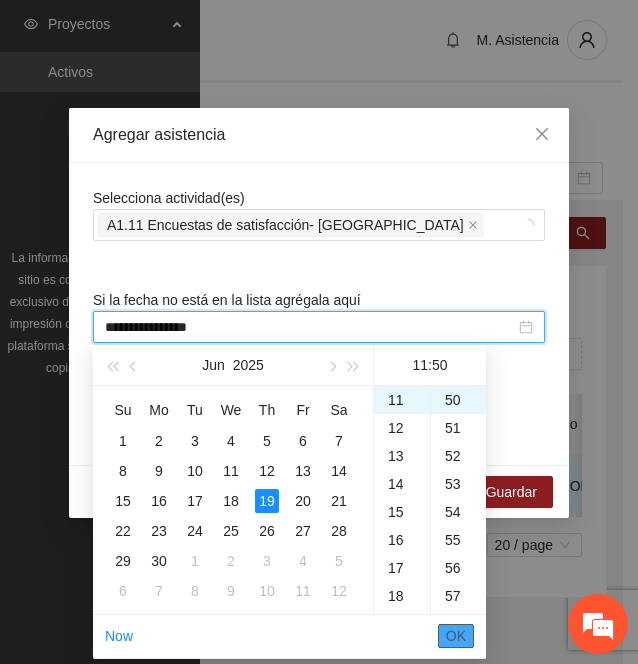click on "OK" at bounding box center [456, 636] 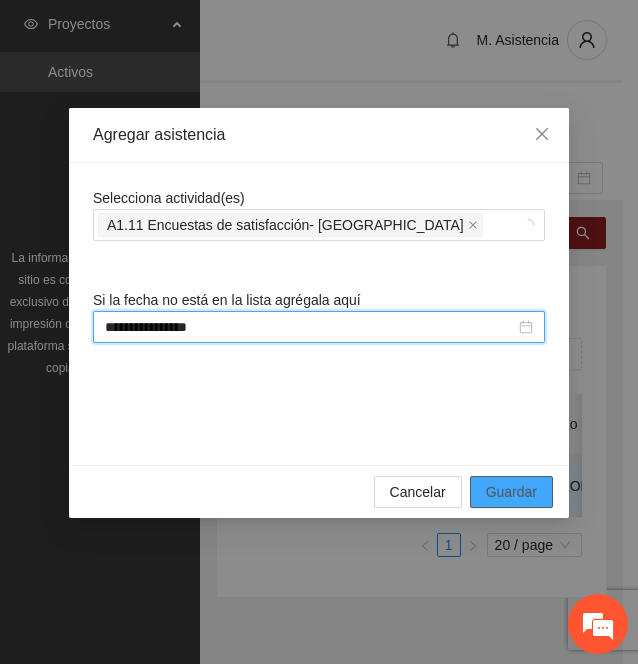 type on "**********" 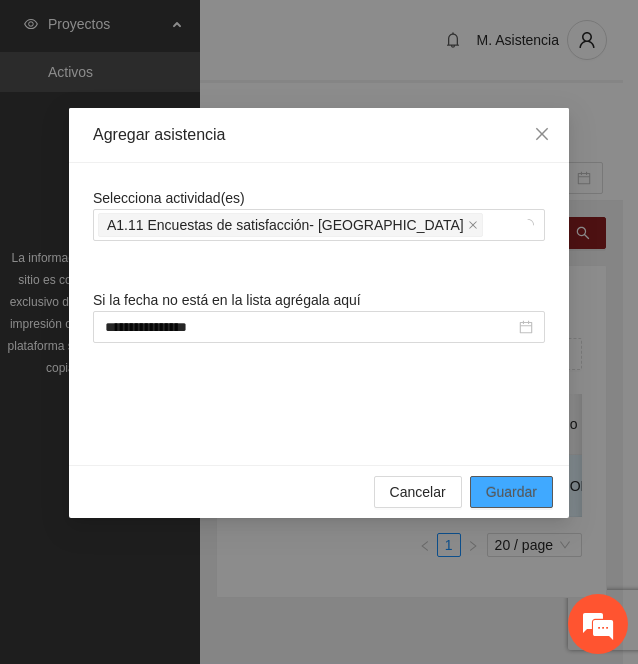 click on "Guardar" at bounding box center [511, 492] 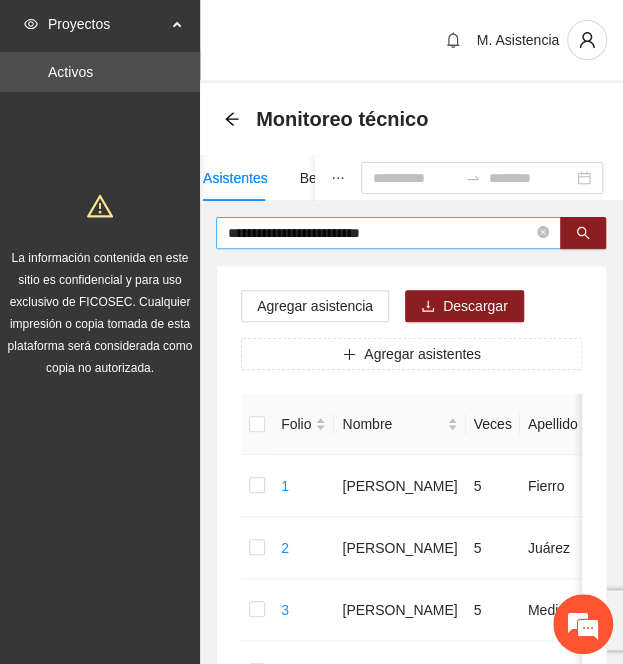 click on "**********" at bounding box center (380, 233) 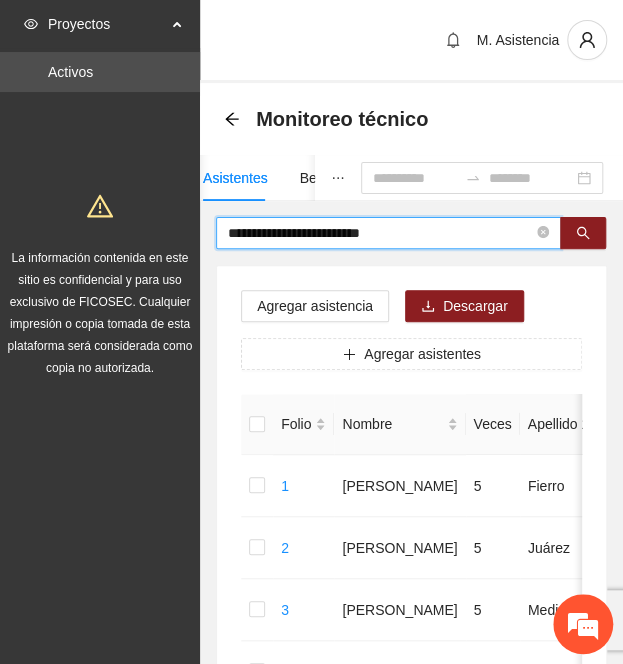 click on "**********" at bounding box center (380, 233) 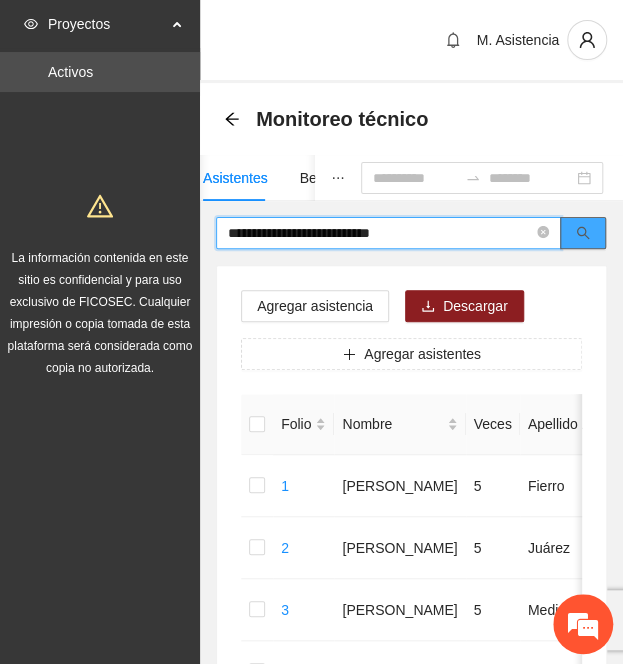 click 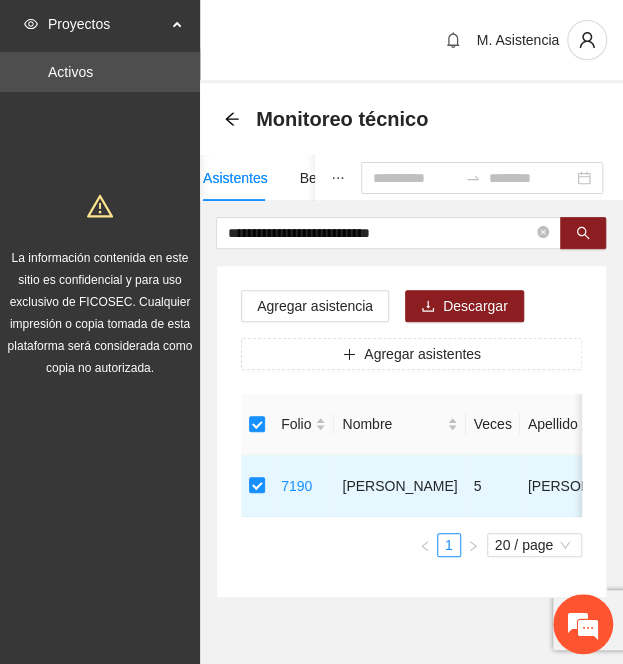 drag, startPoint x: 230, startPoint y: 231, endPoint x: -118, endPoint y: 225, distance: 348.05173 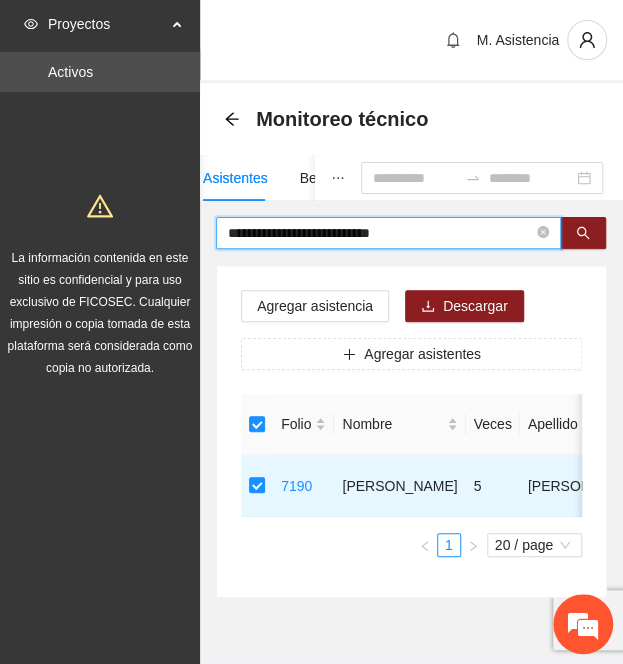 paste 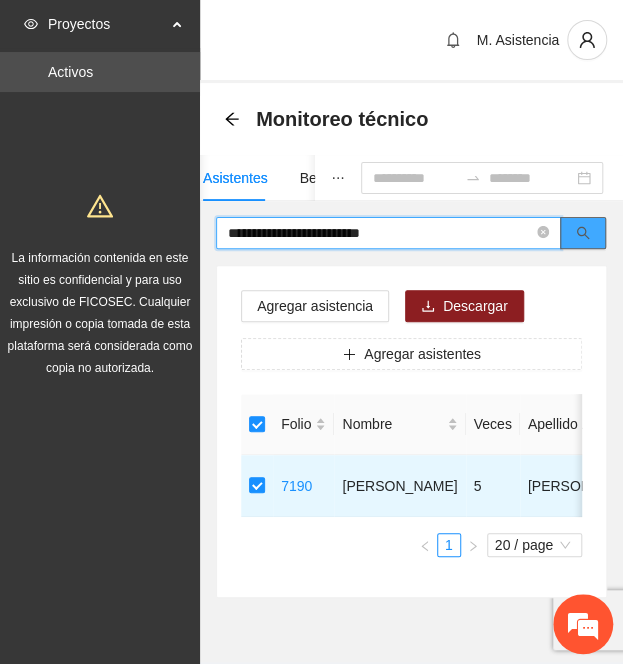 click 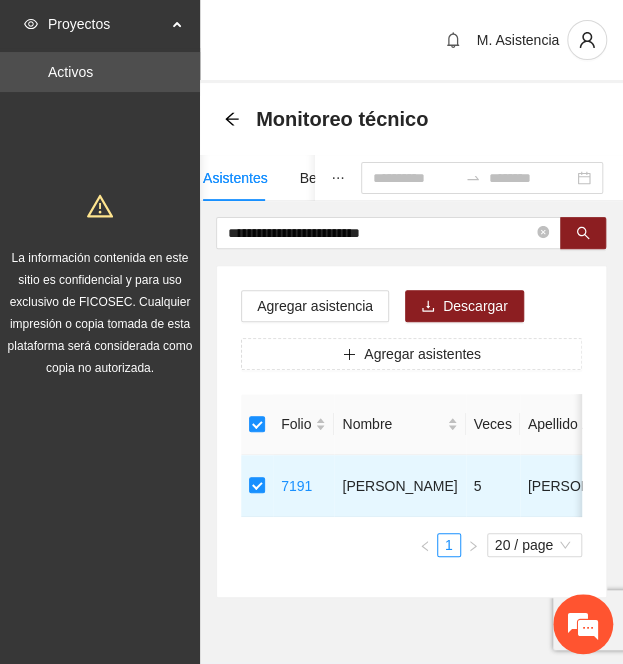 drag, startPoint x: 416, startPoint y: 230, endPoint x: 83, endPoint y: 199, distance: 334.43982 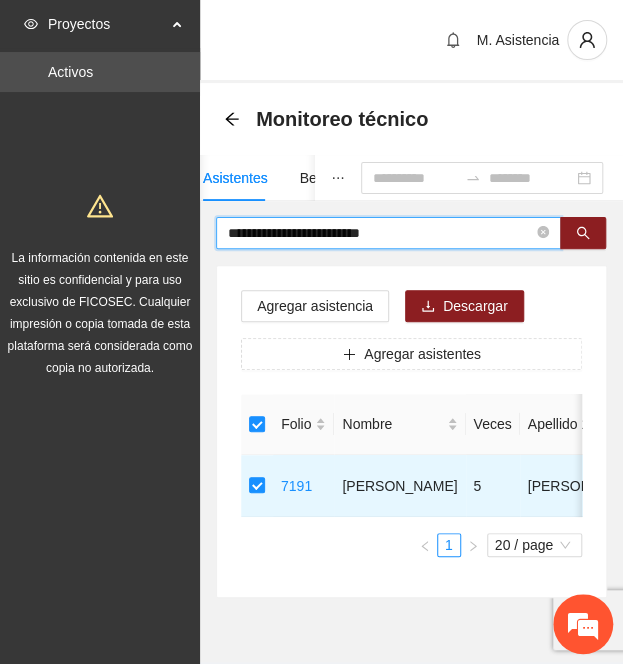 paste 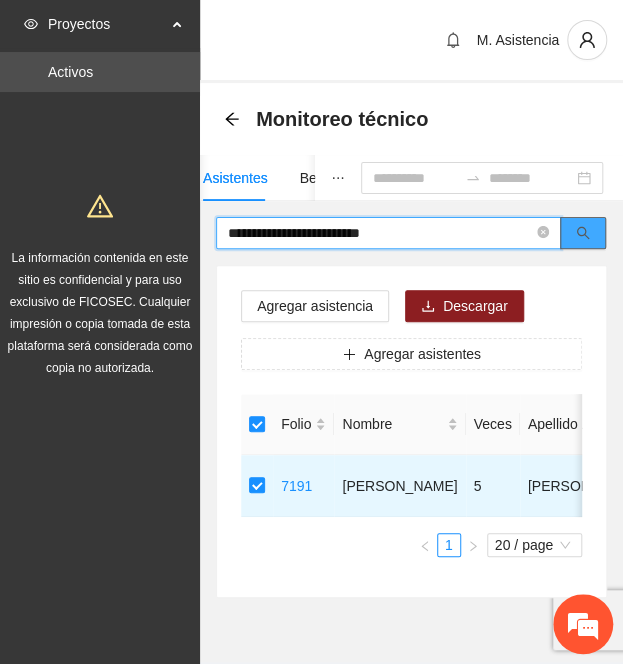 click at bounding box center (583, 233) 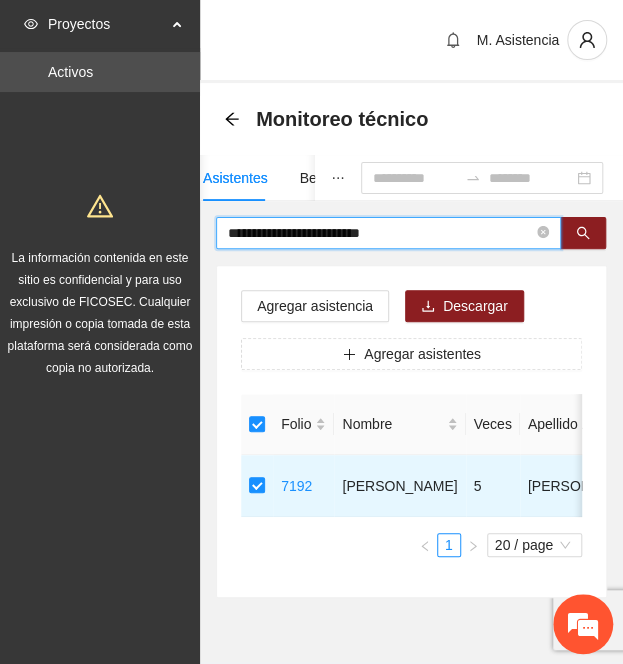 drag, startPoint x: 420, startPoint y: 239, endPoint x: 64, endPoint y: 221, distance: 356.45477 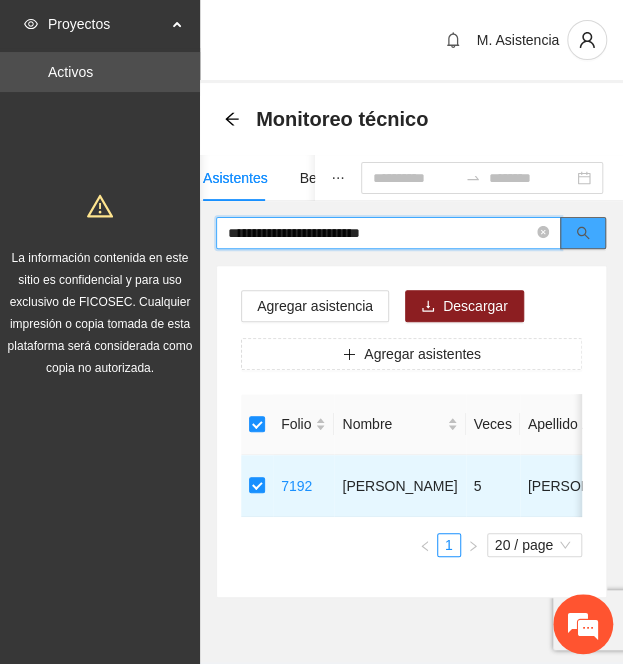 paste on "*******" 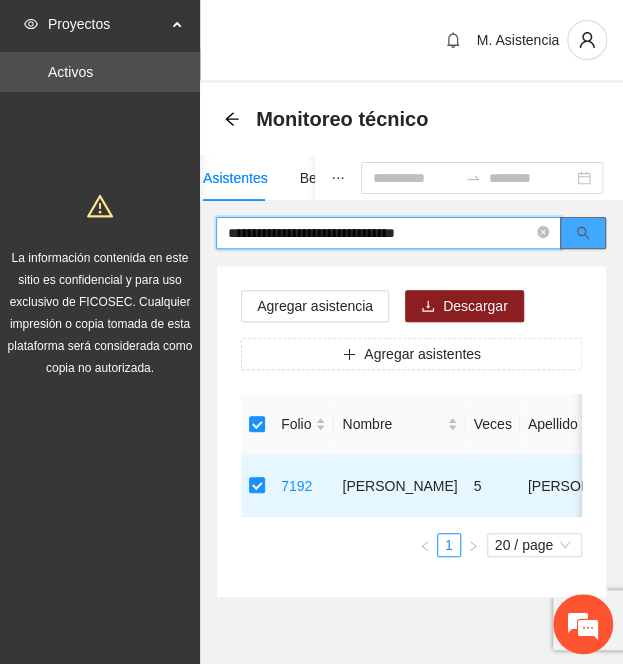 click 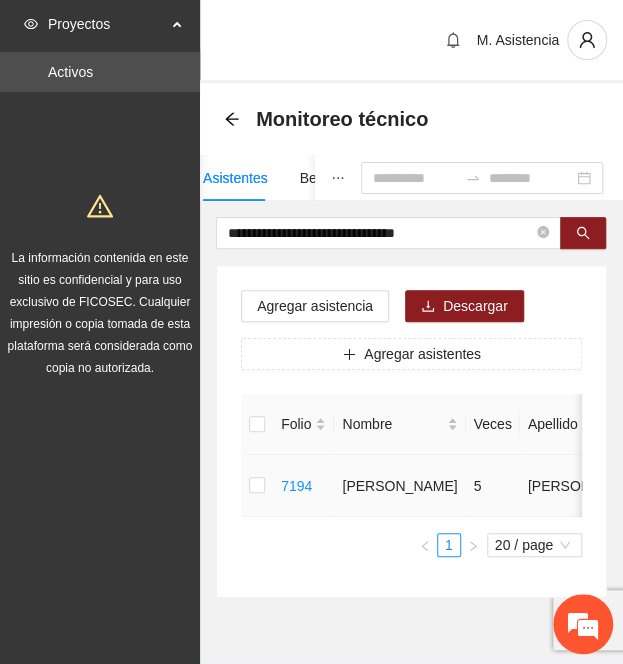 click at bounding box center [257, 486] 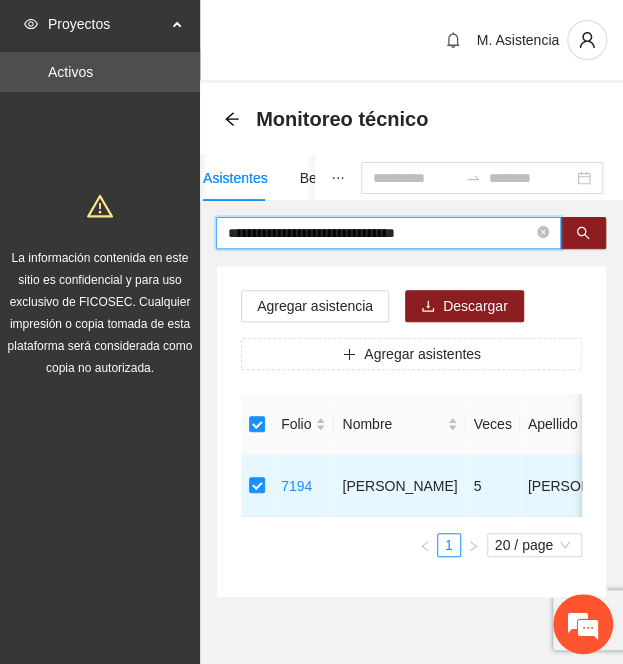 drag, startPoint x: 232, startPoint y: 234, endPoint x: 103, endPoint y: 228, distance: 129.13947 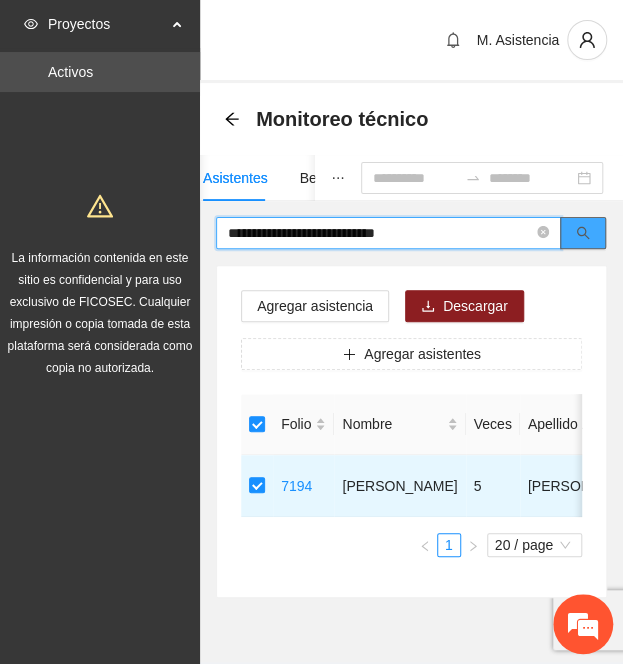 click 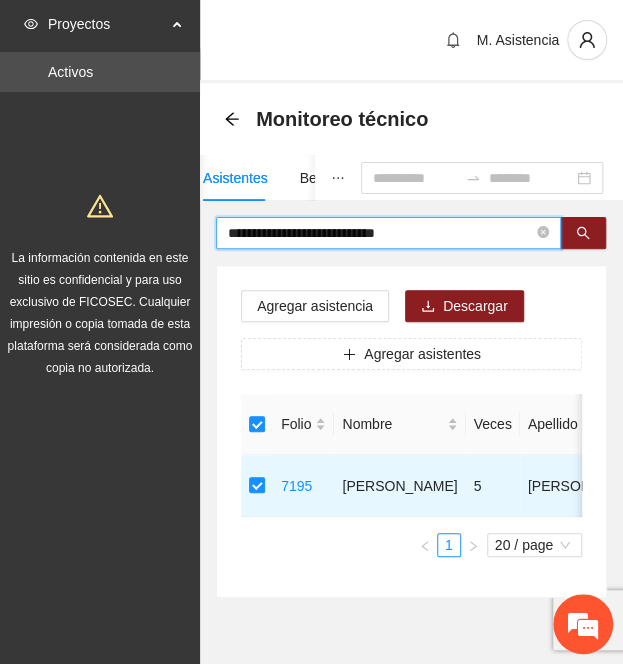 drag, startPoint x: 478, startPoint y: 227, endPoint x: 2, endPoint y: 202, distance: 476.65607 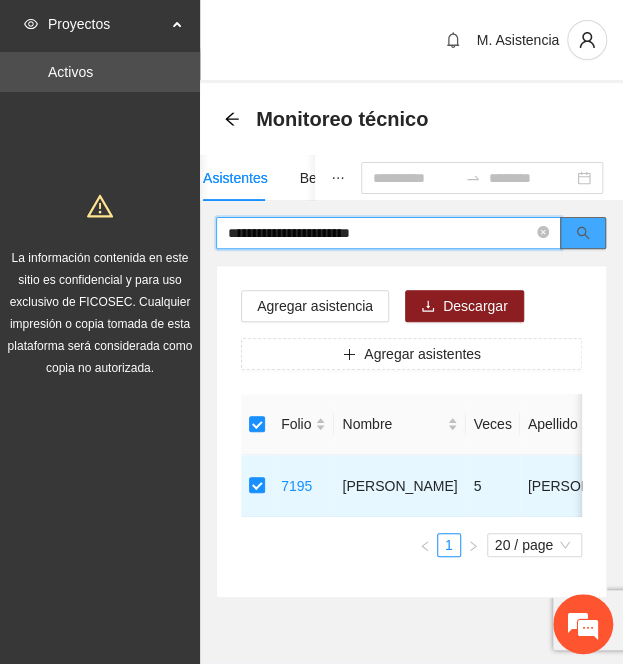 click 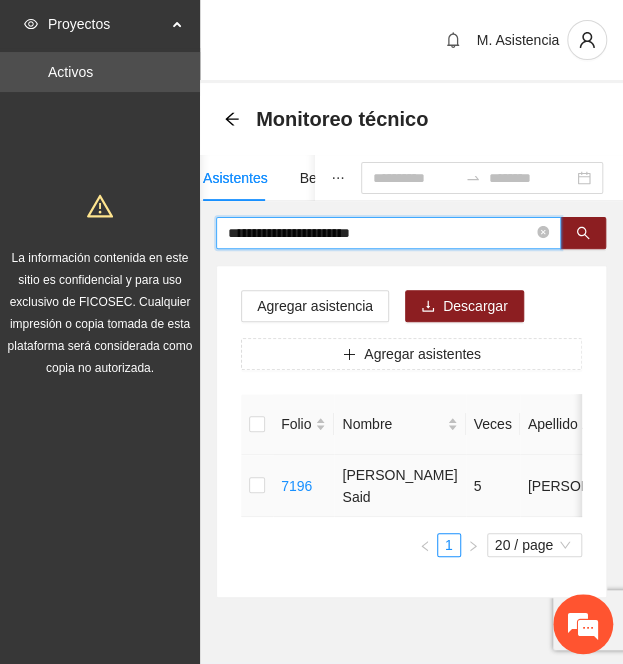 type on "**********" 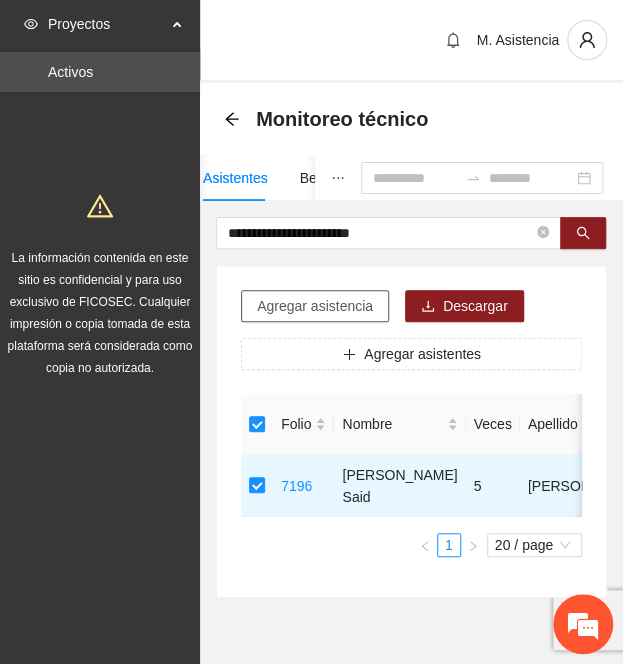 click on "Agregar asistencia" at bounding box center (315, 306) 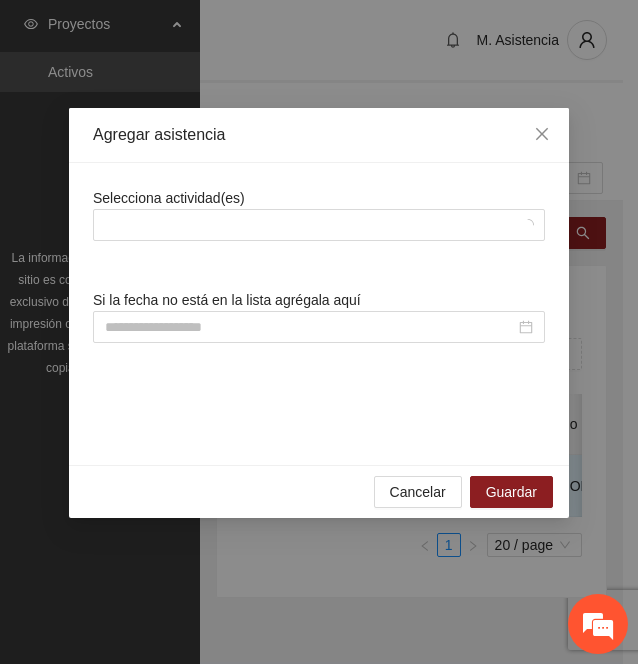 click on "Selecciona actividad(es)" at bounding box center [319, 214] 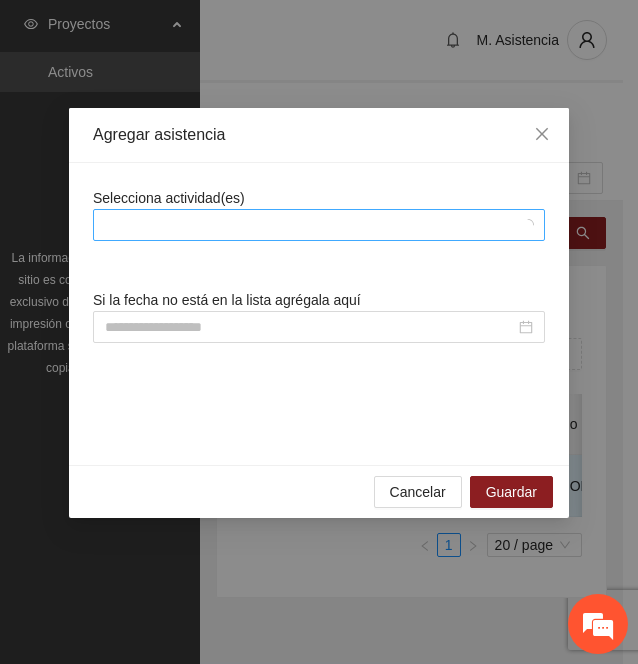 click at bounding box center (309, 225) 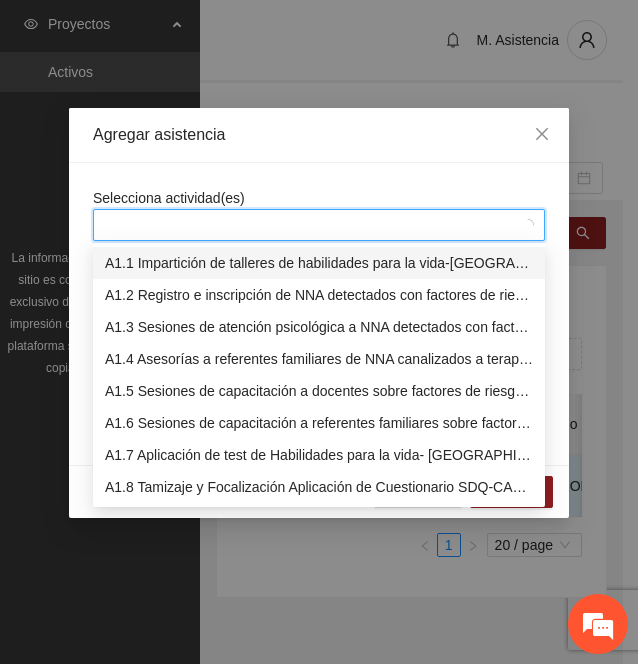 click at bounding box center [309, 225] 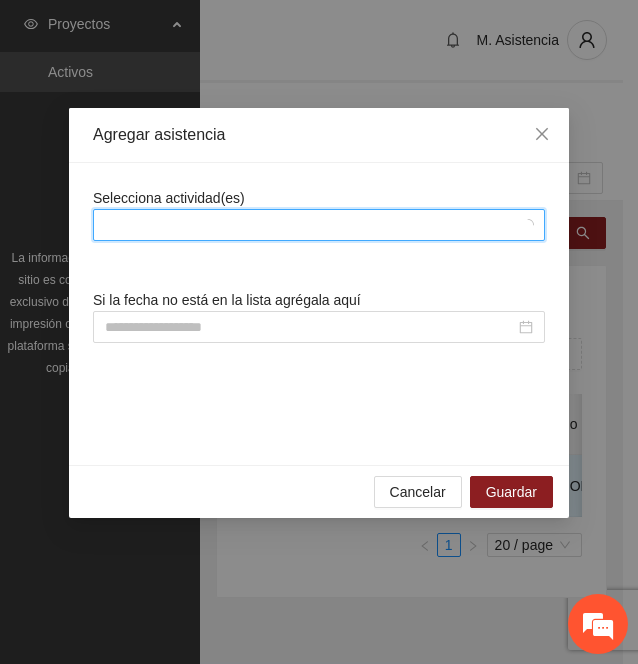 click at bounding box center [309, 225] 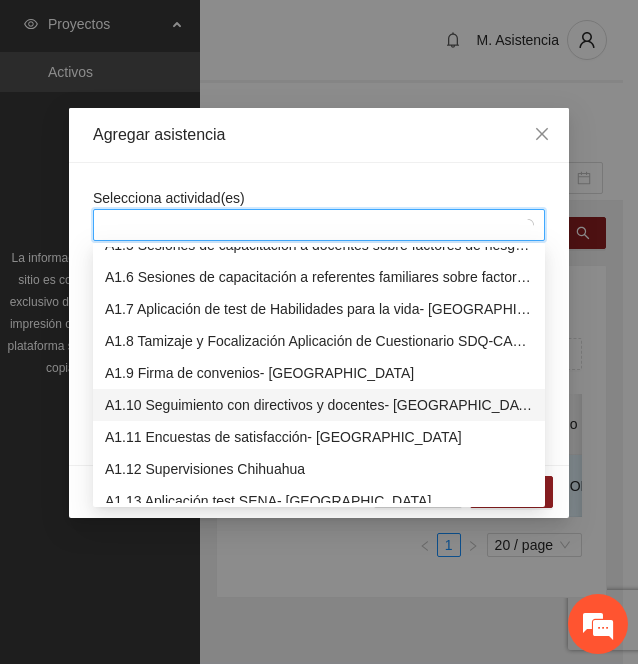 scroll, scrollTop: 147, scrollLeft: 0, axis: vertical 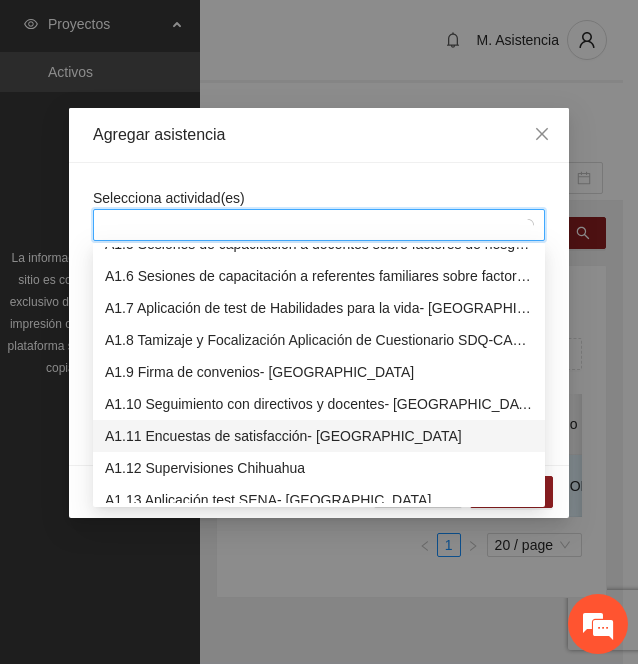 click on "A1.11 Encuestas de satisfacción- [GEOGRAPHIC_DATA]" at bounding box center (319, 436) 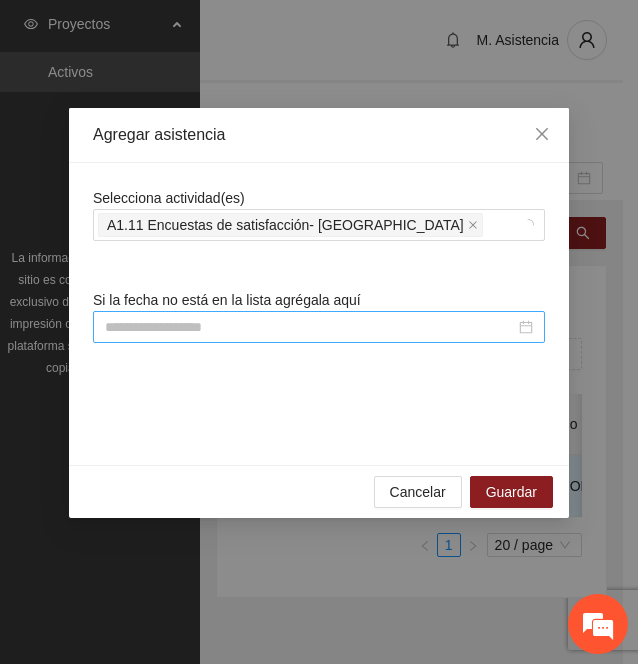 click at bounding box center (310, 327) 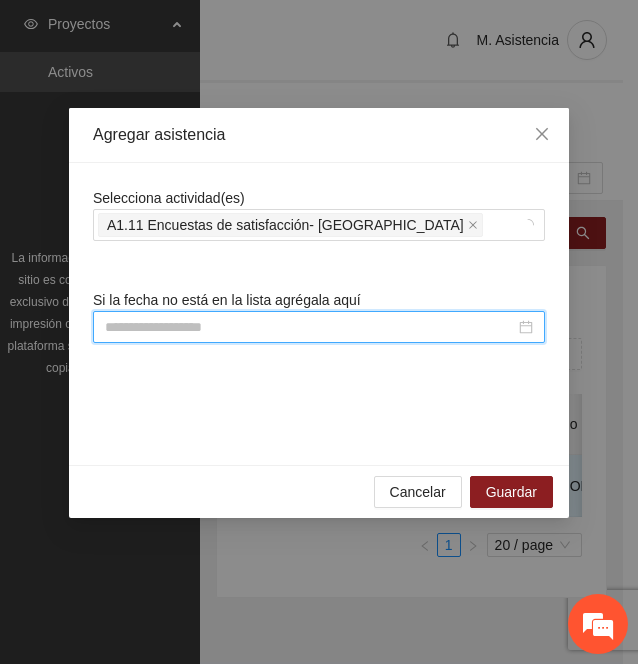 paste on "**********" 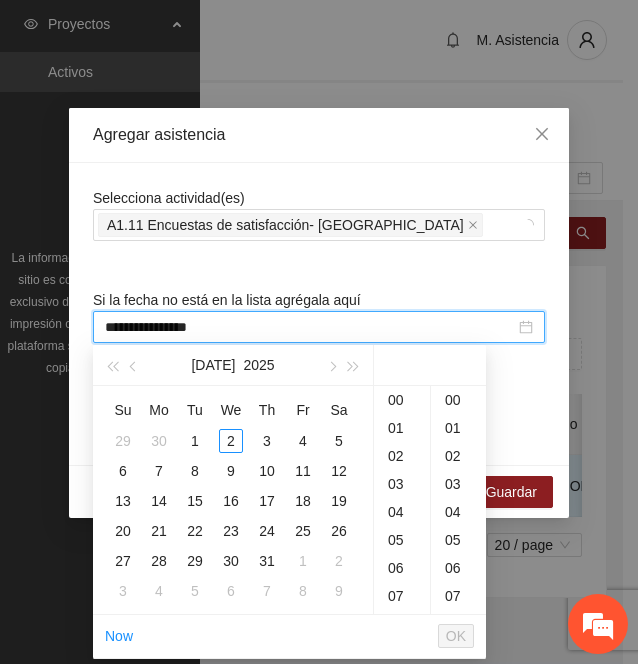 click on "**********" at bounding box center [310, 327] 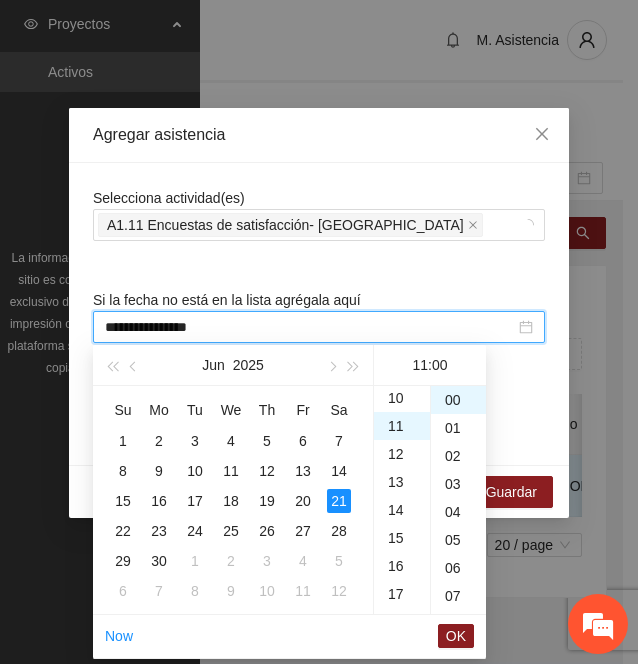 scroll, scrollTop: 308, scrollLeft: 0, axis: vertical 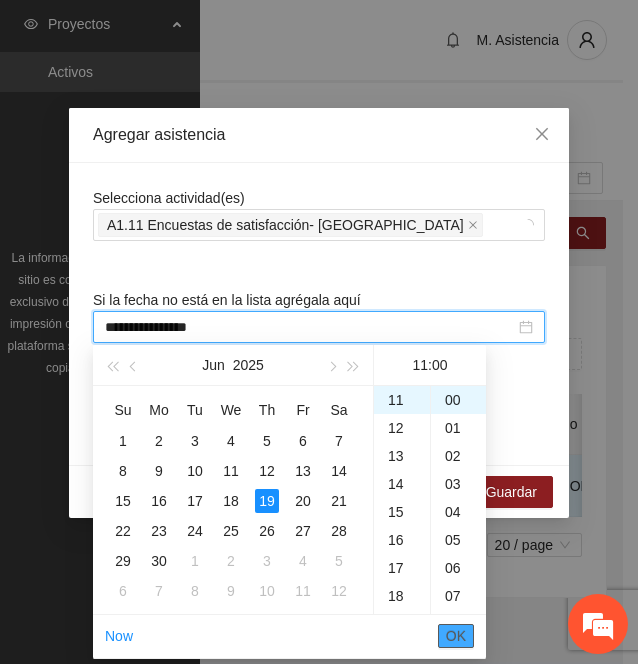 click on "OK" at bounding box center [456, 636] 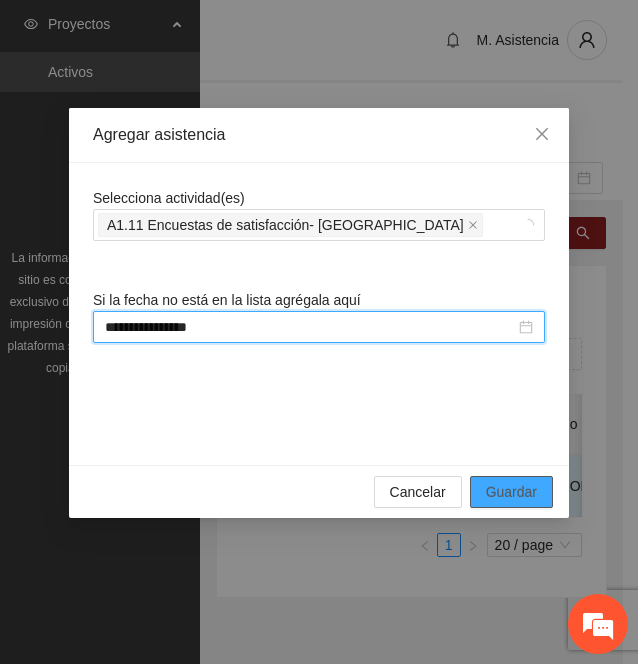 type on "**********" 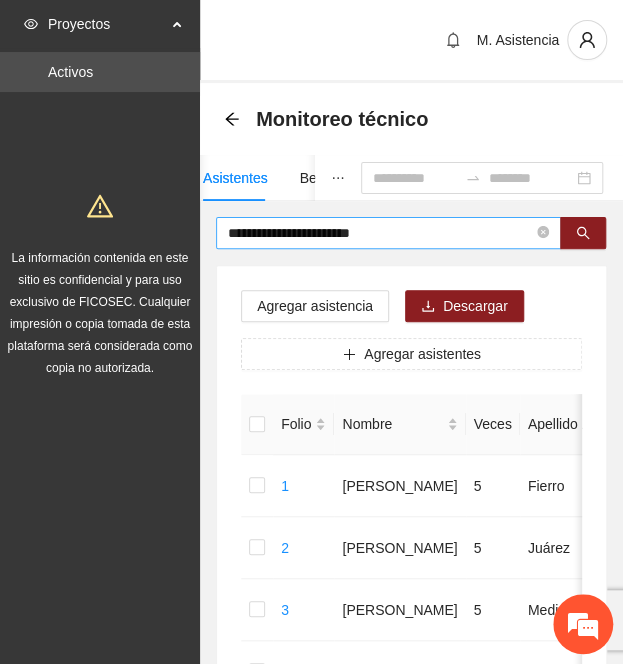 click on "**********" at bounding box center [380, 233] 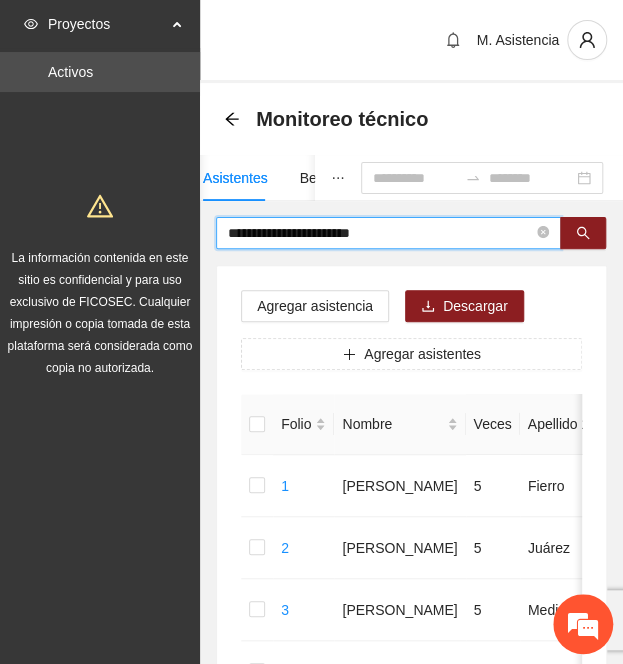 click on "**********" at bounding box center (380, 233) 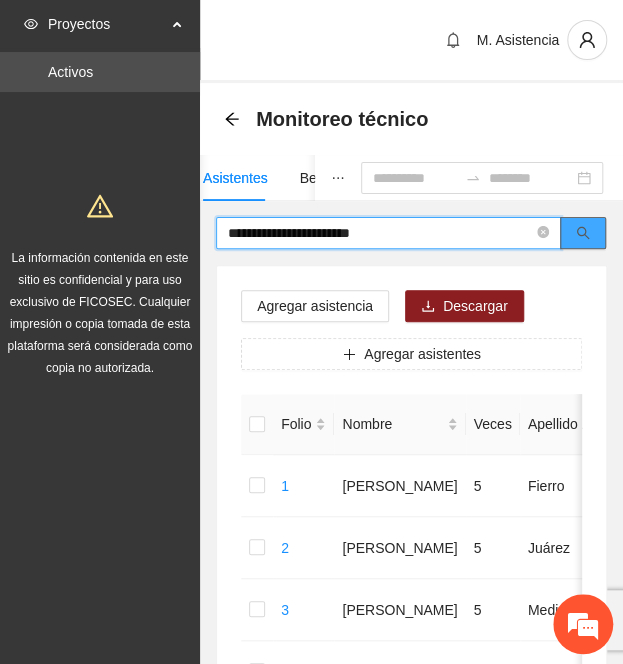 paste on "***" 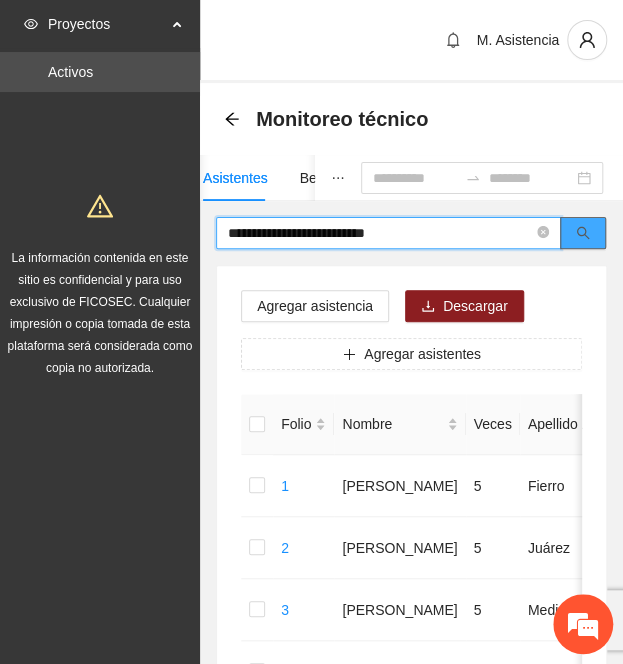 click at bounding box center (583, 233) 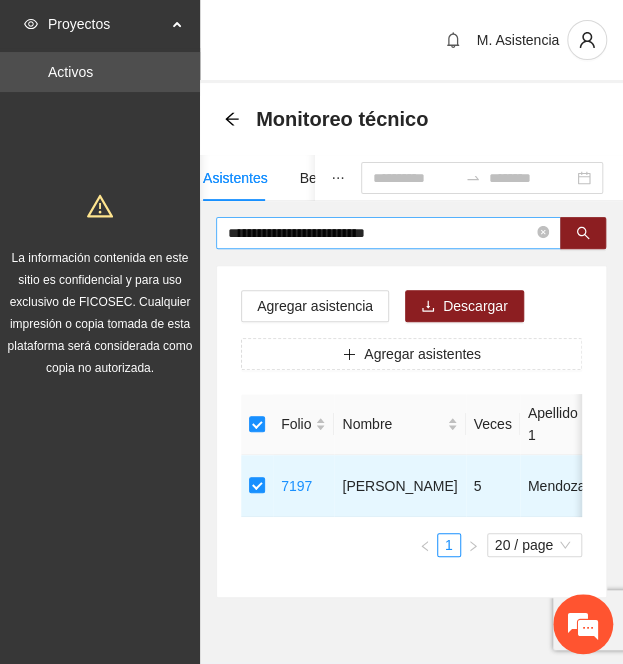 click on "**********" at bounding box center [388, 233] 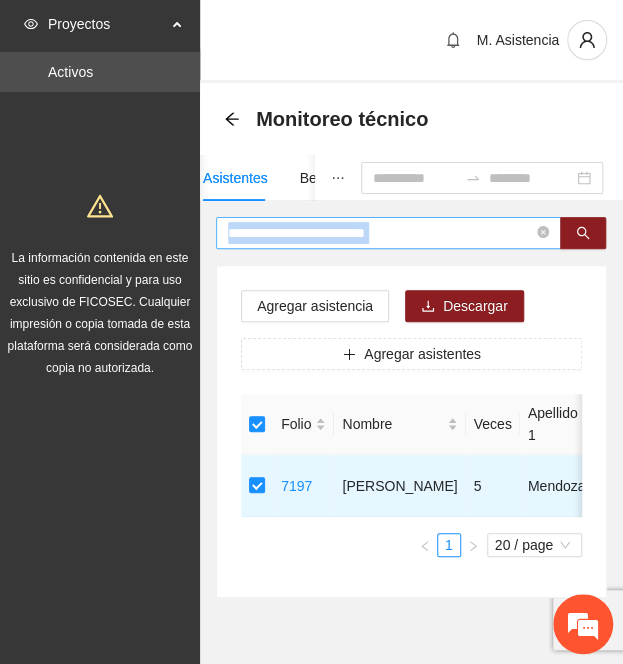 click on "**********" at bounding box center (388, 233) 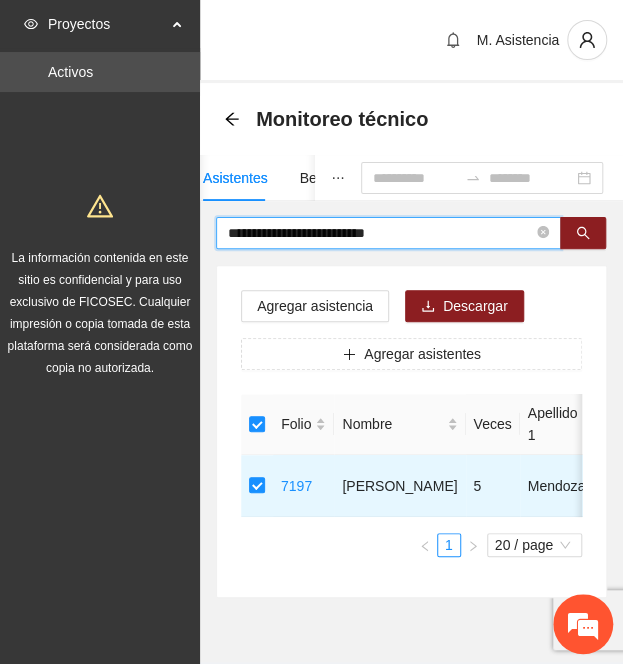 click on "**********" at bounding box center [380, 233] 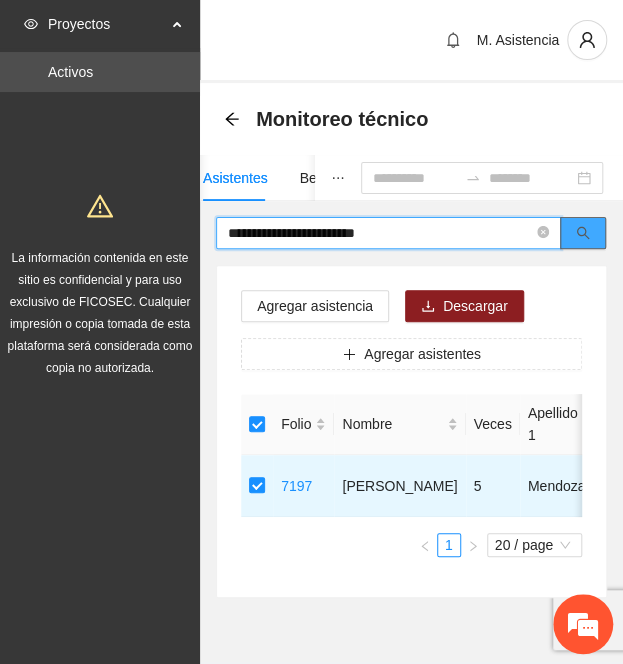 click 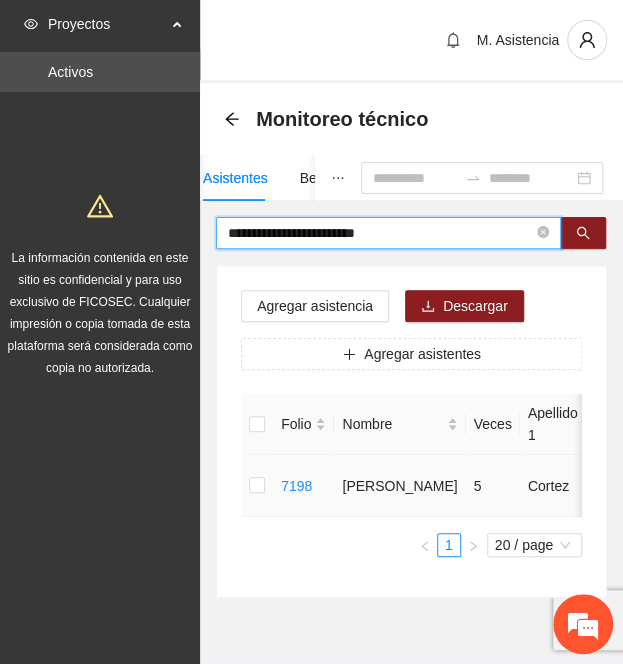 click at bounding box center (257, 486) 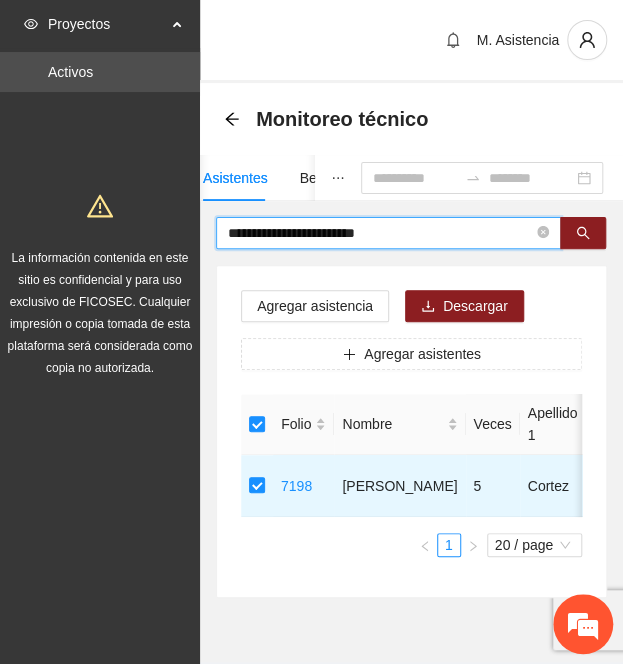 click on "**********" at bounding box center (380, 233) 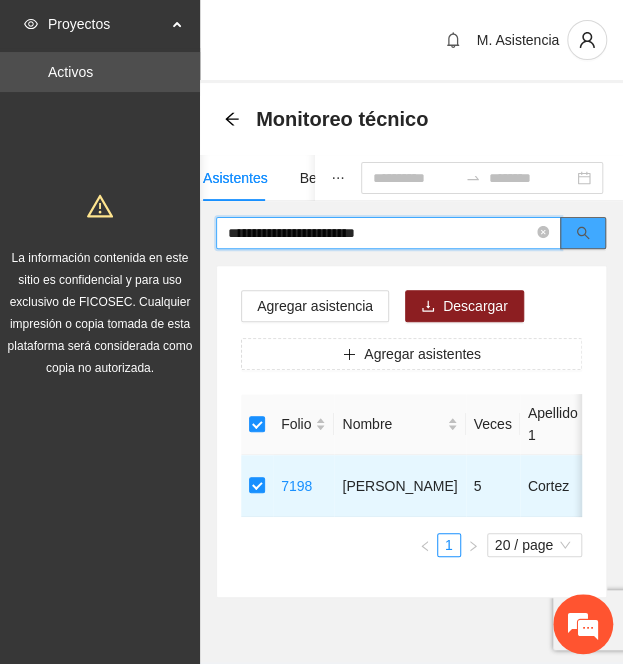 paste 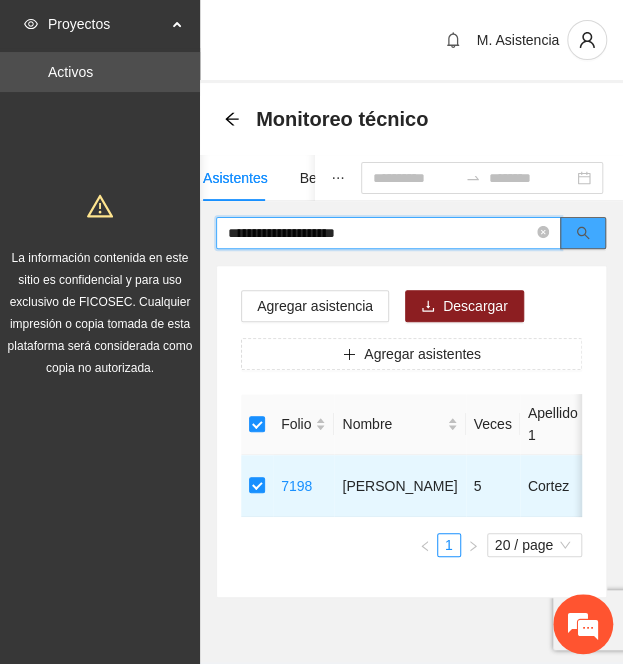 click at bounding box center [583, 233] 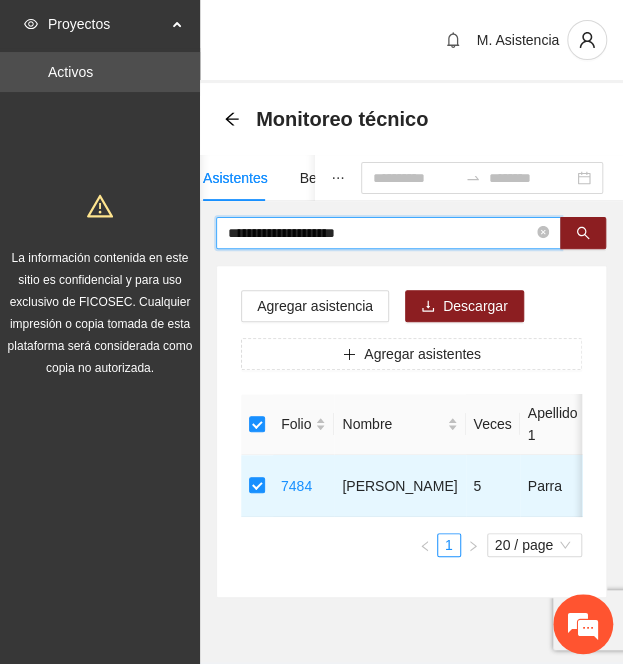 click on "**********" at bounding box center (380, 233) 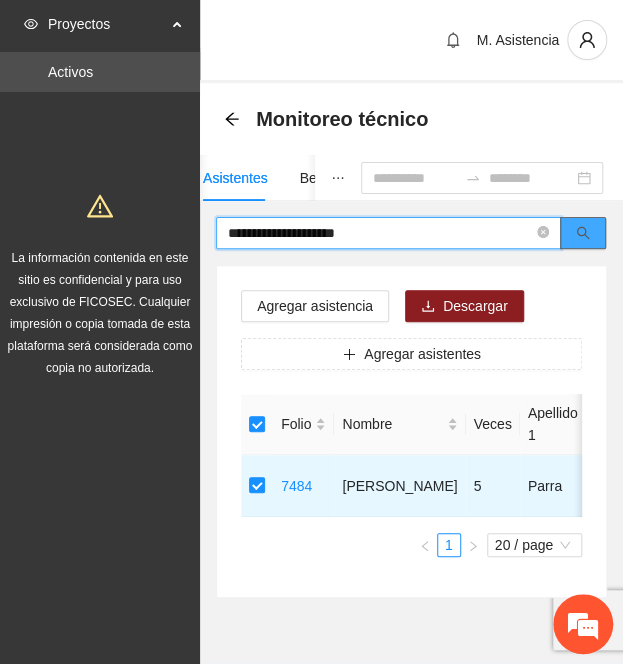 paste on "**" 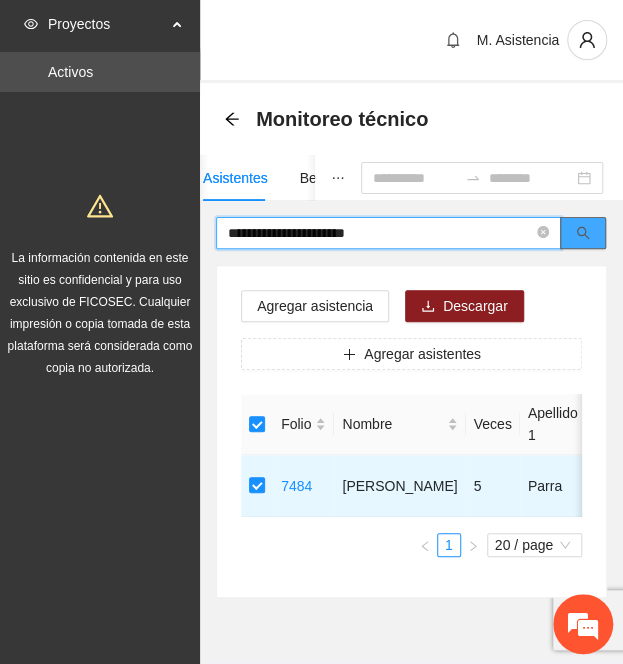 click at bounding box center [583, 233] 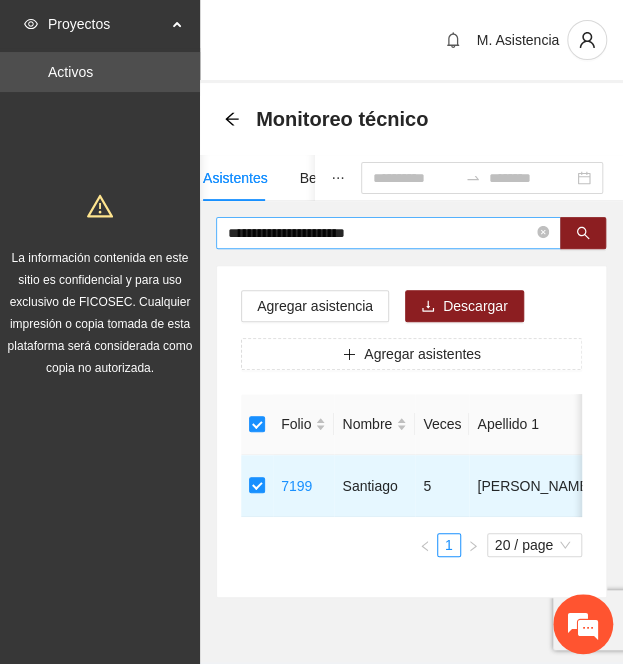 click on "**********" at bounding box center [380, 233] 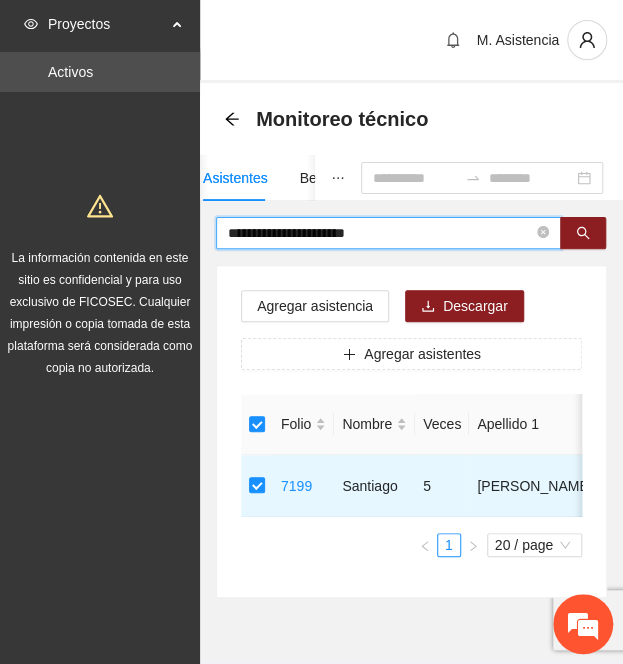 click on "**********" at bounding box center (380, 233) 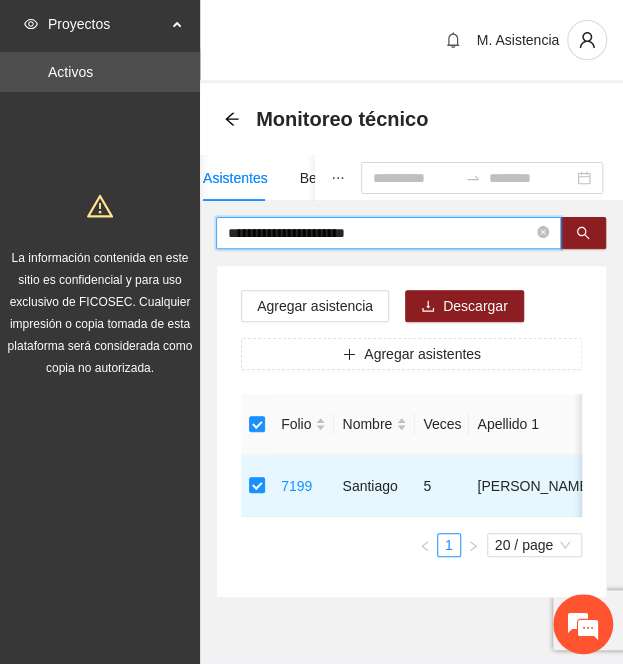 paste 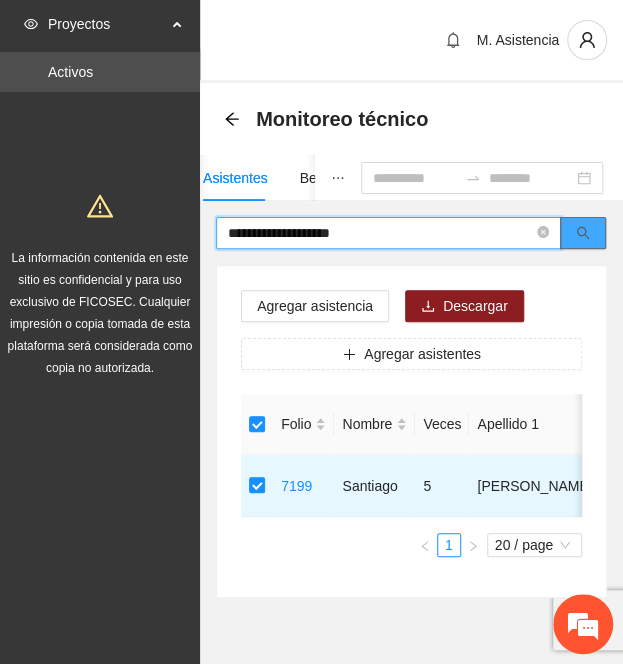 click 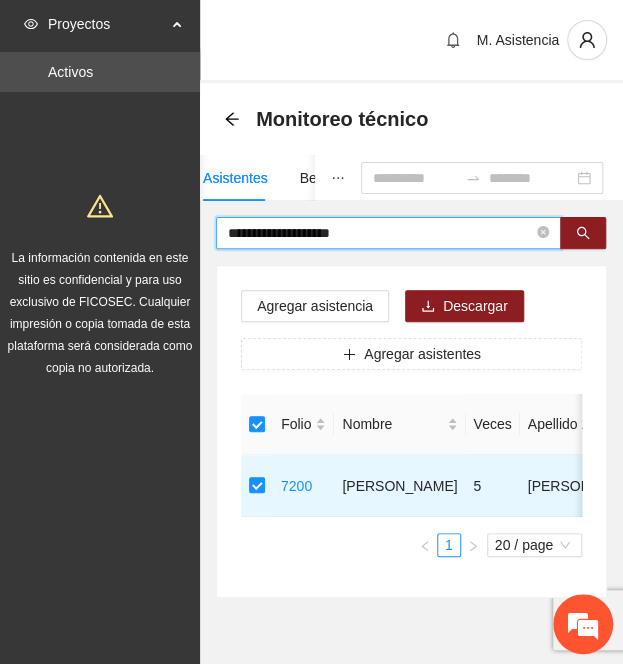 click on "**********" at bounding box center (380, 233) 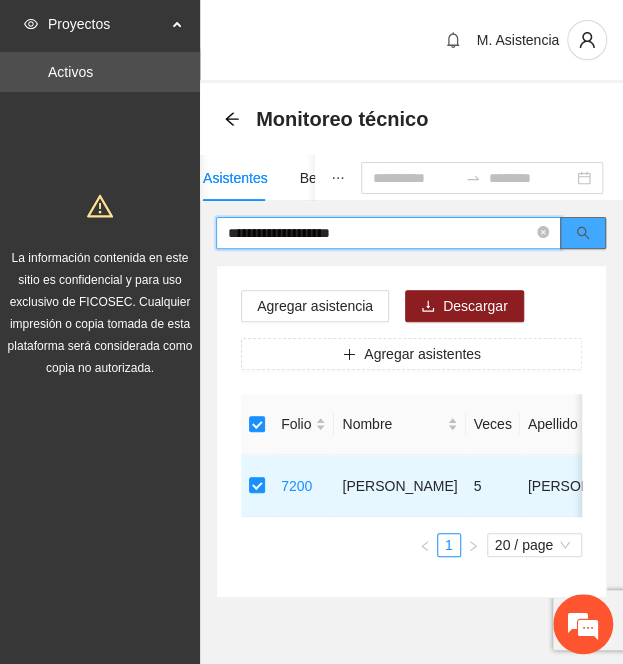 paste 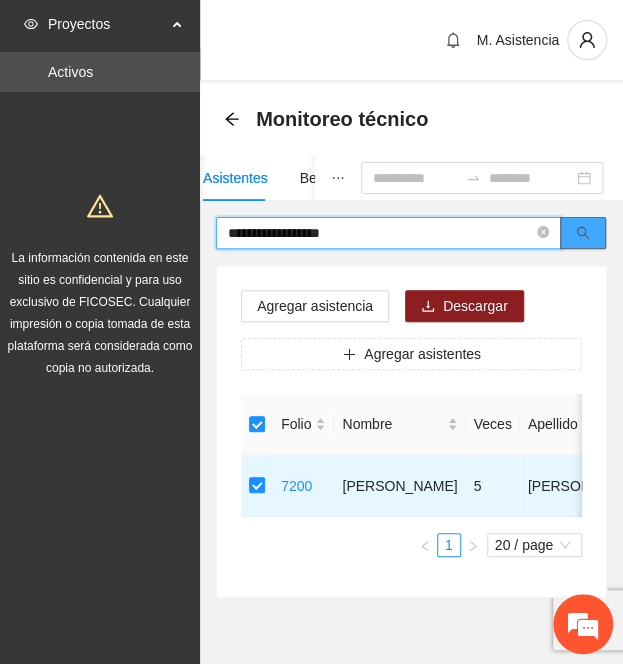click at bounding box center [583, 233] 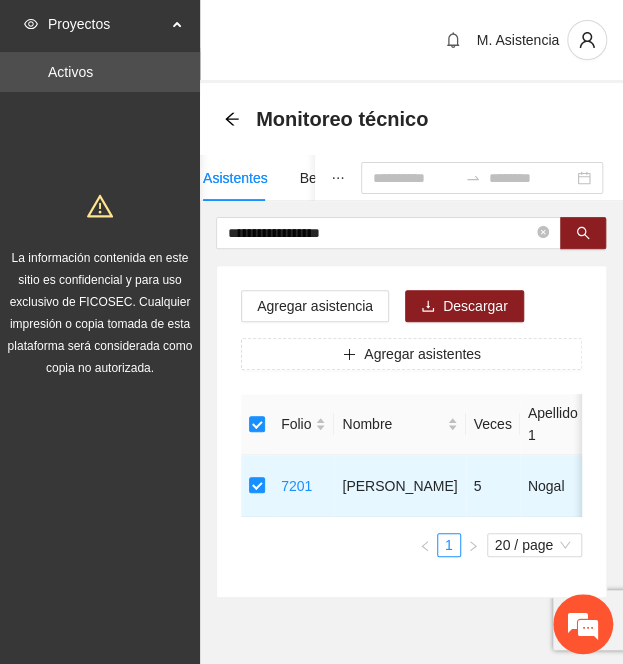 click on "**********" at bounding box center (411, 376) 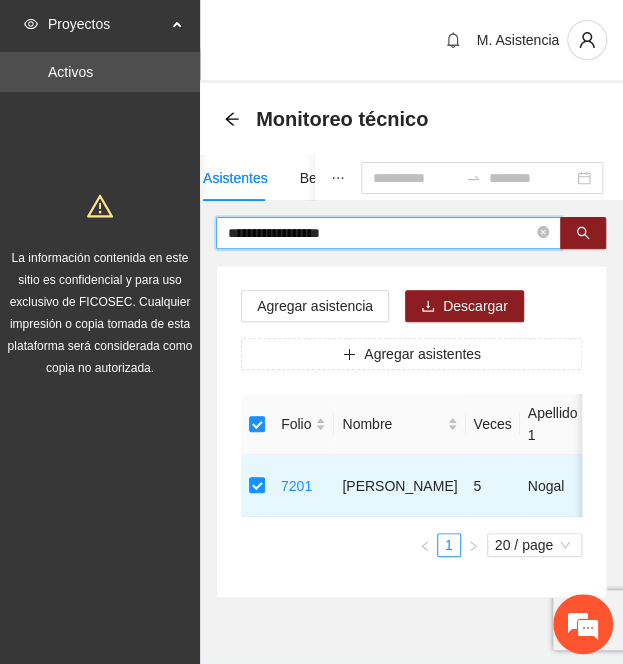 click on "**********" at bounding box center (380, 233) 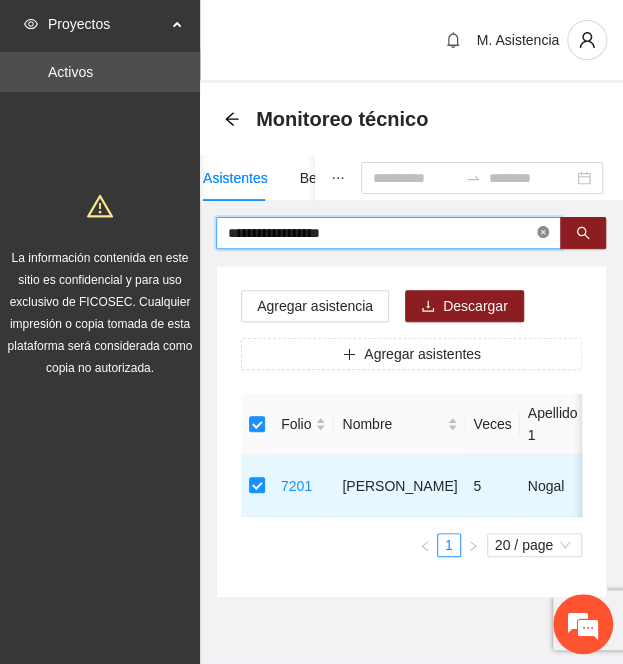 paste on "*********" 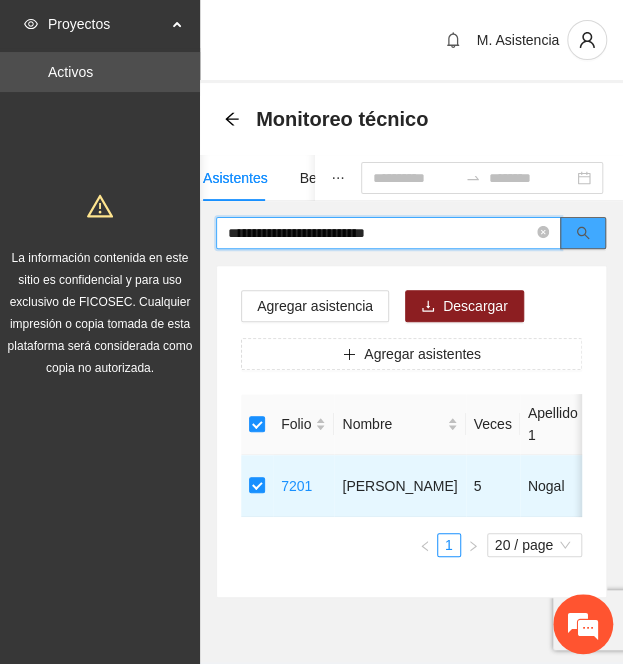 click at bounding box center [583, 233] 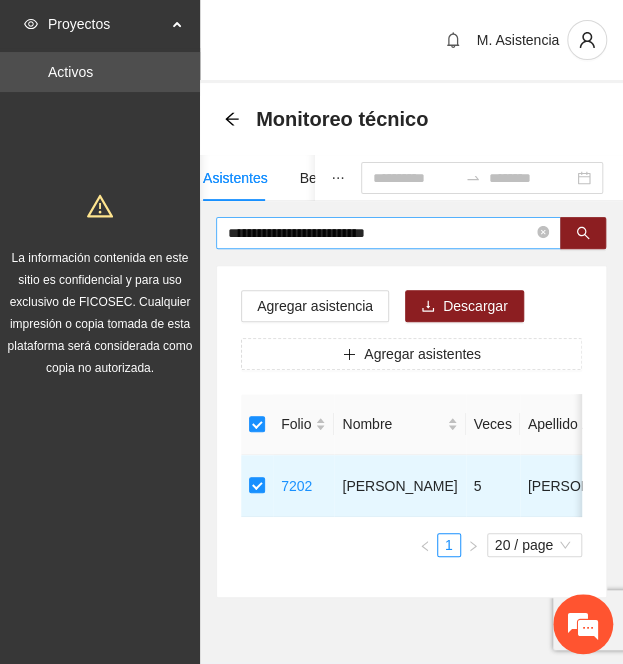 click on "**********" at bounding box center [380, 233] 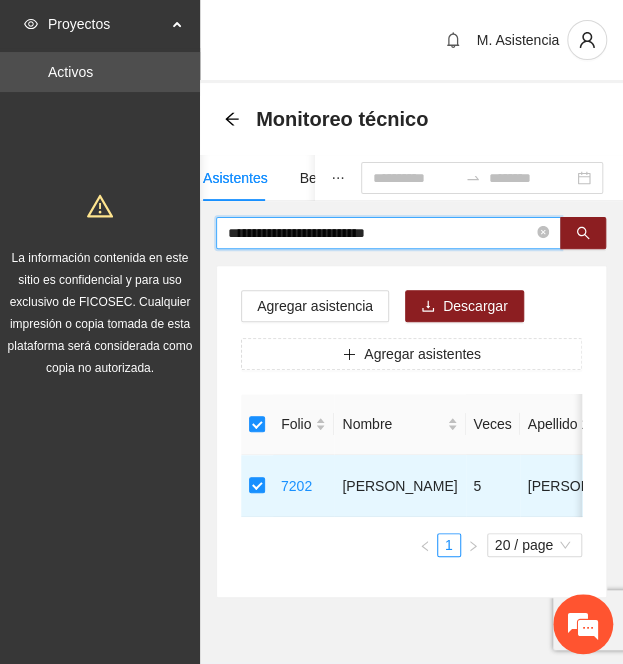 click on "**********" at bounding box center (380, 233) 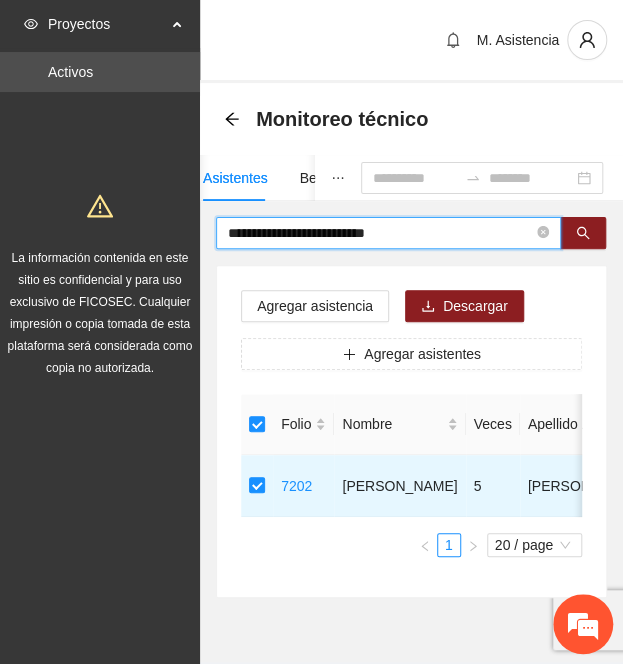 paste on "**" 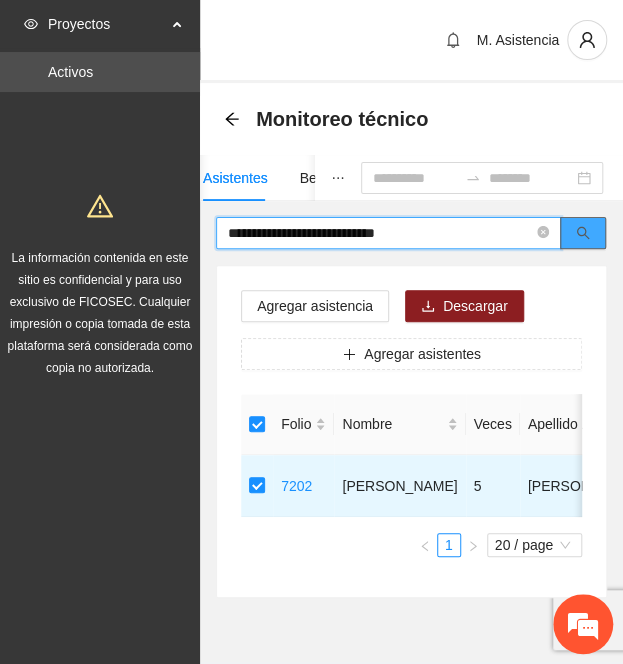 click 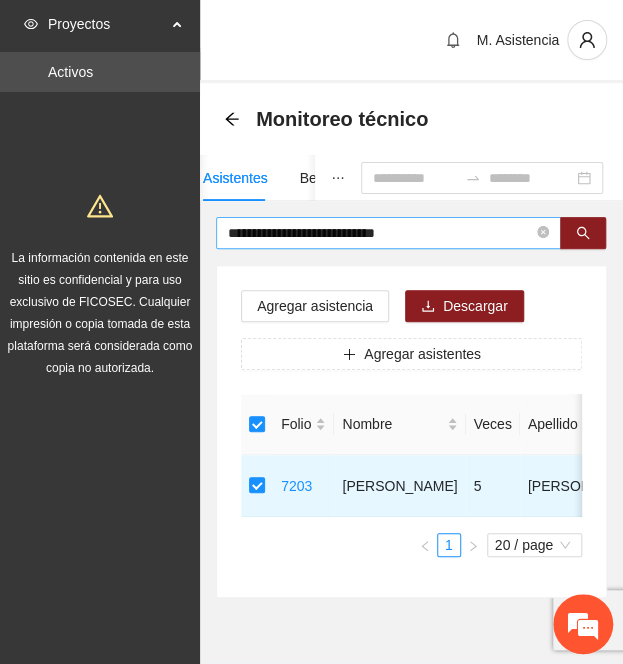 click on "**********" at bounding box center [380, 233] 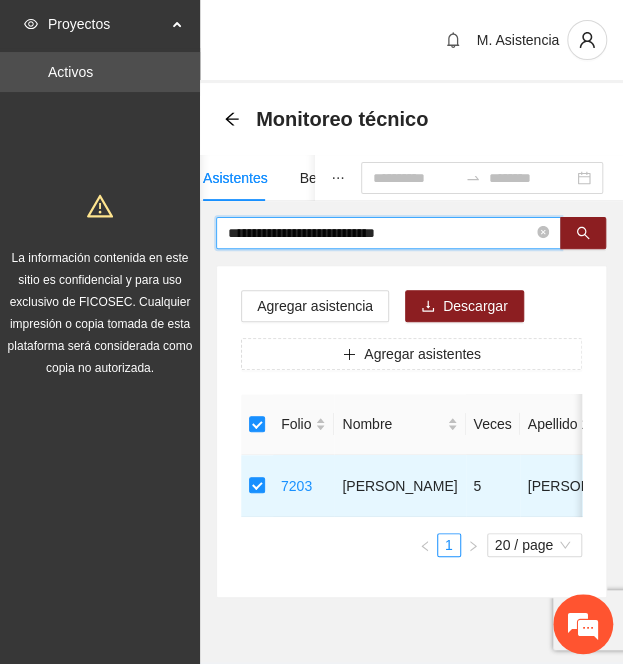 click on "**********" at bounding box center [380, 233] 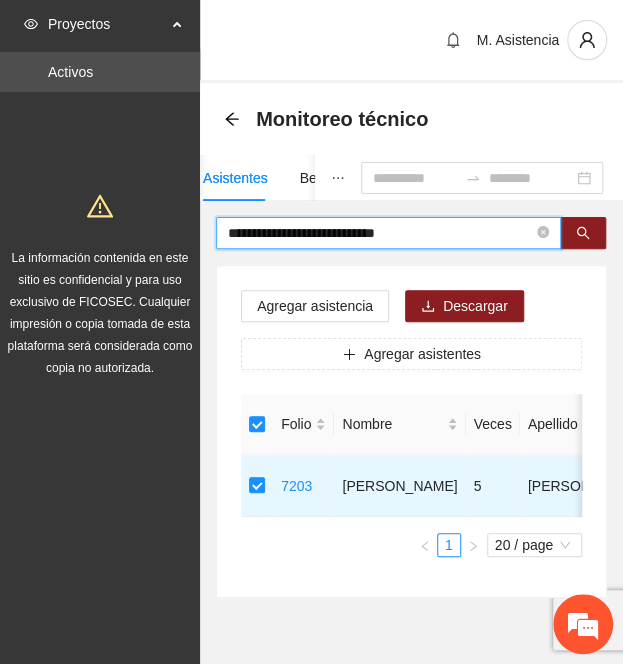 paste 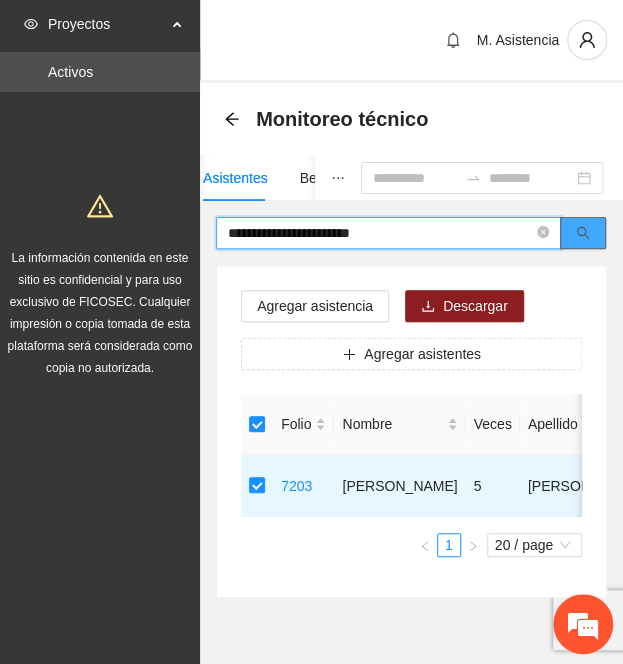 click 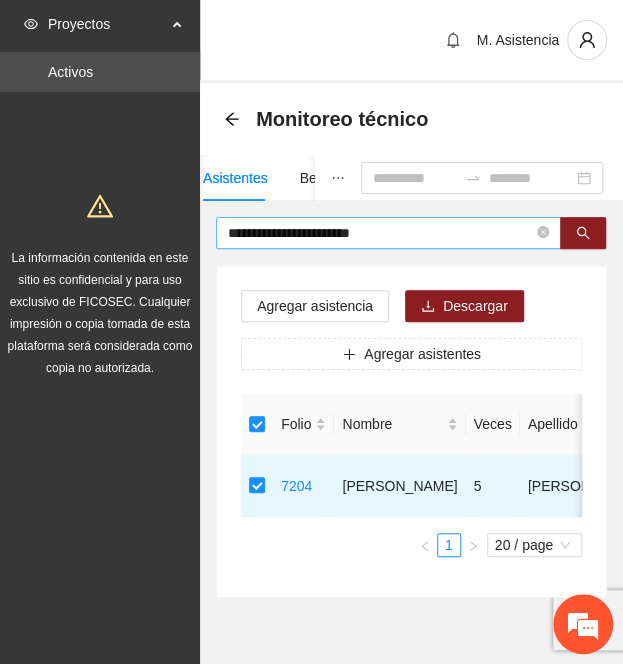 click on "**********" at bounding box center (380, 233) 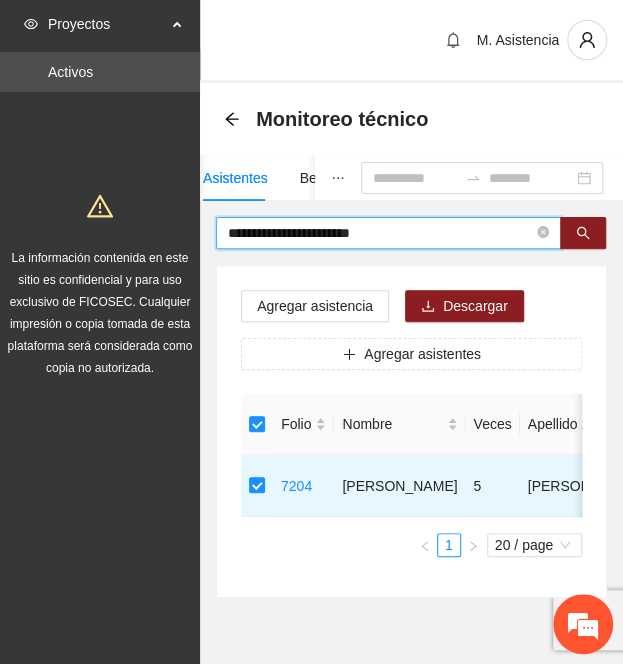 click on "**********" at bounding box center (380, 233) 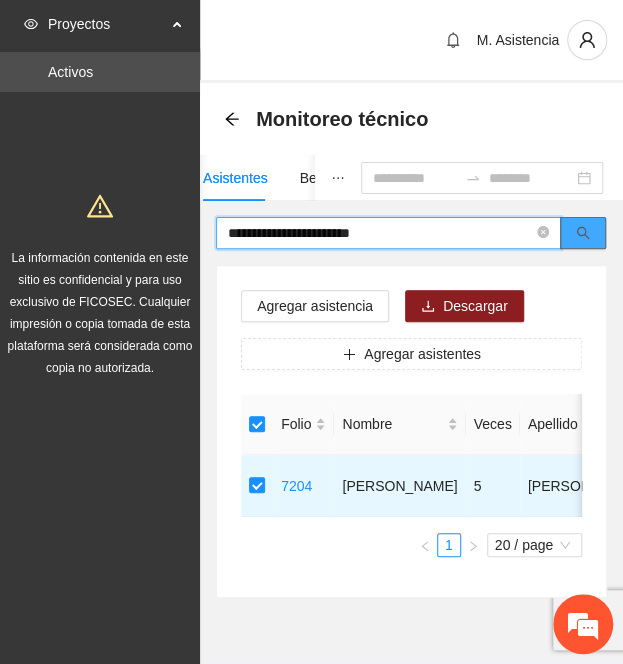 paste on "****" 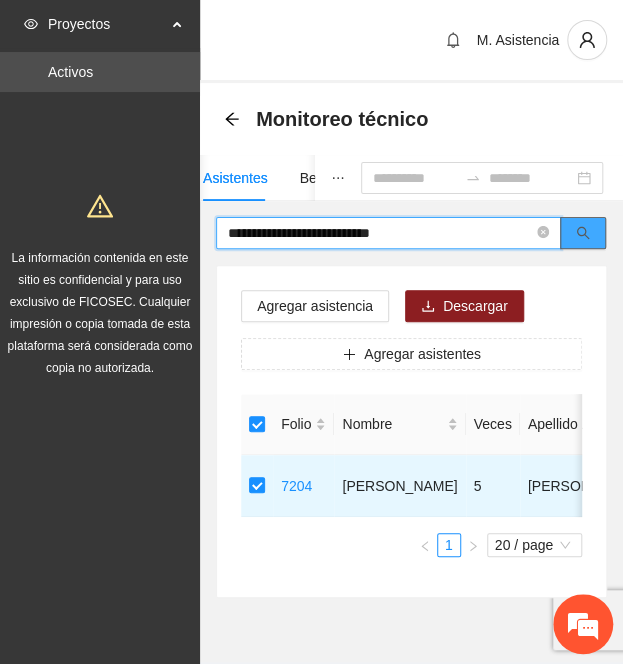 click 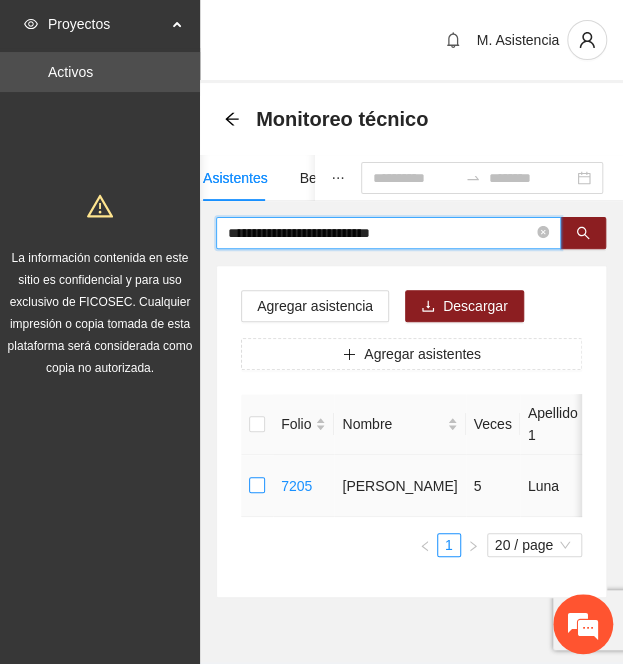 type on "**********" 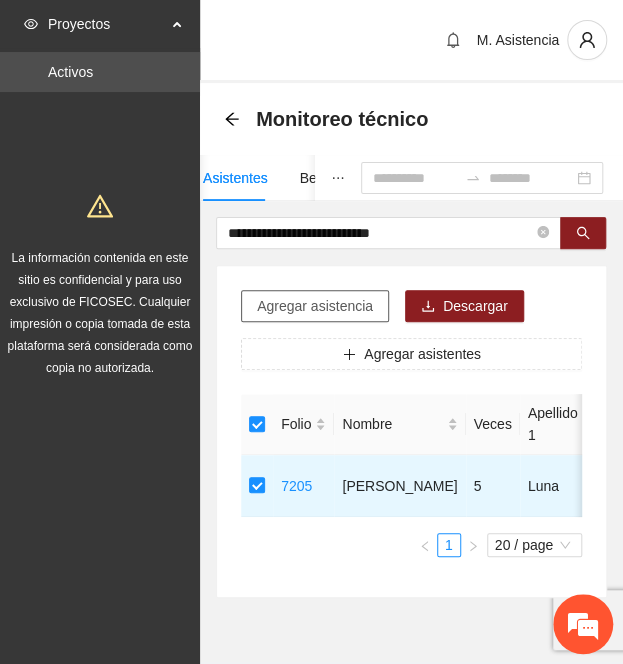 click on "Agregar asistencia" at bounding box center [315, 306] 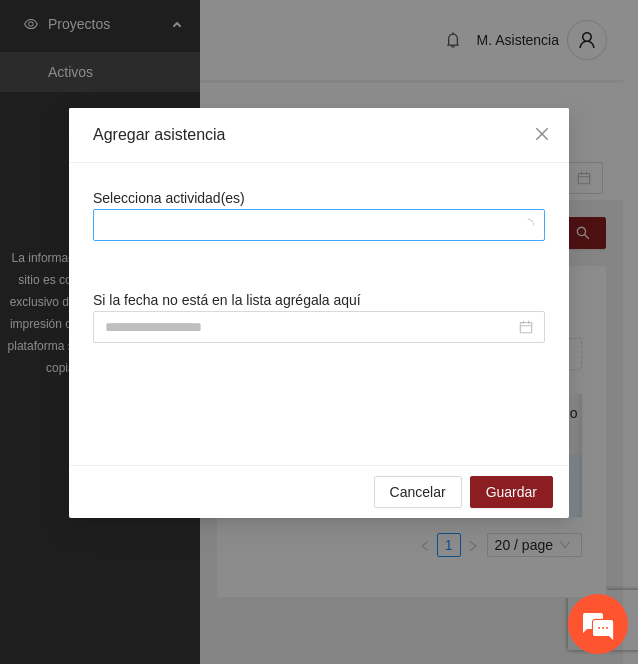 click at bounding box center [309, 225] 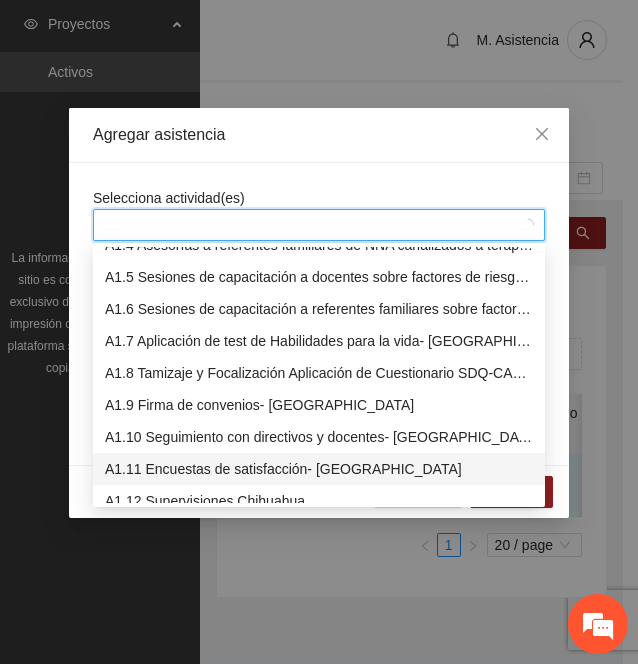 scroll, scrollTop: 117, scrollLeft: 0, axis: vertical 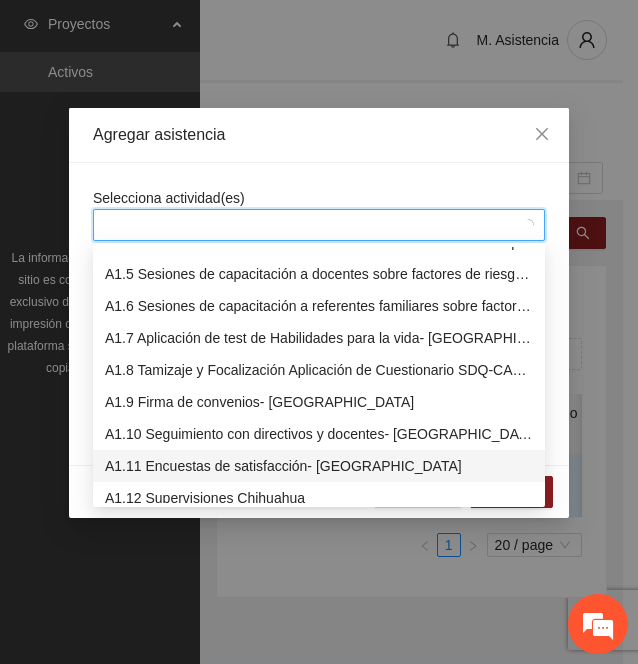 click on "A1.11 Encuestas de satisfacción- [GEOGRAPHIC_DATA]" at bounding box center (319, 466) 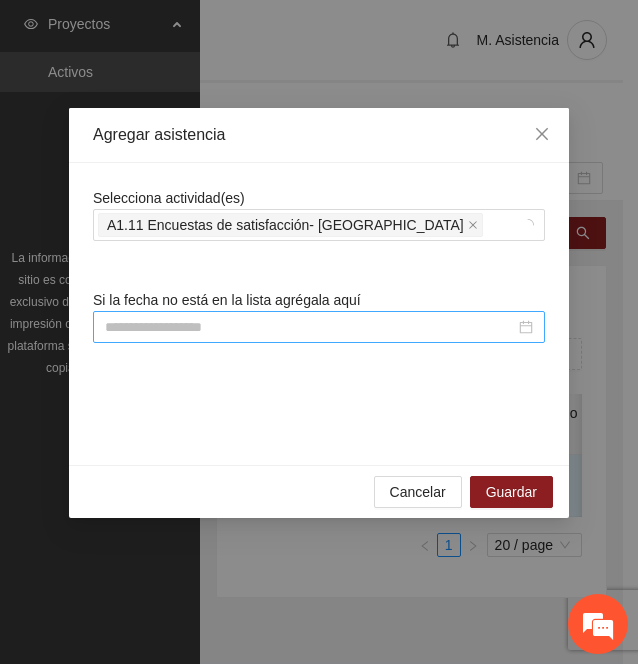 drag, startPoint x: 235, startPoint y: 279, endPoint x: 226, endPoint y: 326, distance: 47.853943 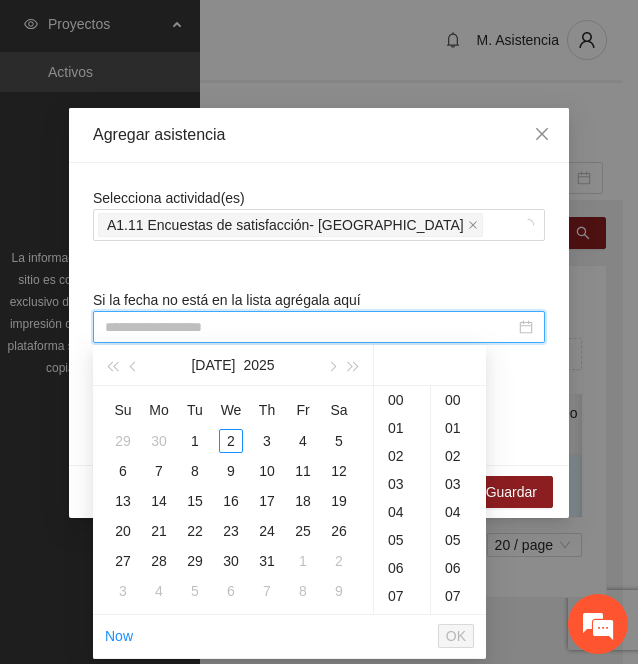 paste on "**********" 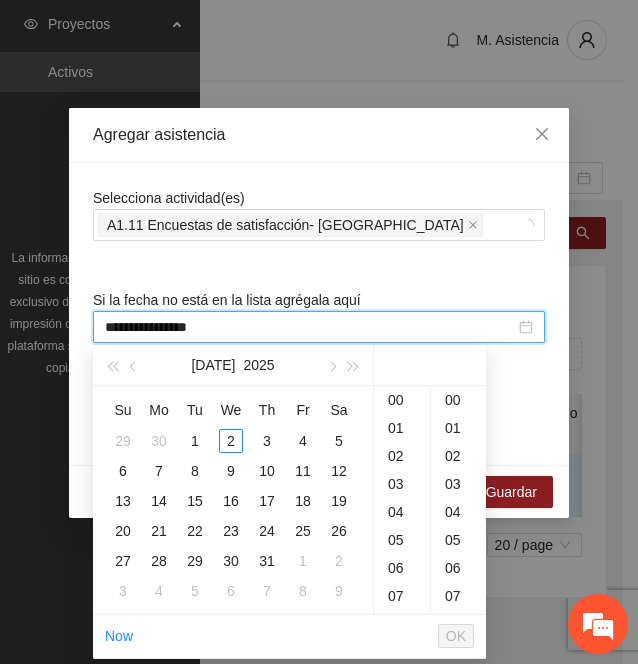 click on "**********" at bounding box center [310, 327] 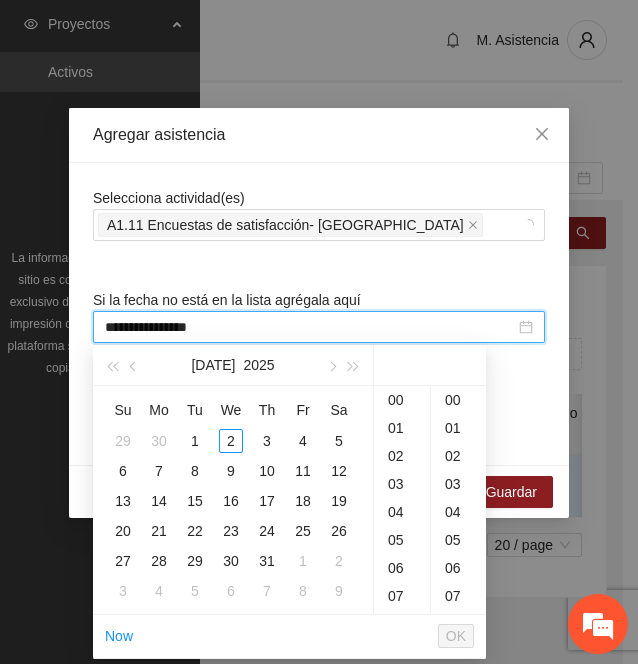 scroll, scrollTop: 168, scrollLeft: 0, axis: vertical 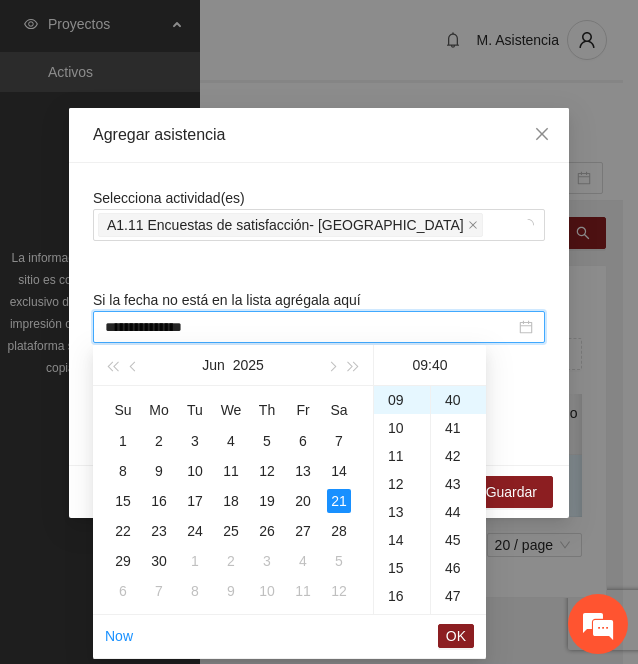 type on "**********" 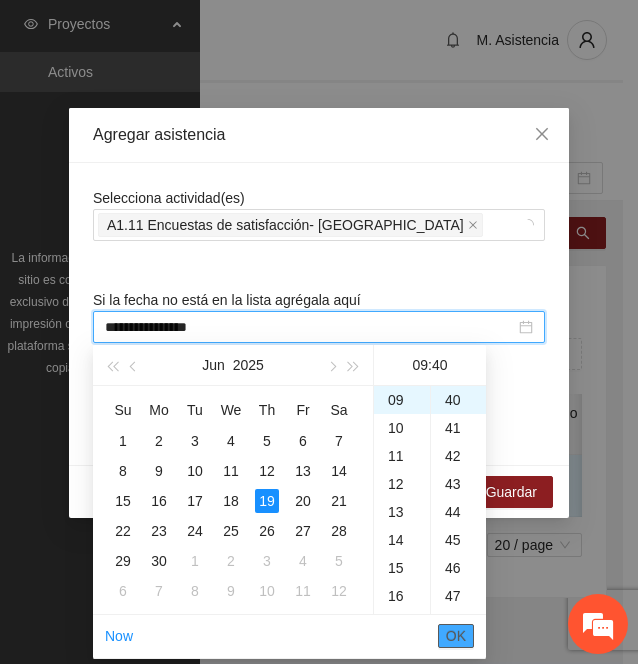 click on "OK" at bounding box center [456, 636] 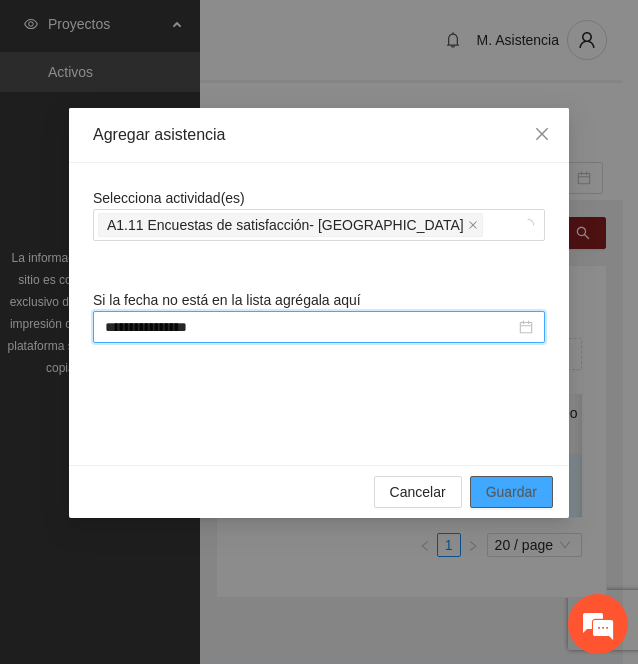 click on "Guardar" at bounding box center [511, 492] 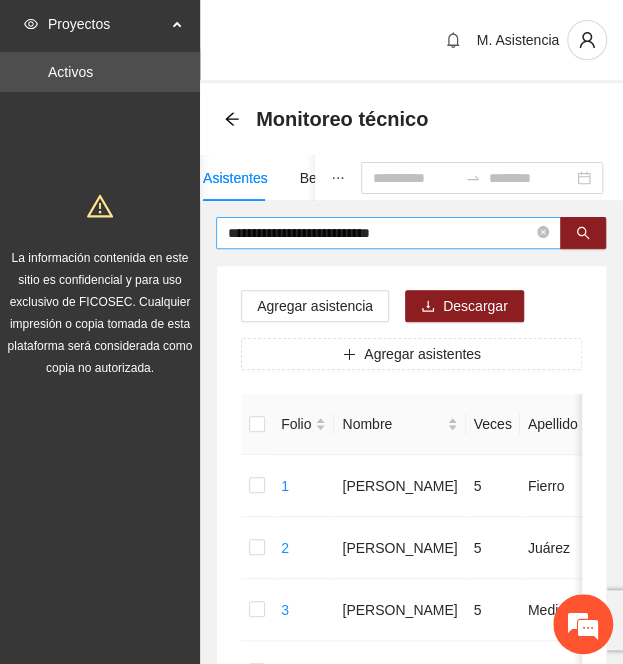 click on "**********" at bounding box center [380, 233] 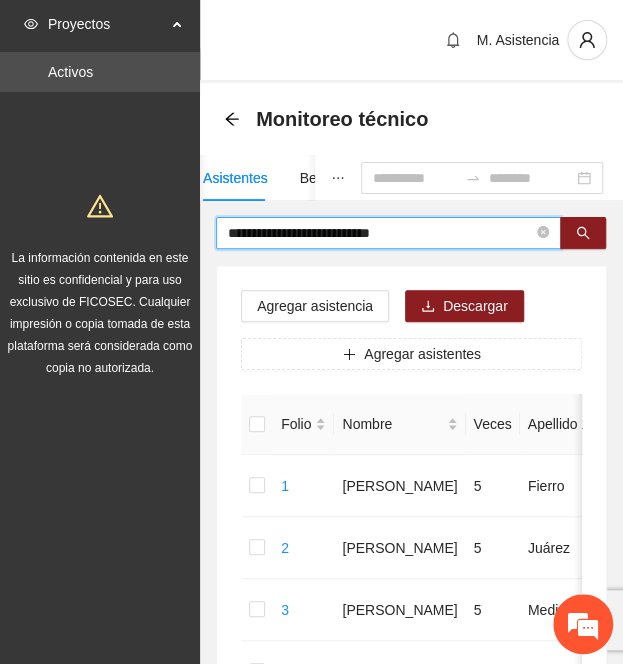 click on "**********" at bounding box center (380, 233) 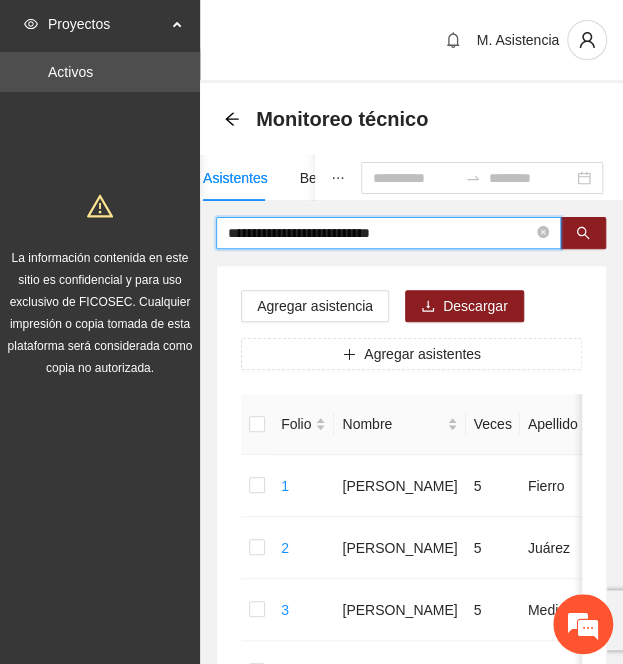 paste 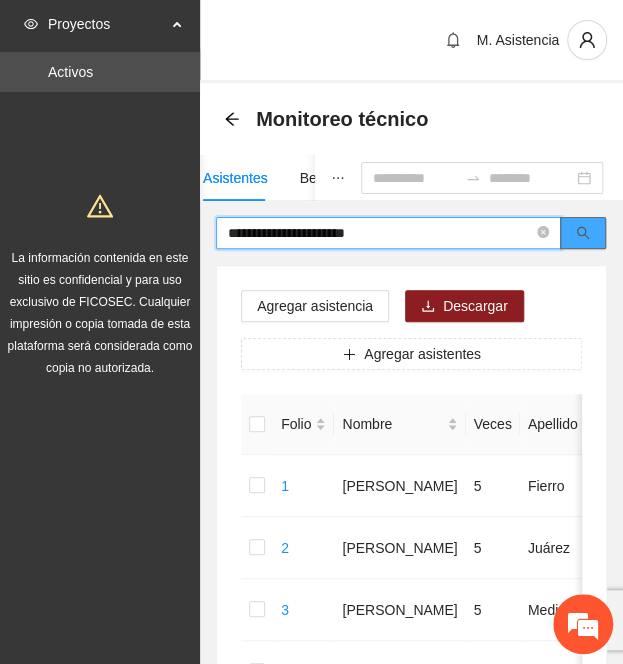 click 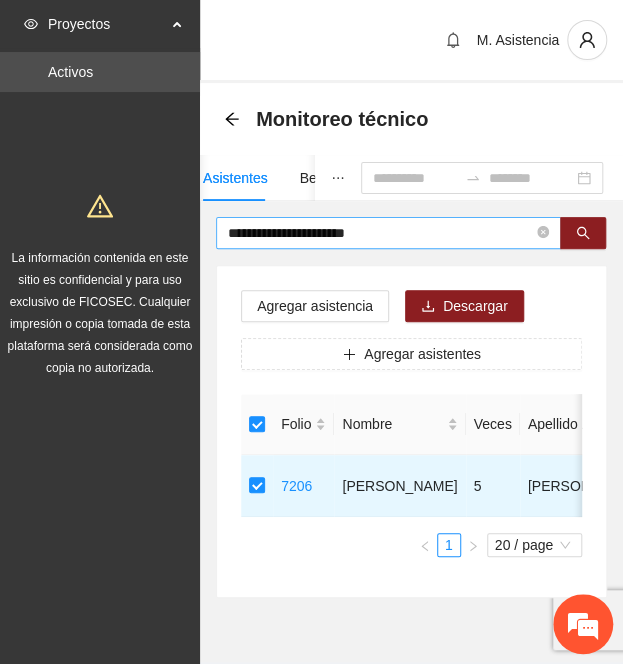 click on "**********" at bounding box center (380, 233) 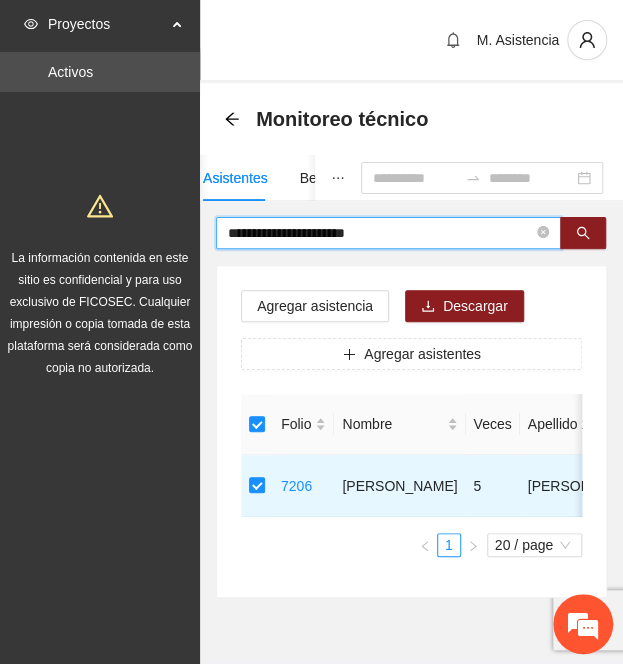 click on "**********" at bounding box center [380, 233] 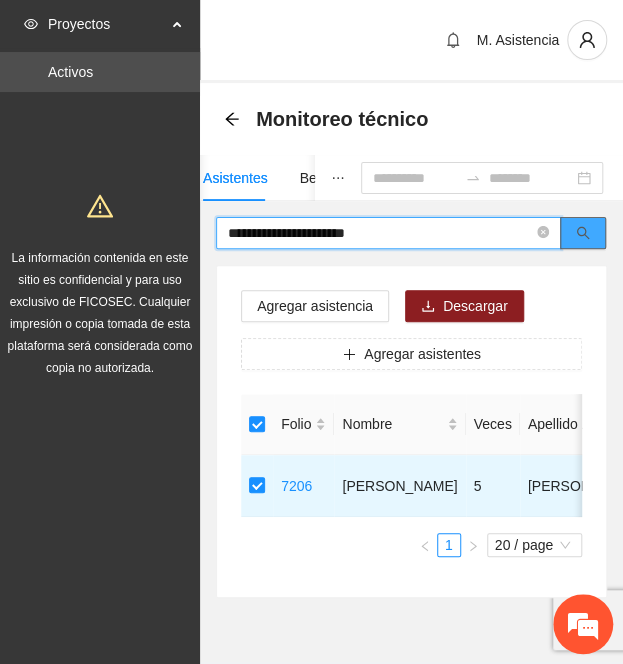 paste 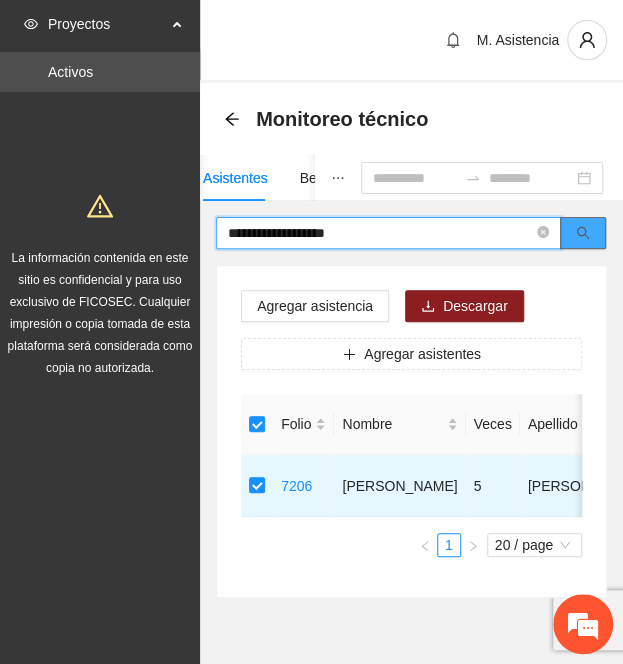click 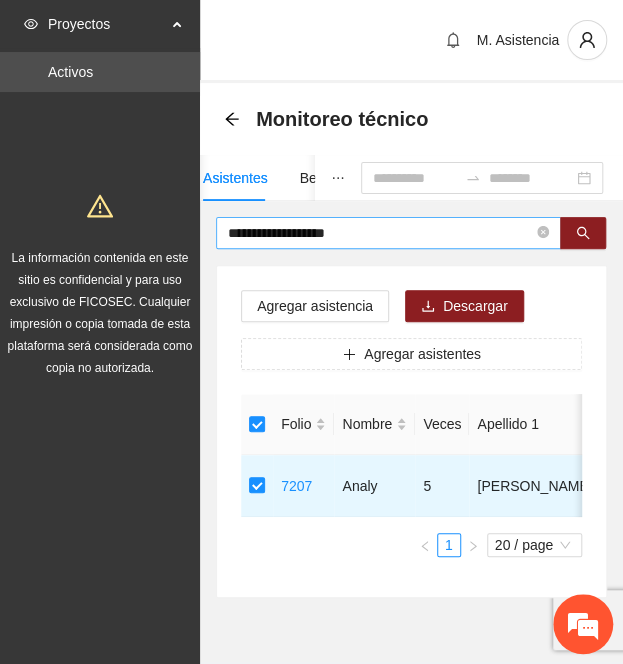 click on "**********" at bounding box center (380, 233) 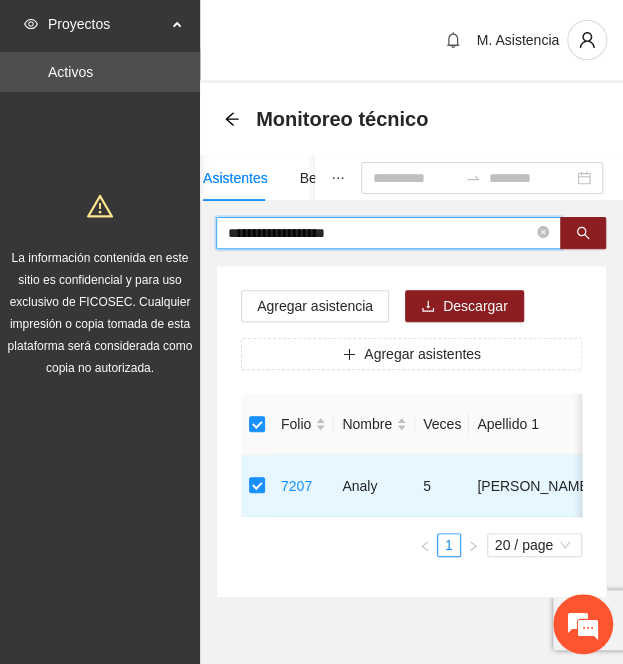 click on "**********" at bounding box center [380, 233] 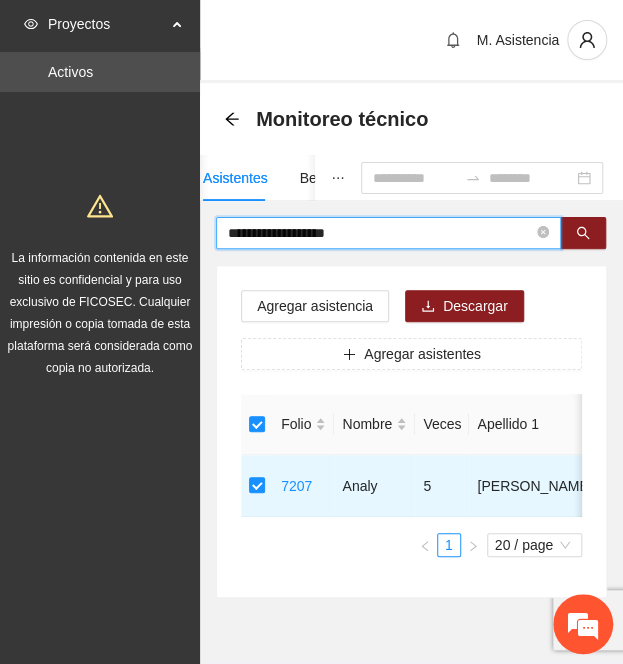 paste on "*****" 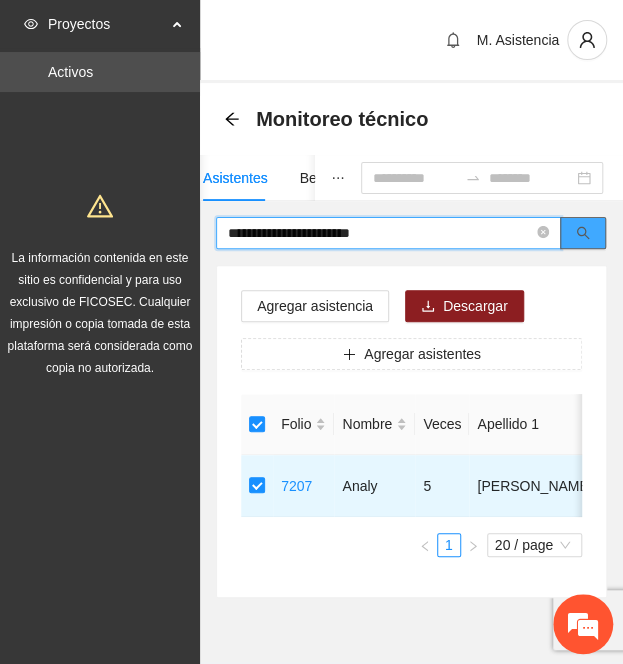click at bounding box center [583, 233] 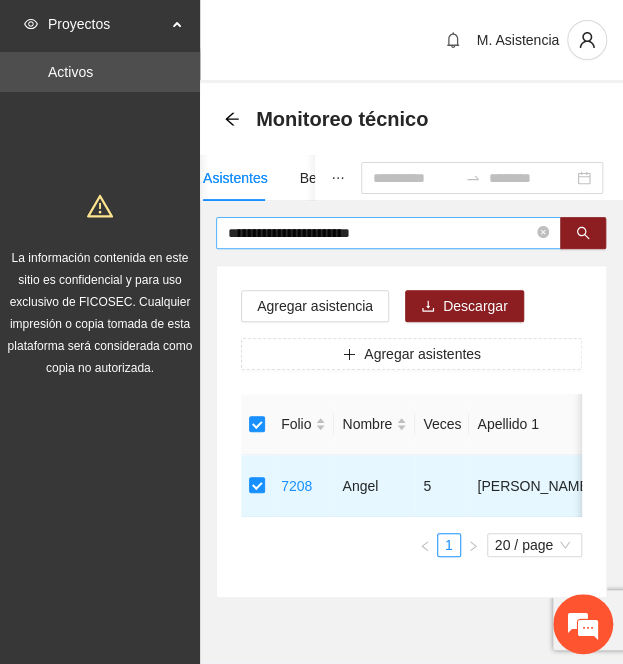 click on "**********" at bounding box center (380, 233) 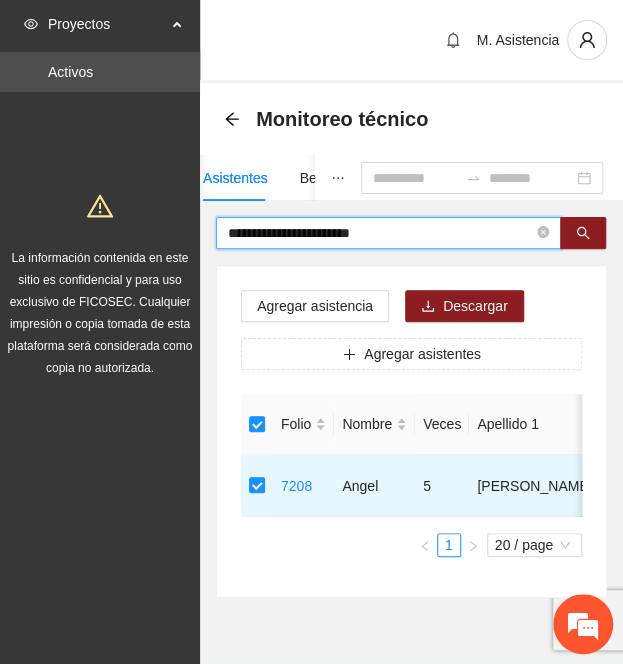 click on "**********" at bounding box center [380, 233] 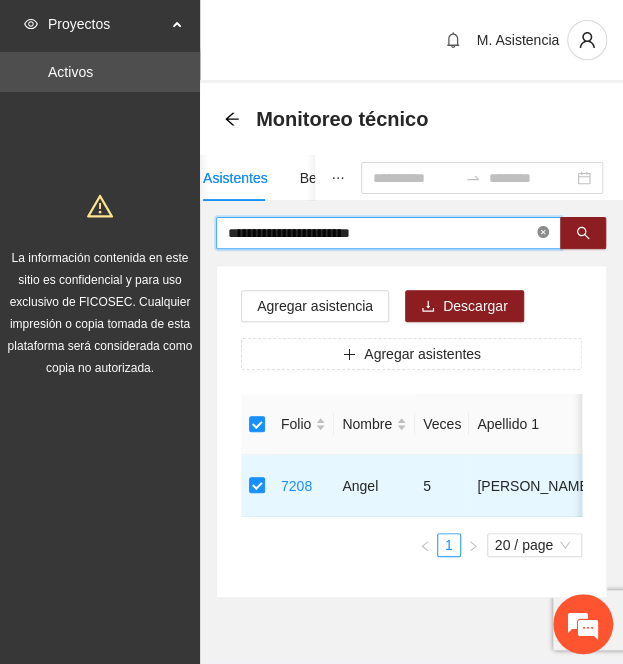 paste on "**********" 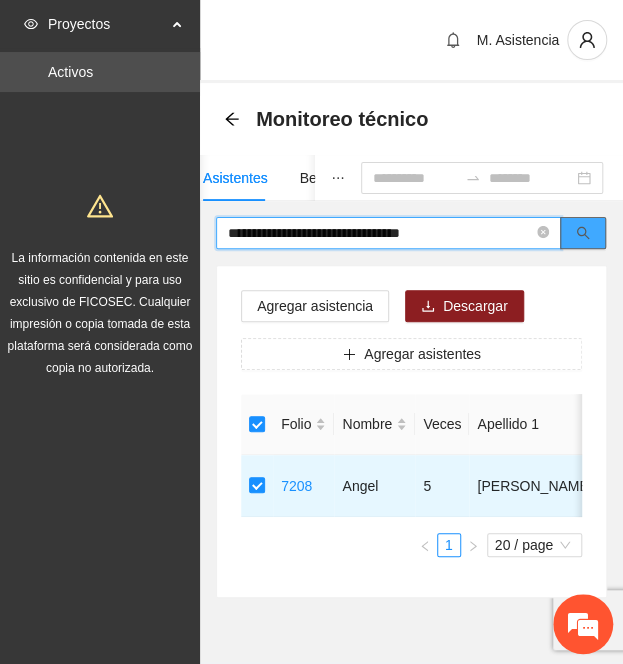 click 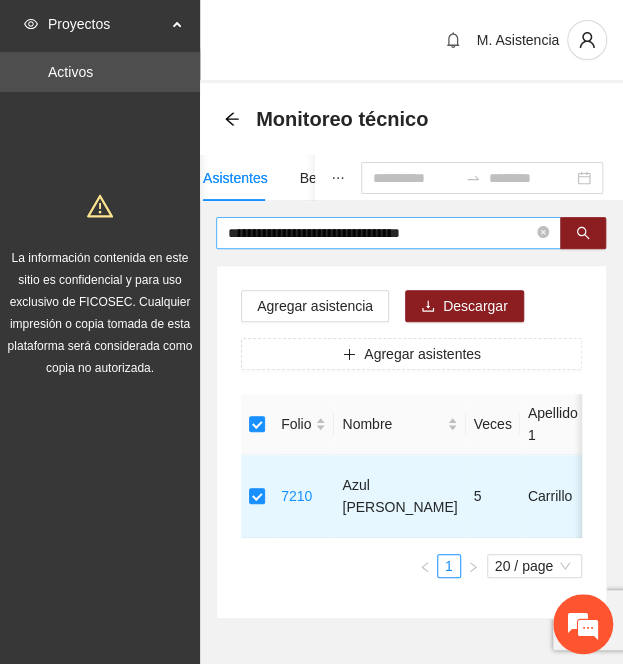 click on "**********" at bounding box center [380, 233] 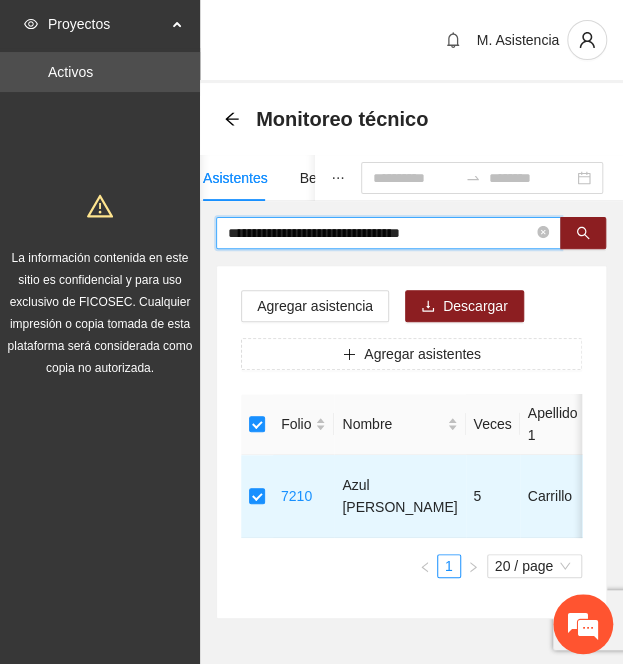 click on "**********" at bounding box center [380, 233] 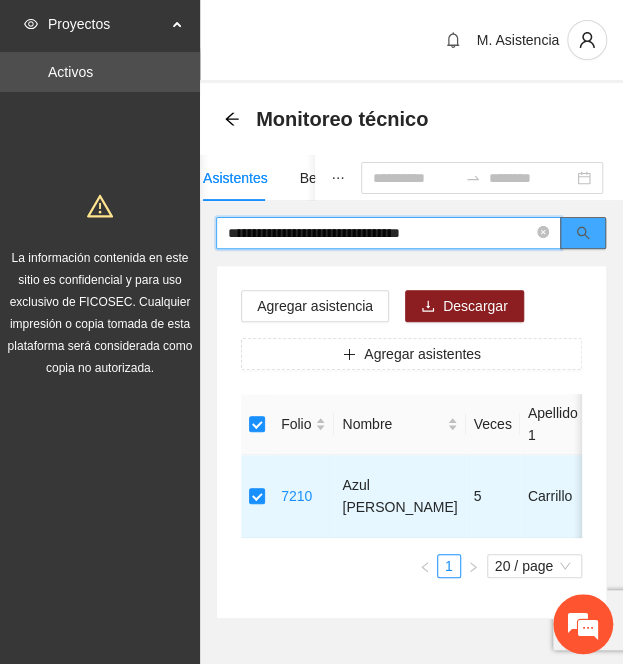 paste 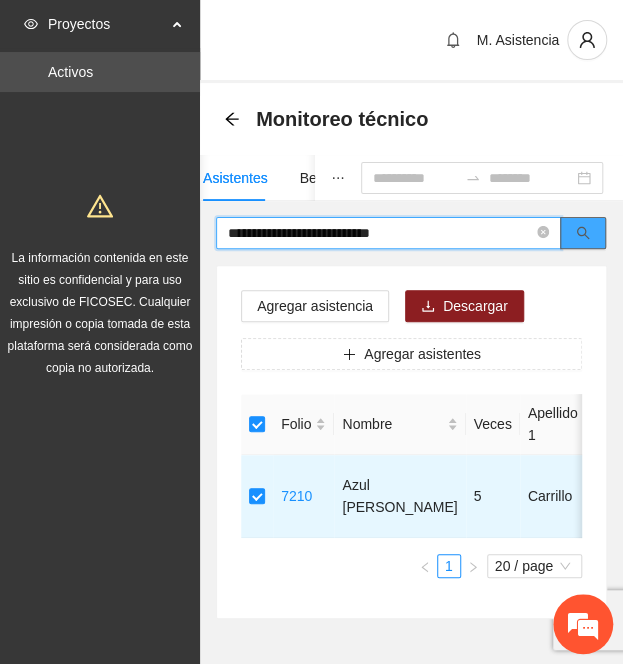 click at bounding box center (583, 233) 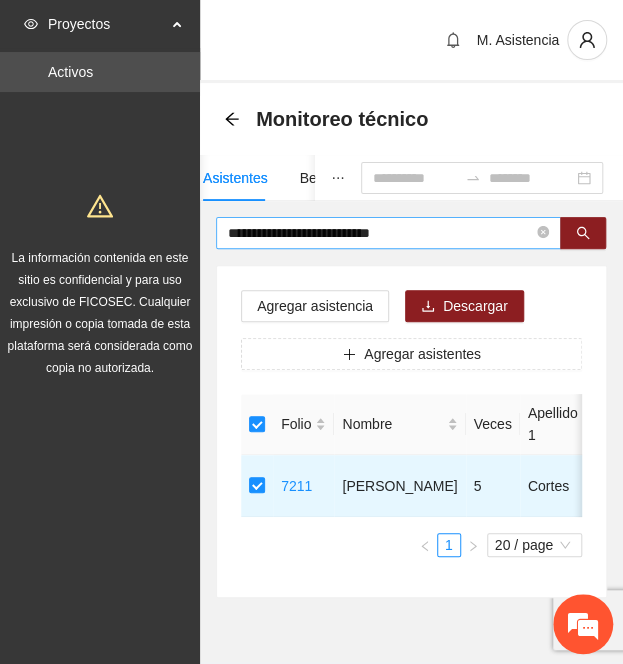 click on "**********" at bounding box center [380, 233] 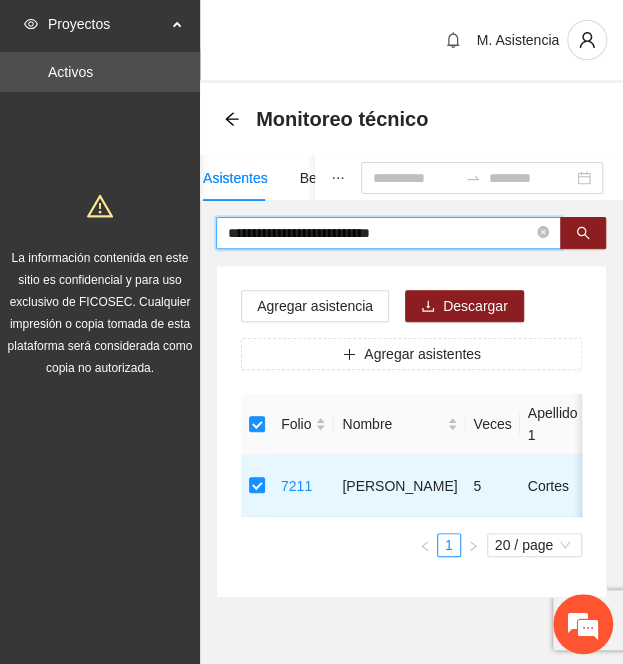 click on "**********" at bounding box center (380, 233) 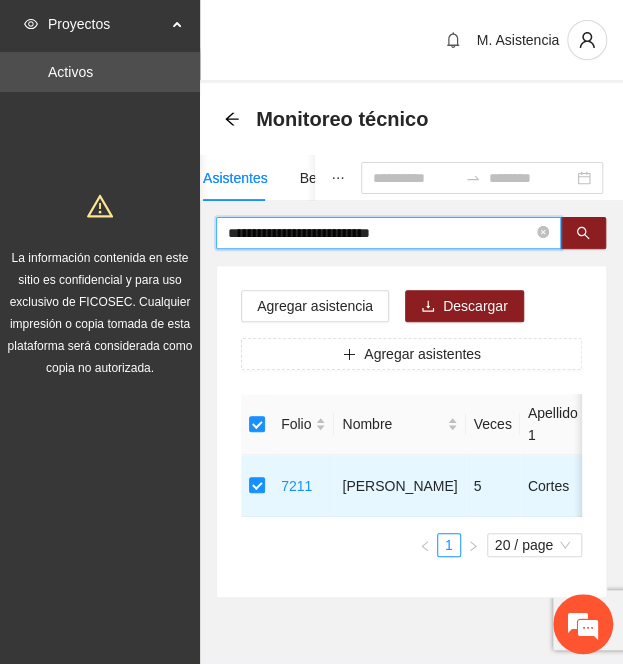 paste 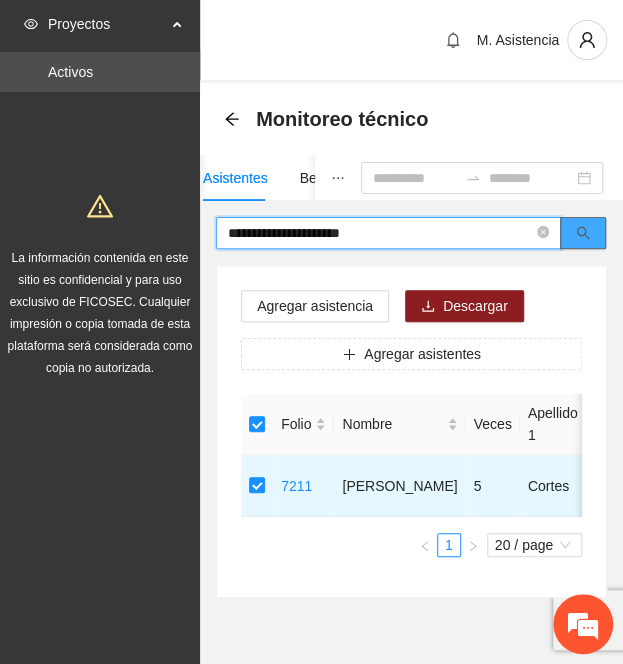 click at bounding box center [583, 233] 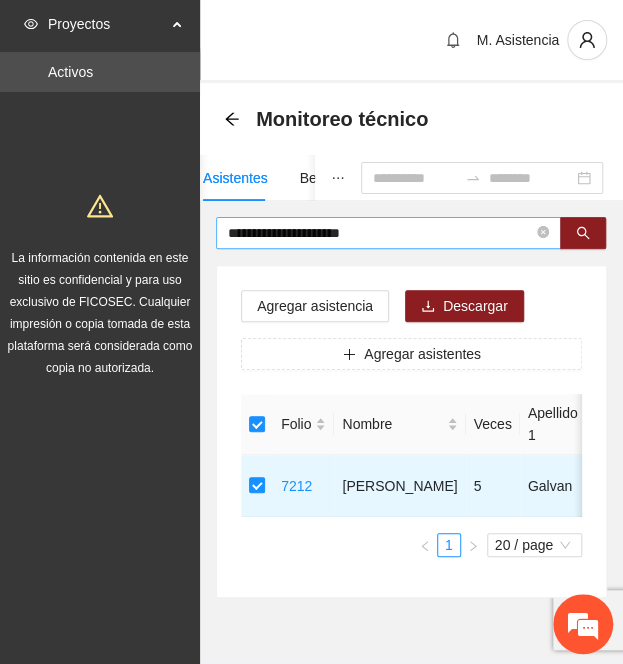 click on "**********" at bounding box center (380, 233) 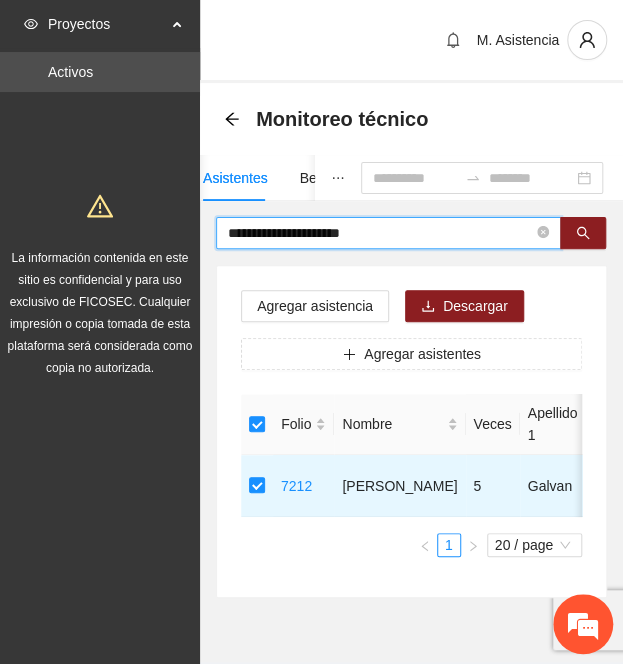 click on "**********" at bounding box center (380, 233) 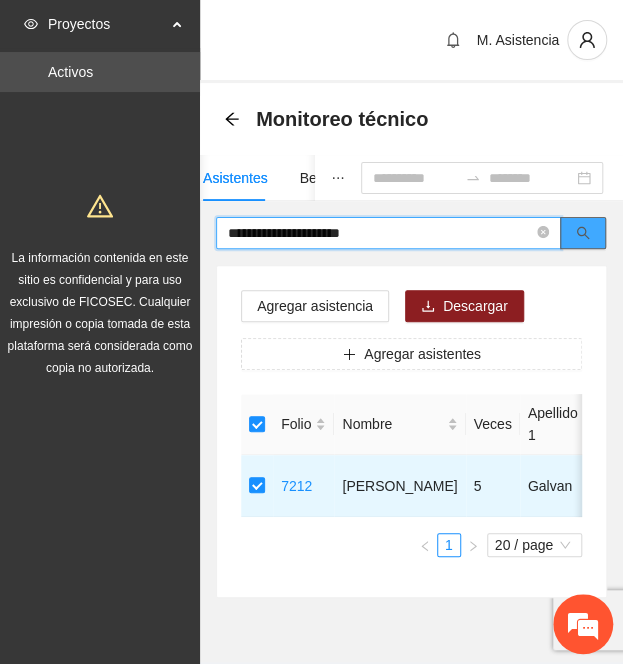 paste on "********" 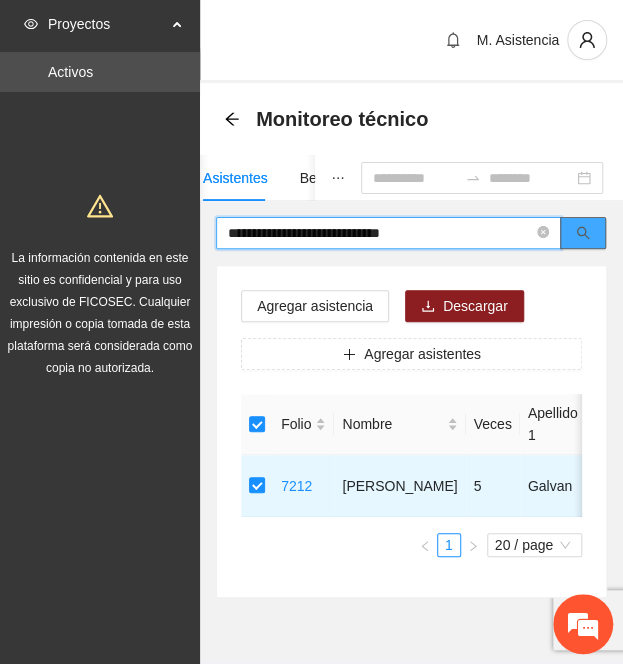 click 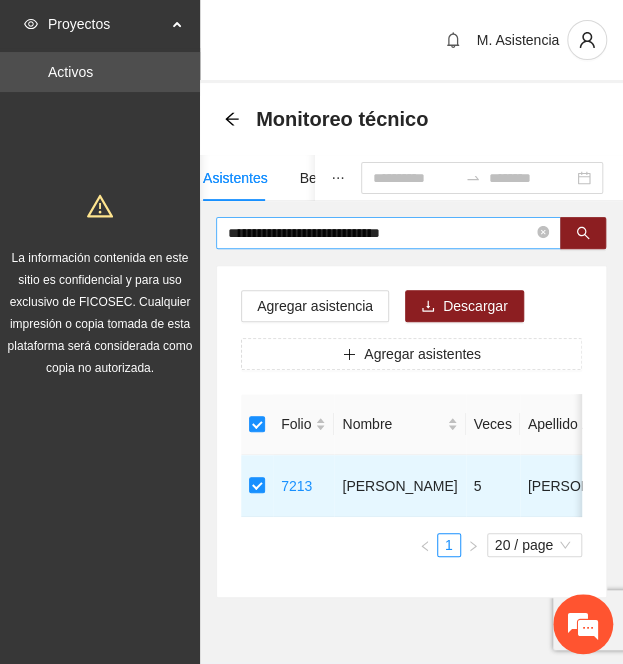 click on "**********" at bounding box center [380, 233] 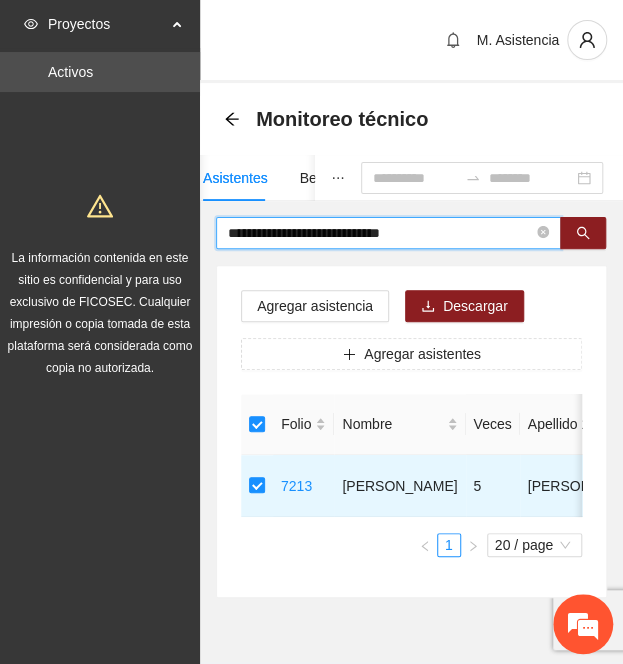 click on "**********" at bounding box center [380, 233] 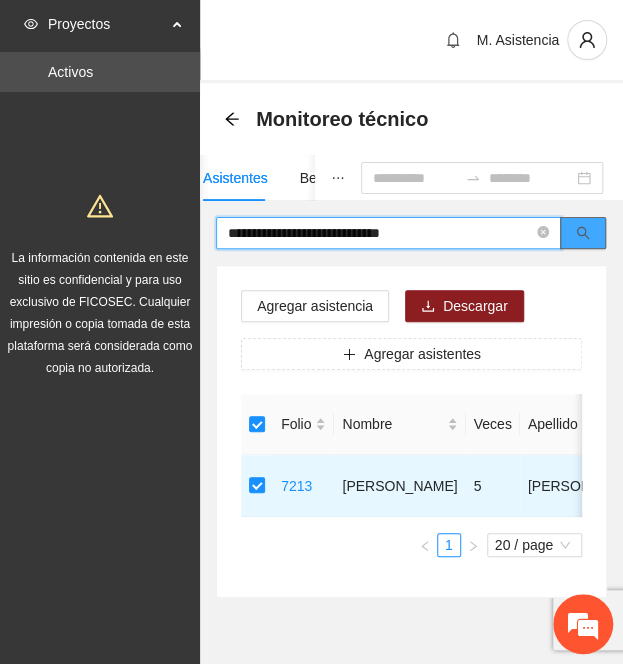 paste on "**" 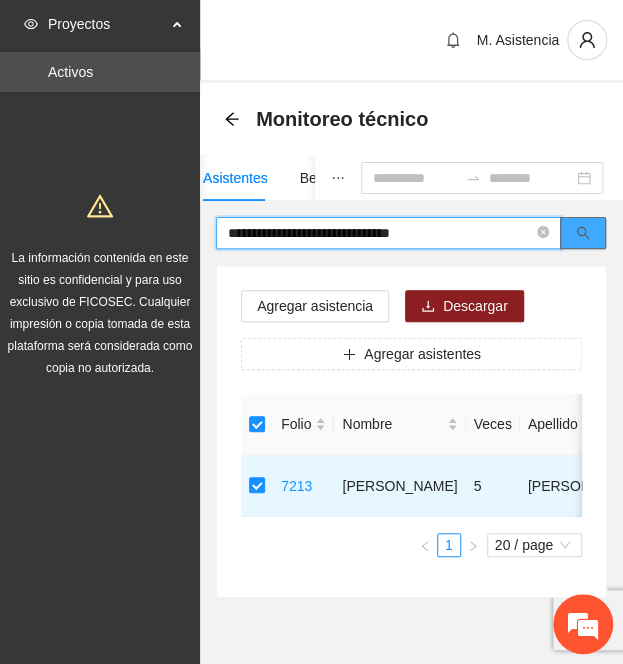 click 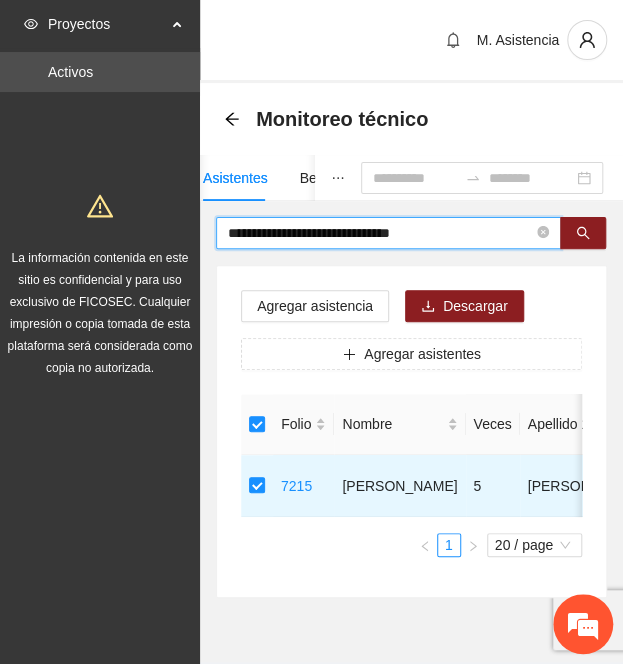 click on "**********" at bounding box center [380, 233] 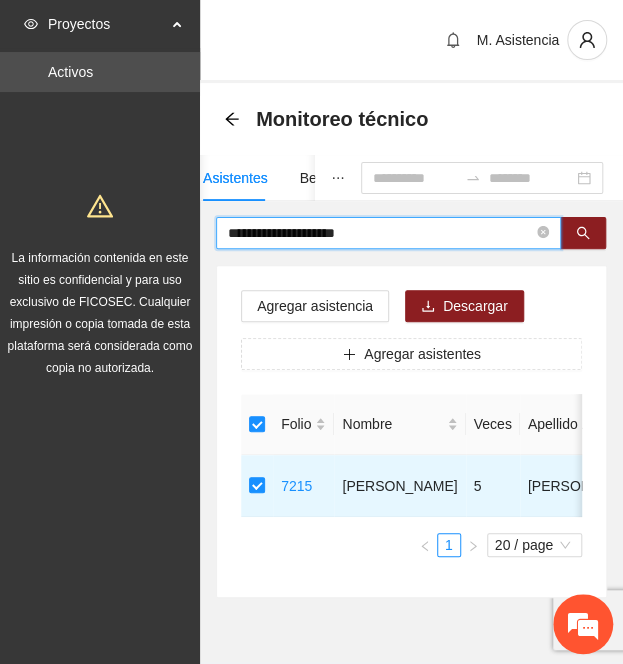 click on "**********" at bounding box center (411, 407) 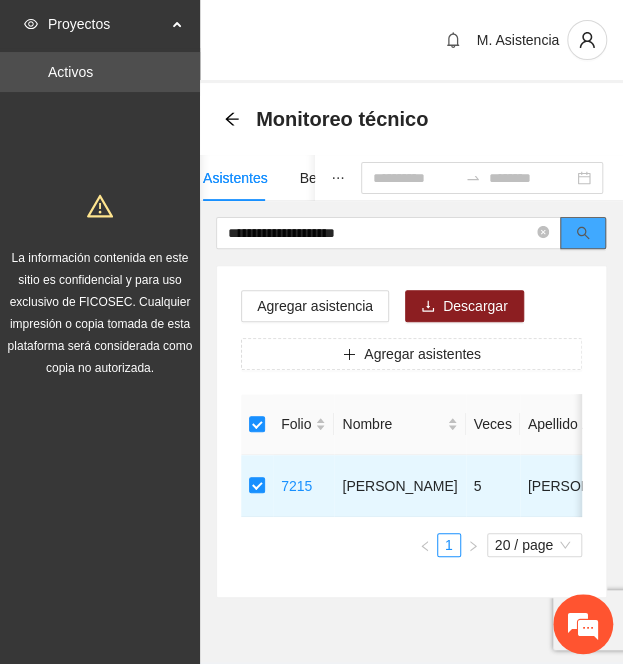 click 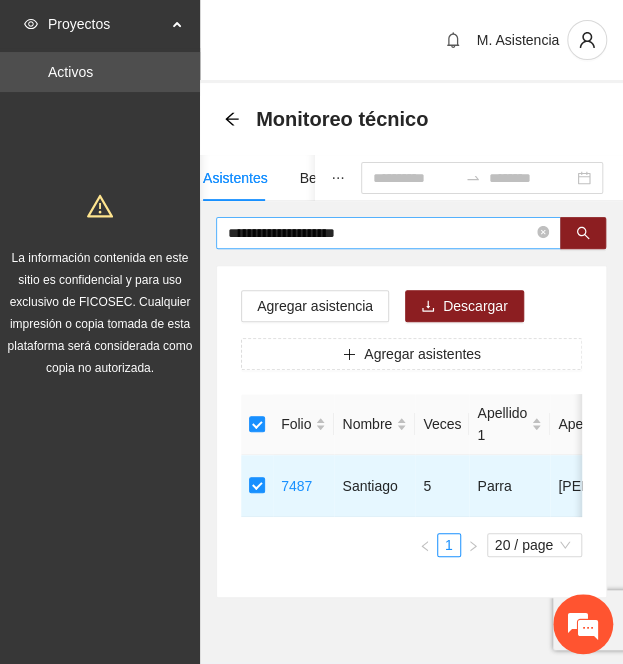 click on "**********" at bounding box center [380, 233] 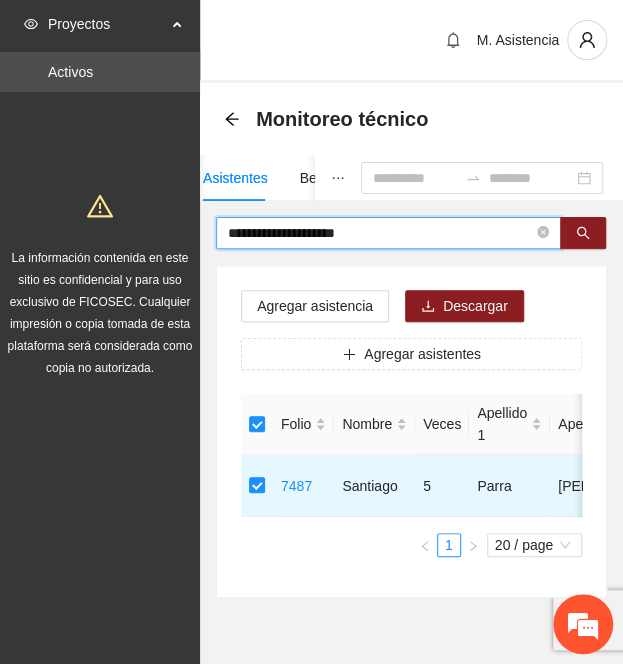 click on "**********" at bounding box center [380, 233] 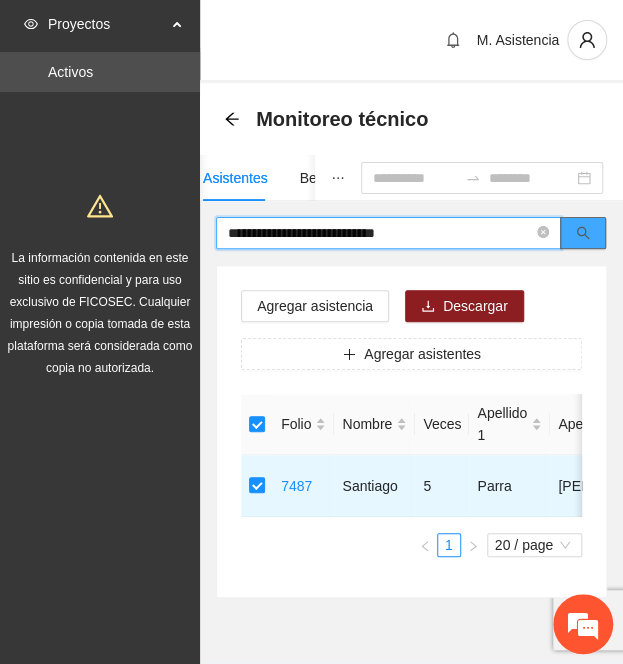 click at bounding box center [583, 233] 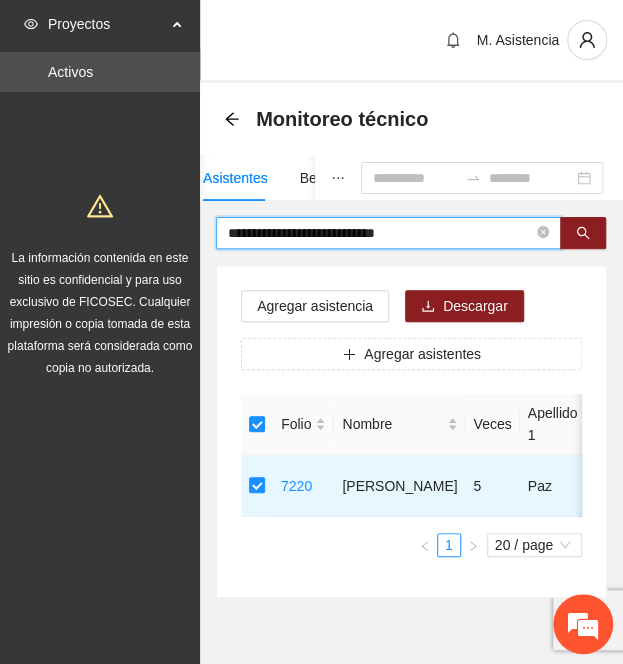 click on "**********" at bounding box center [380, 233] 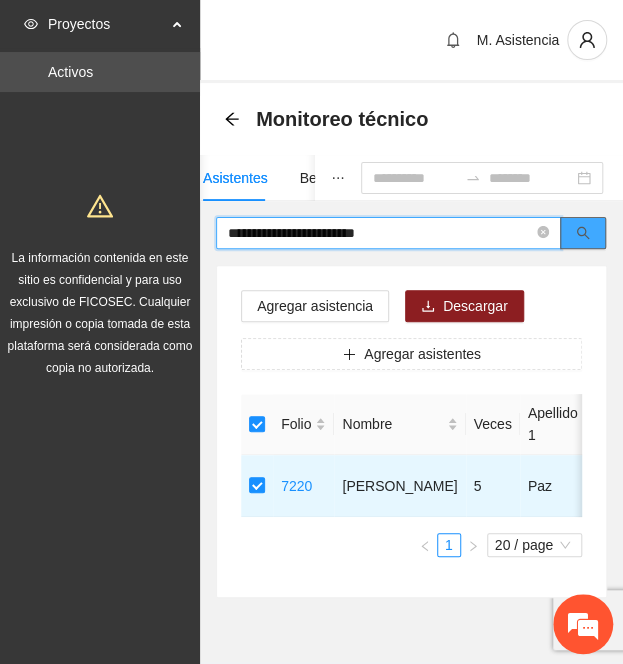 click at bounding box center [583, 233] 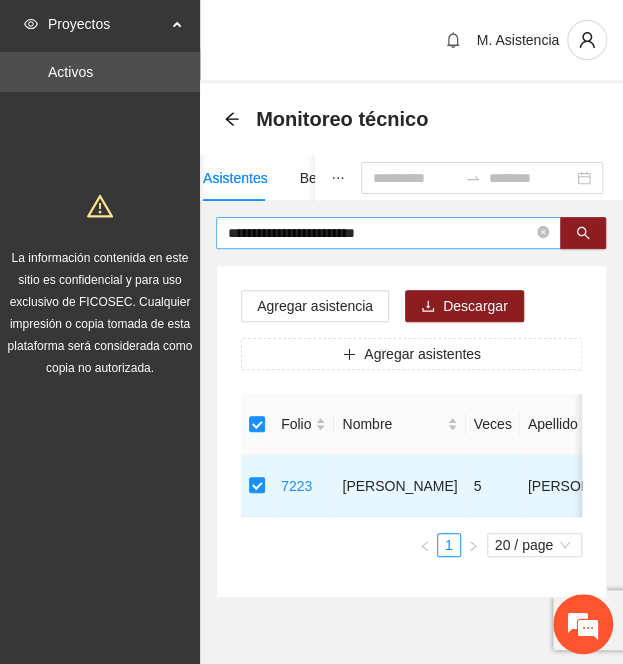 click on "**********" at bounding box center [388, 233] 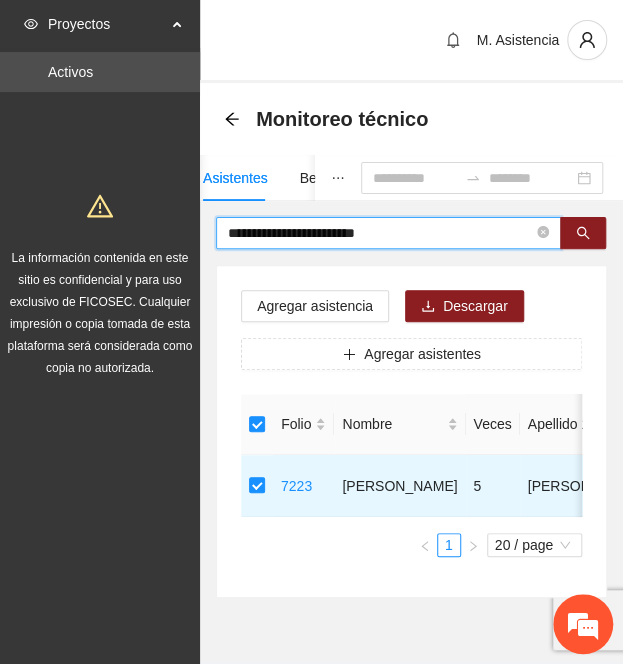 click on "**********" at bounding box center (380, 233) 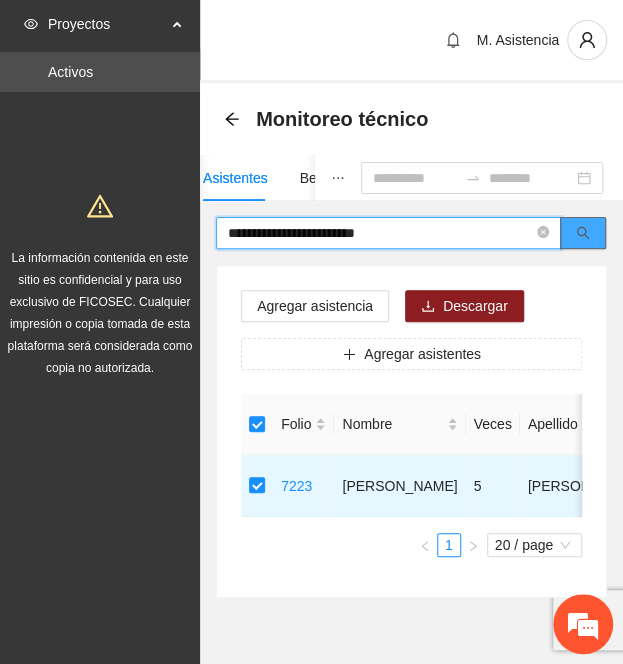 click 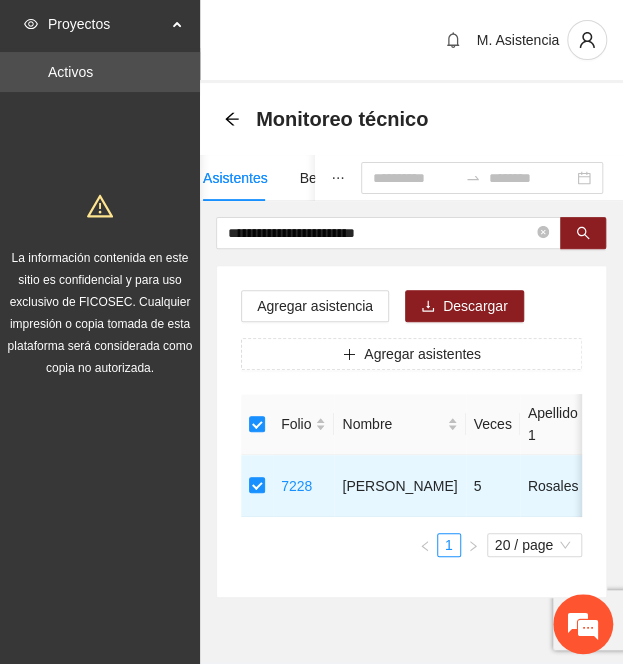 click on "**********" at bounding box center (411, 407) 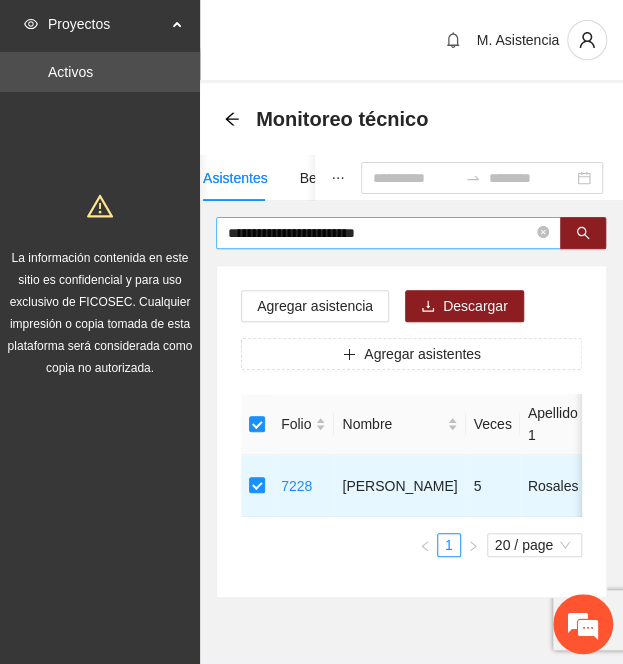click on "**********" at bounding box center (380, 233) 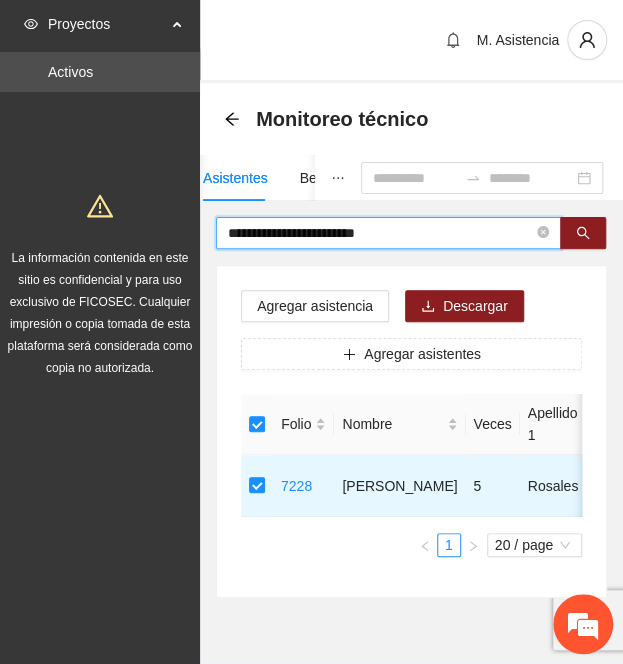 click on "**********" at bounding box center (380, 233) 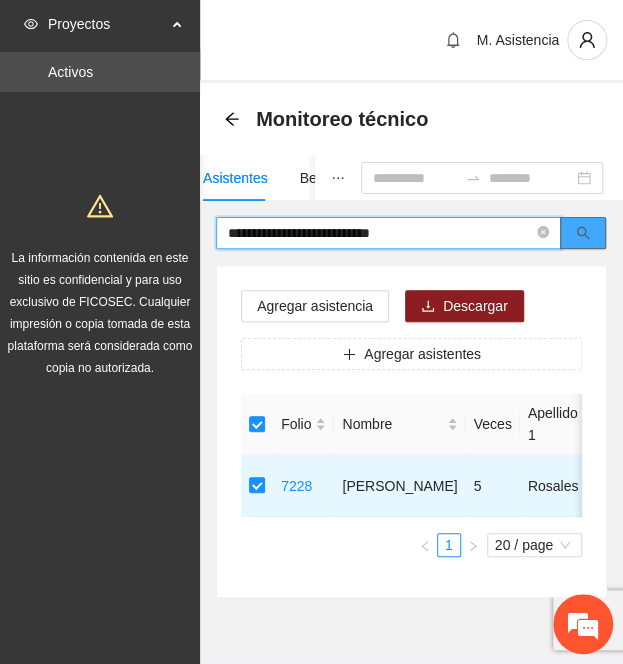 click at bounding box center [583, 233] 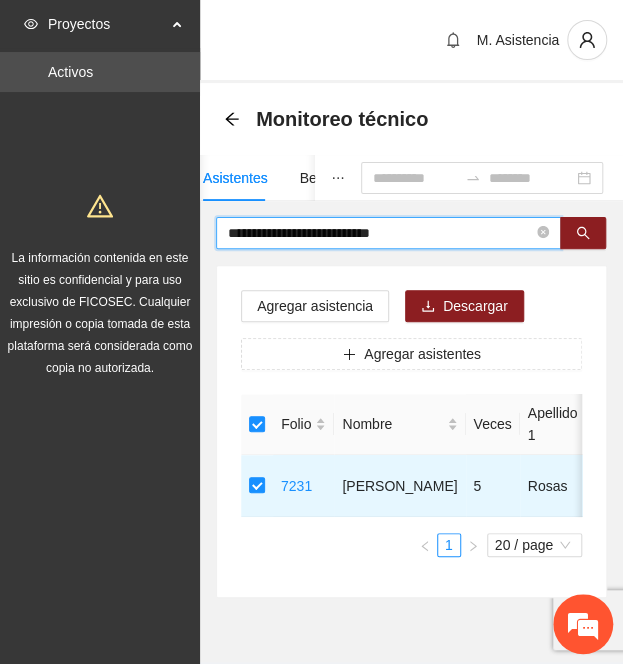 click on "**********" at bounding box center (380, 233) 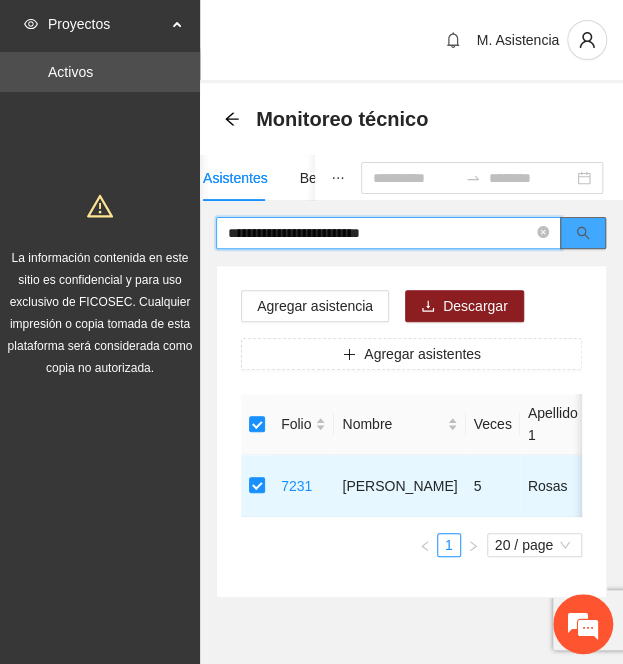 click at bounding box center [583, 233] 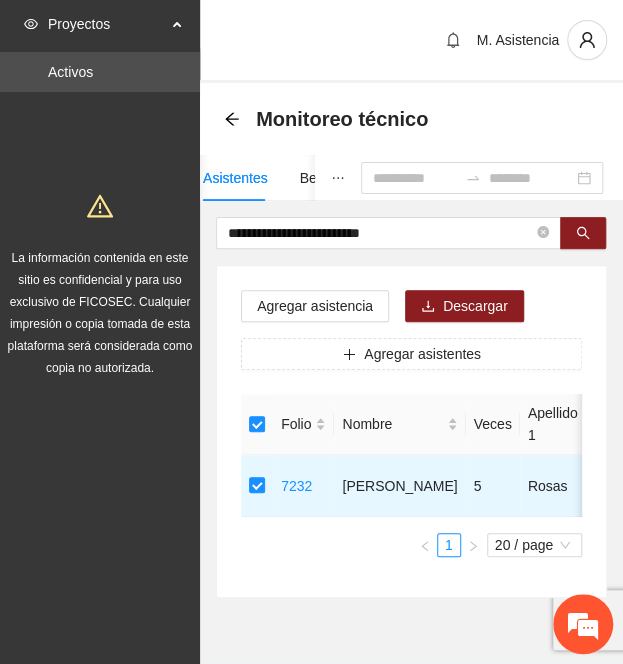 click on "**********" at bounding box center [411, 407] 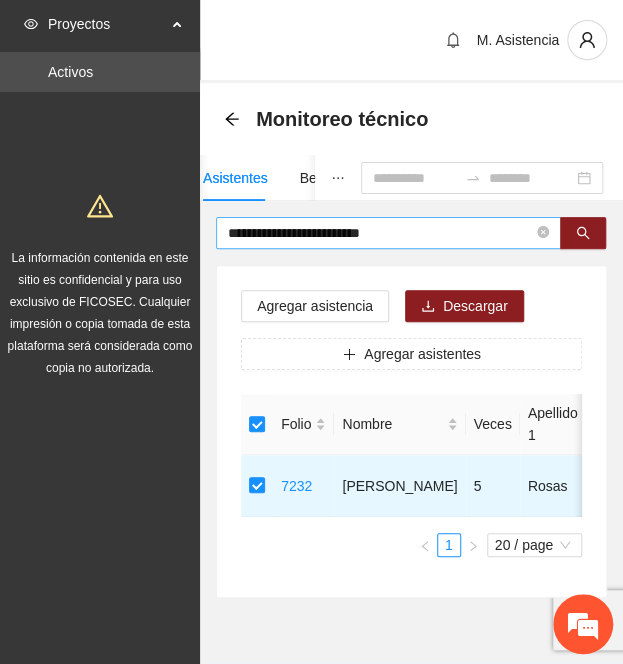 click on "**********" at bounding box center [380, 233] 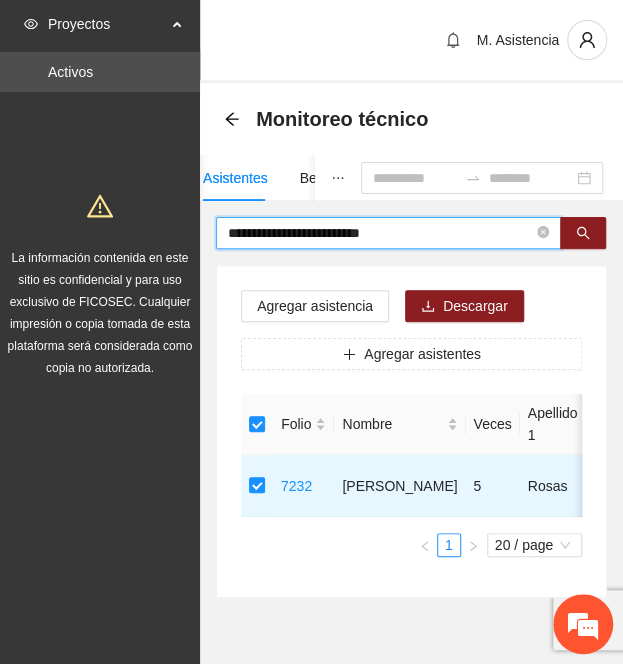 click on "**********" at bounding box center [380, 233] 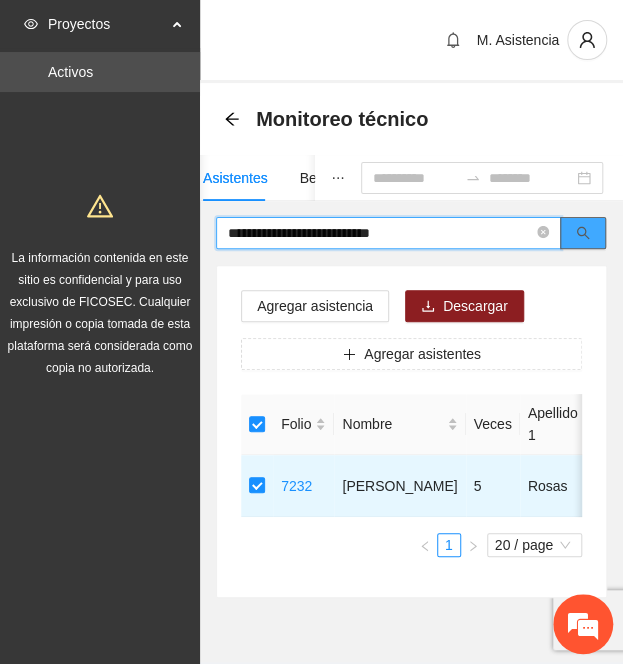 click 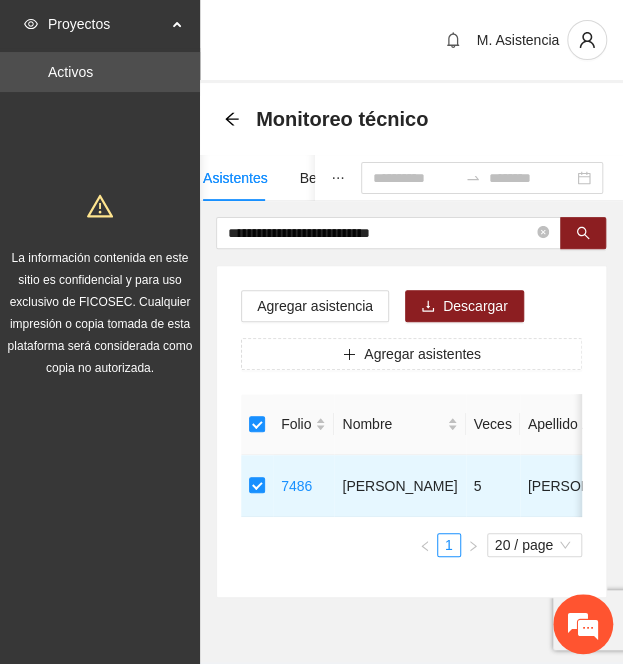 click on "**********" at bounding box center [411, 233] 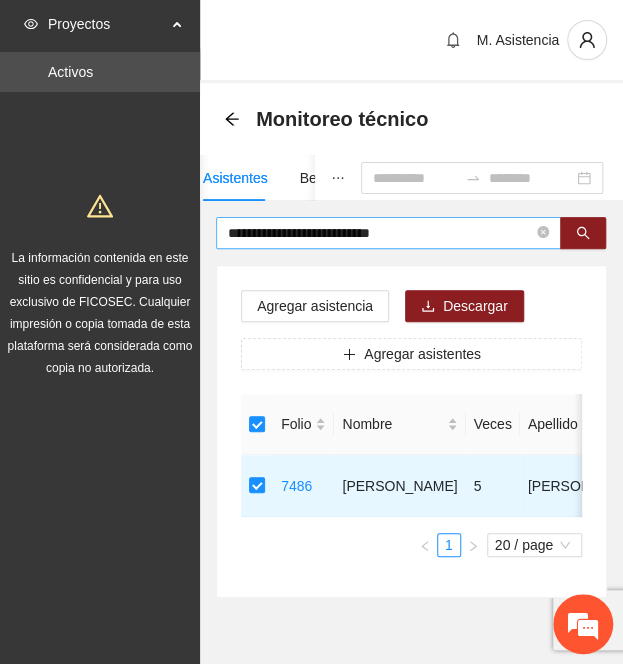click on "**********" at bounding box center (380, 233) 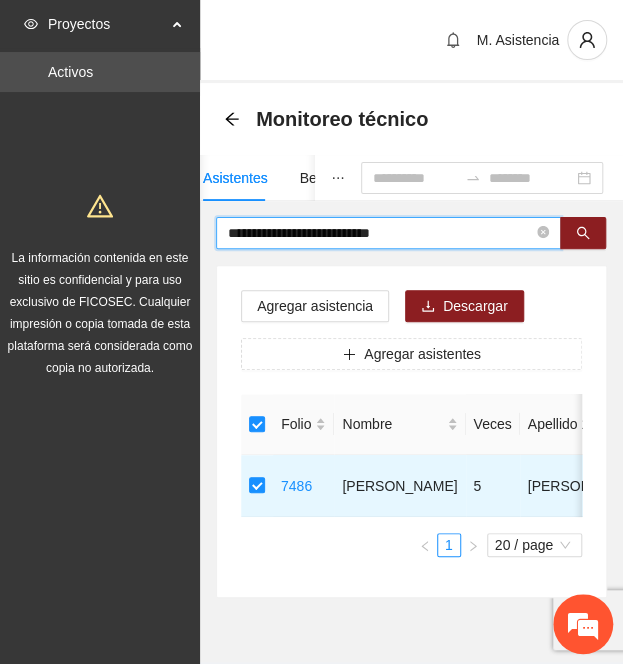click on "**********" at bounding box center [380, 233] 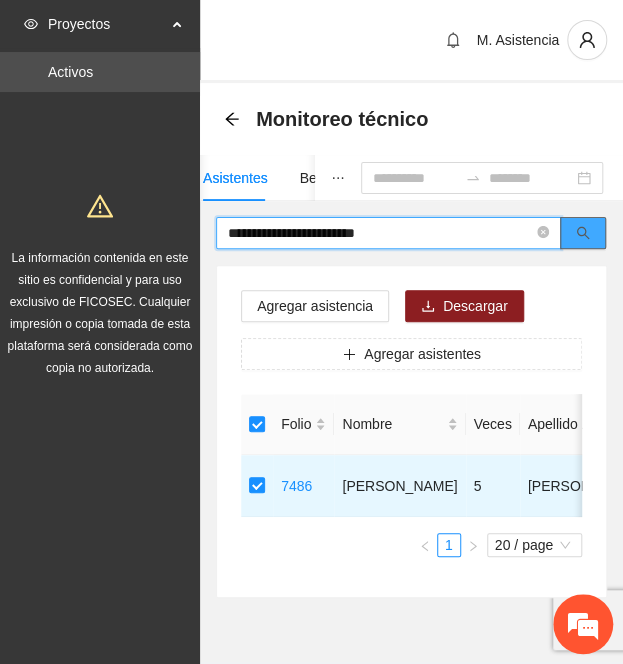 click at bounding box center (583, 233) 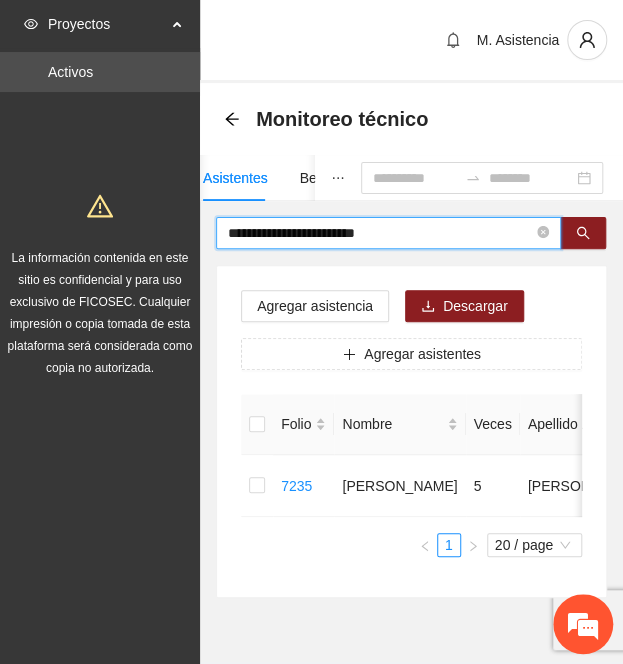 type on "**********" 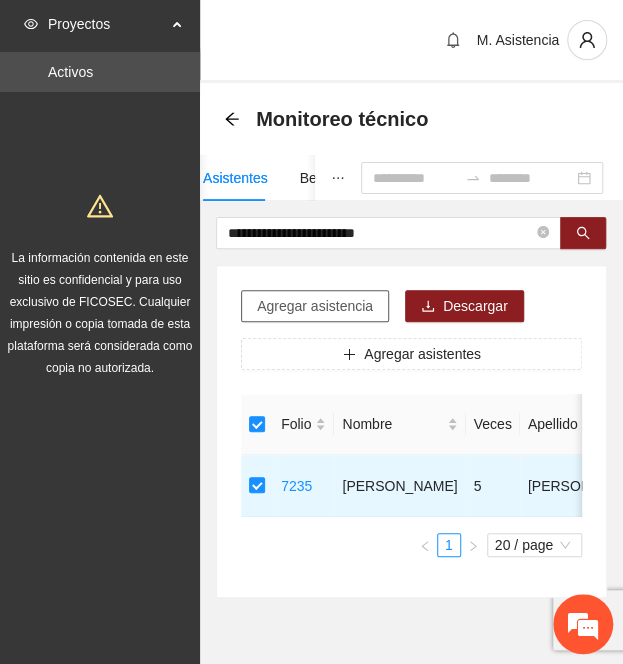 click on "Agregar asistencia" at bounding box center [315, 306] 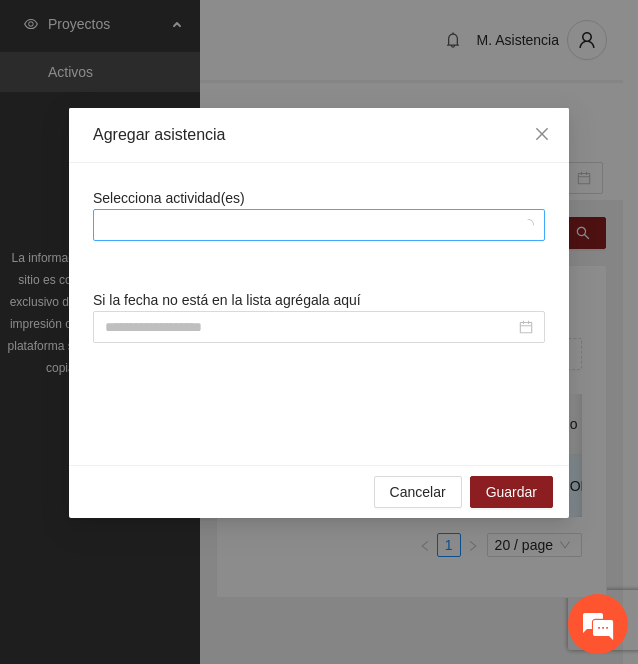click at bounding box center (309, 225) 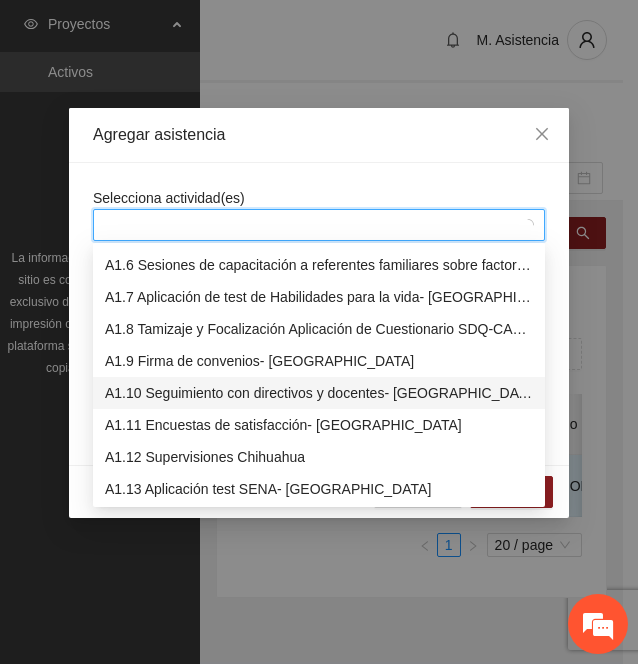 scroll, scrollTop: 166, scrollLeft: 0, axis: vertical 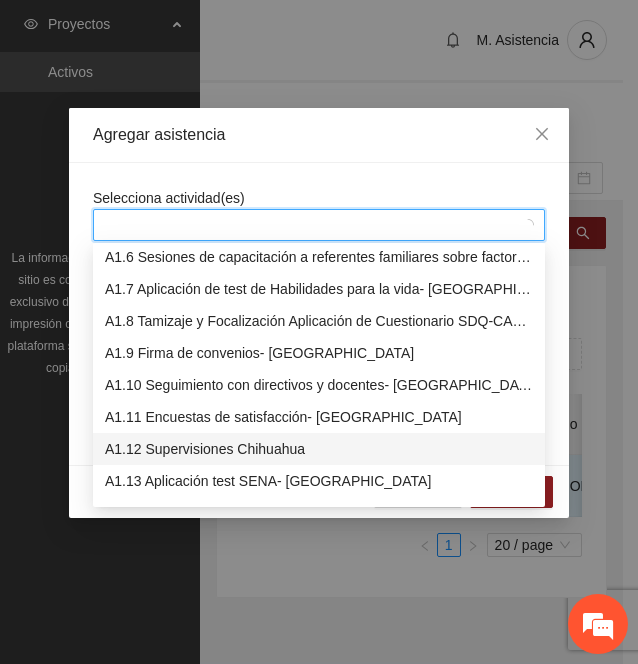 click on "A1.11 Encuestas de satisfacción- [GEOGRAPHIC_DATA]" at bounding box center (319, 417) 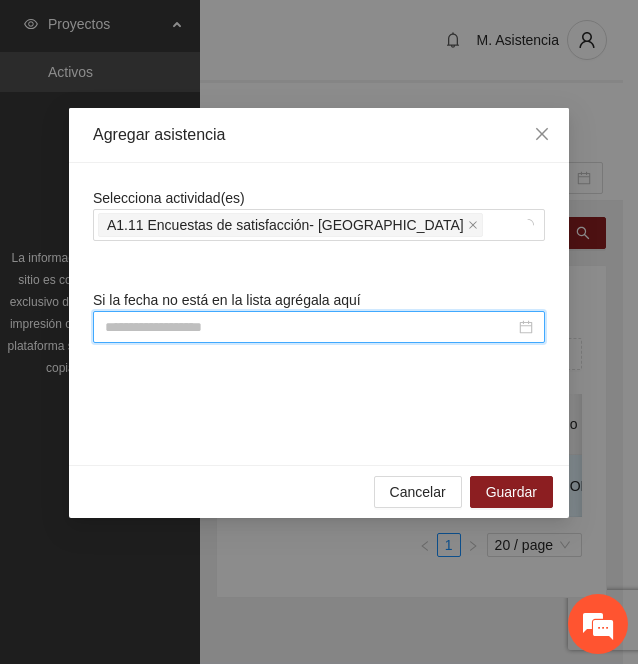 click at bounding box center (310, 327) 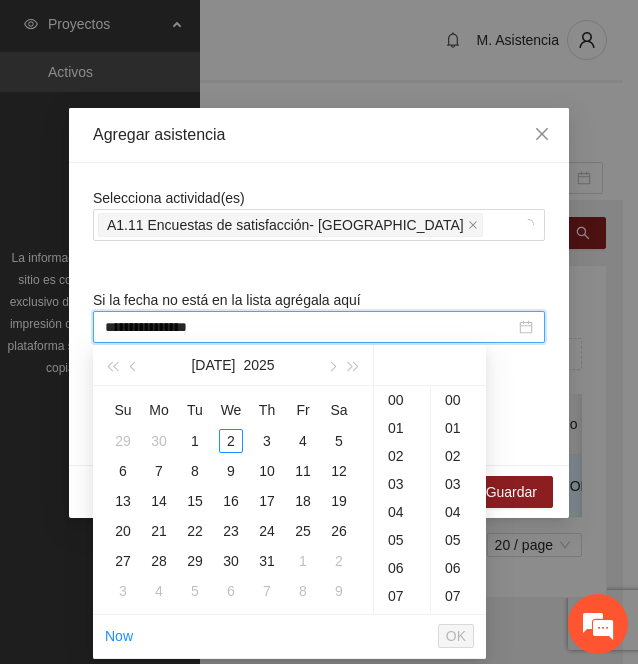 click on "**********" at bounding box center [310, 327] 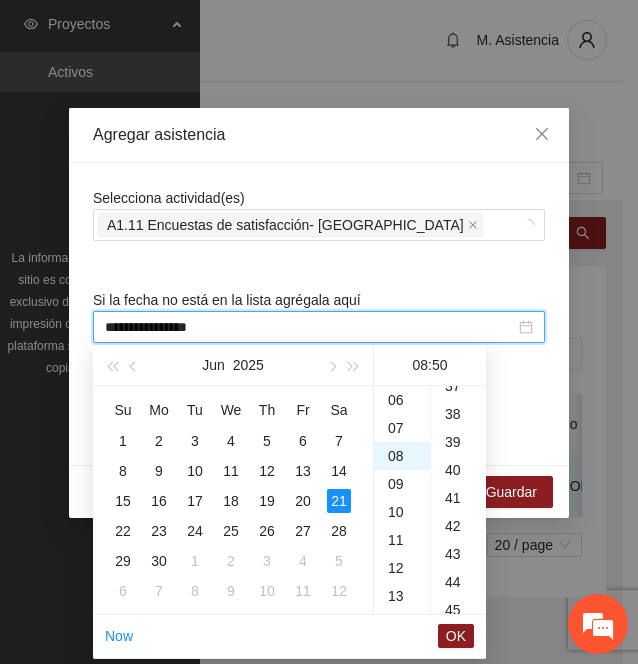 scroll, scrollTop: 224, scrollLeft: 0, axis: vertical 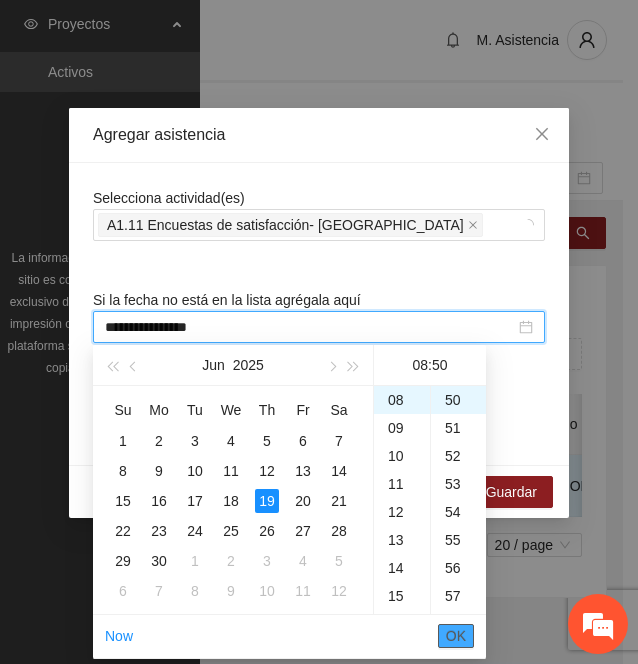 click on "OK" at bounding box center (456, 636) 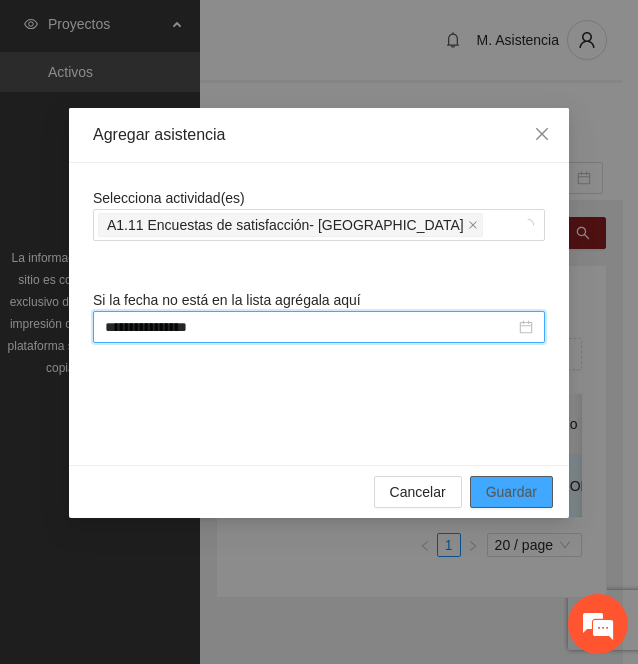 type on "**********" 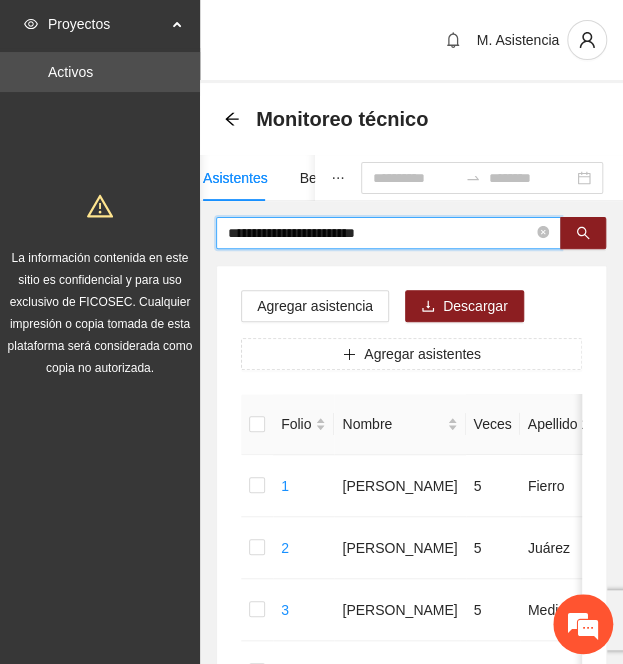 click on "**********" at bounding box center (380, 233) 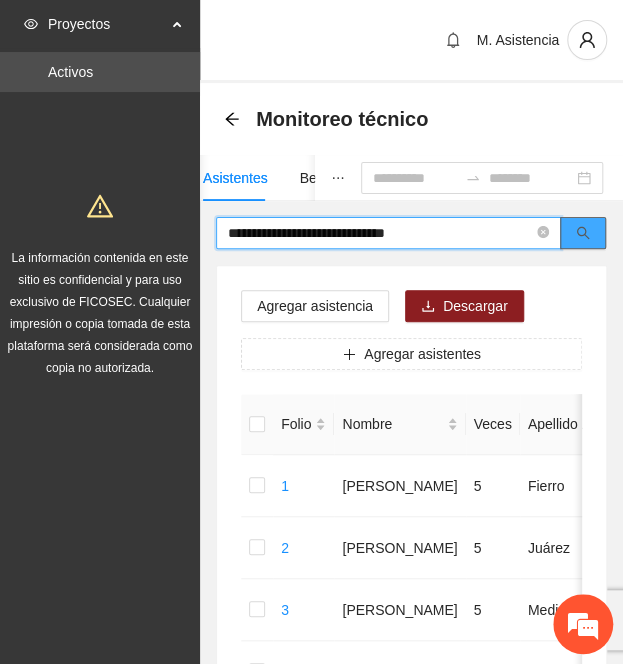 click 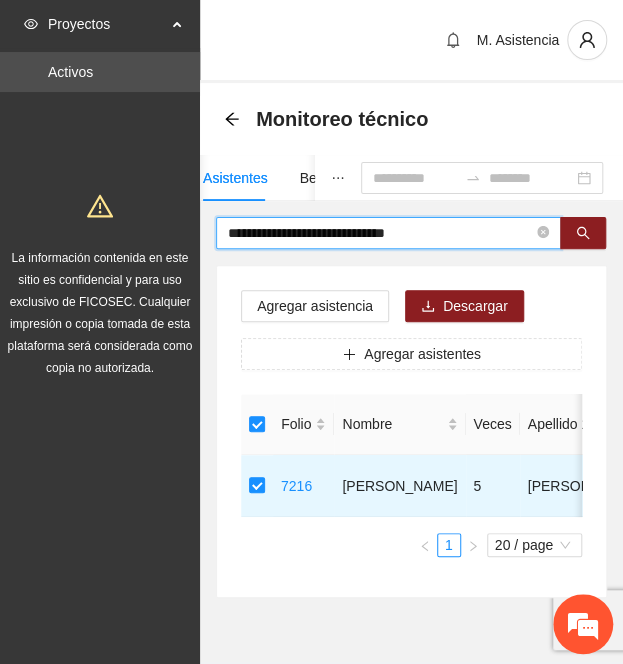 click on "**********" at bounding box center (380, 233) 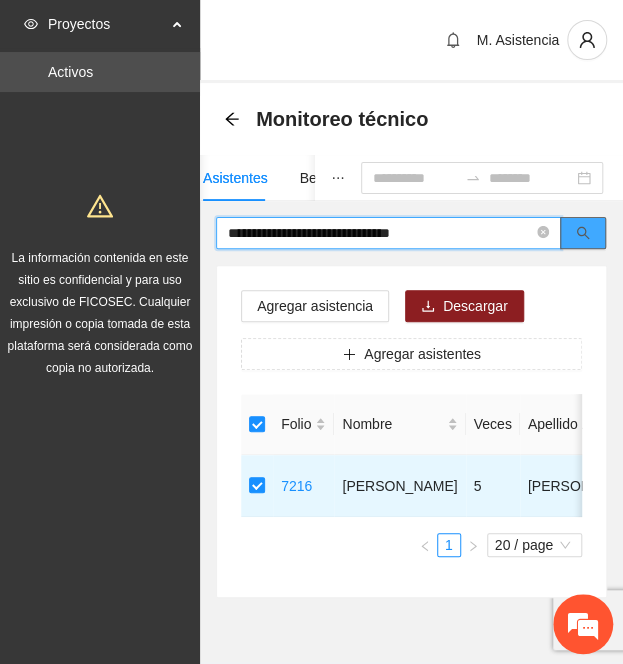 click 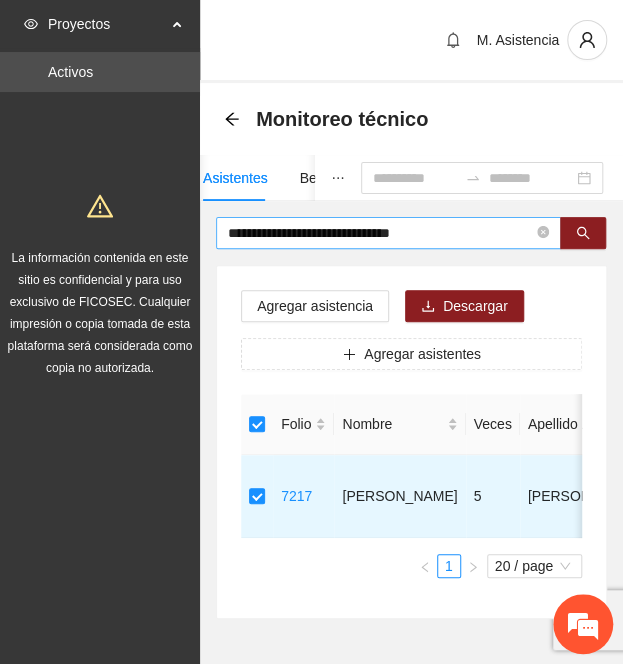 click on "**********" at bounding box center [380, 233] 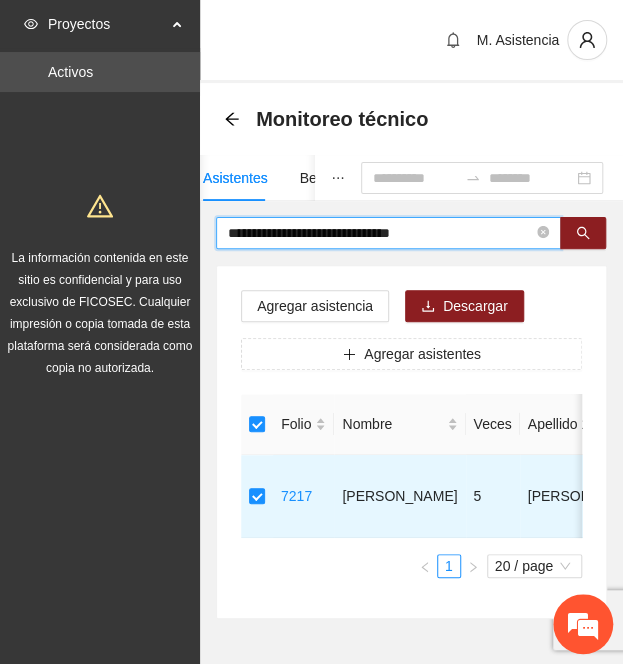click on "**********" at bounding box center [380, 233] 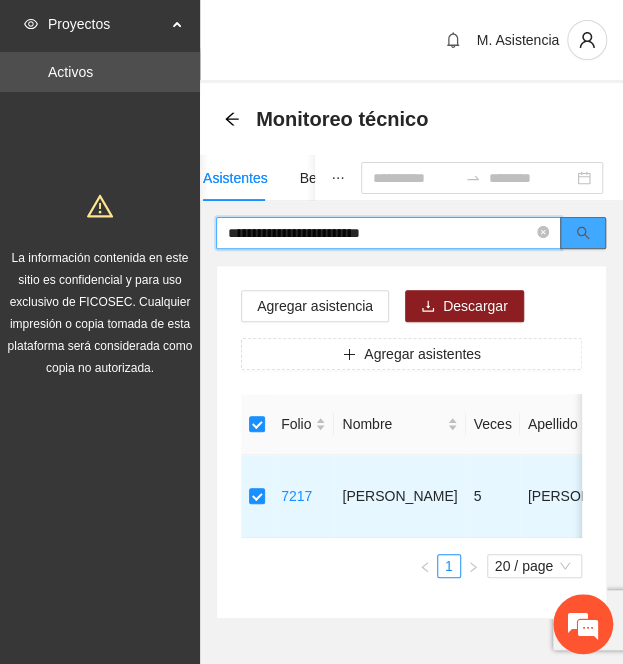 click at bounding box center (583, 233) 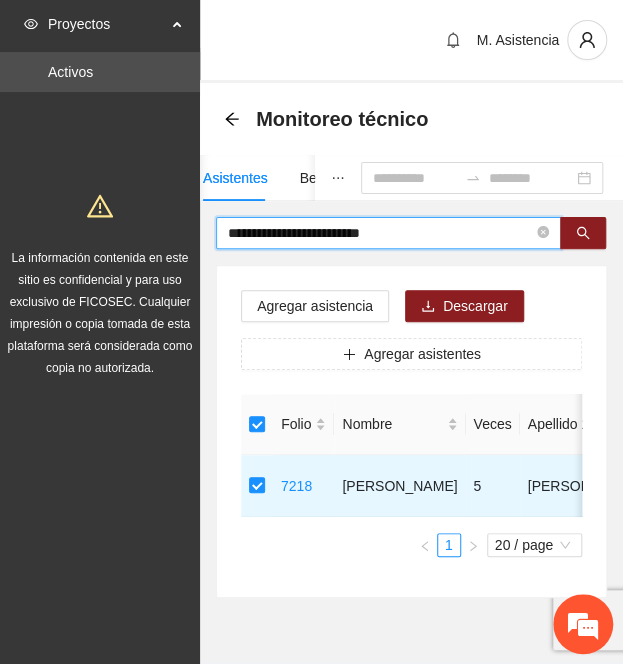 click on "**********" at bounding box center [380, 233] 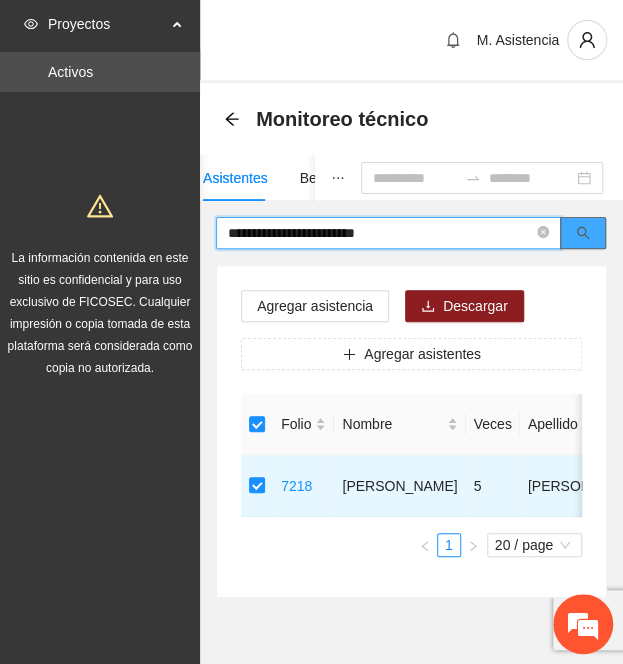 click at bounding box center (583, 233) 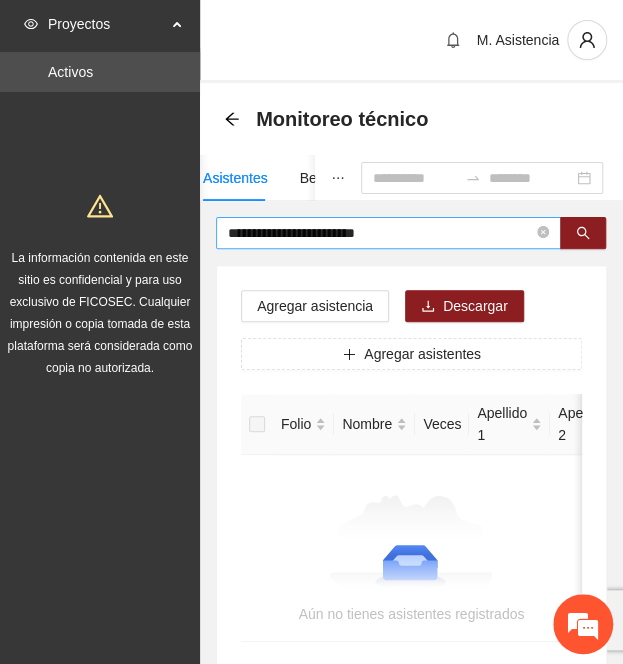 click on "**********" at bounding box center [380, 233] 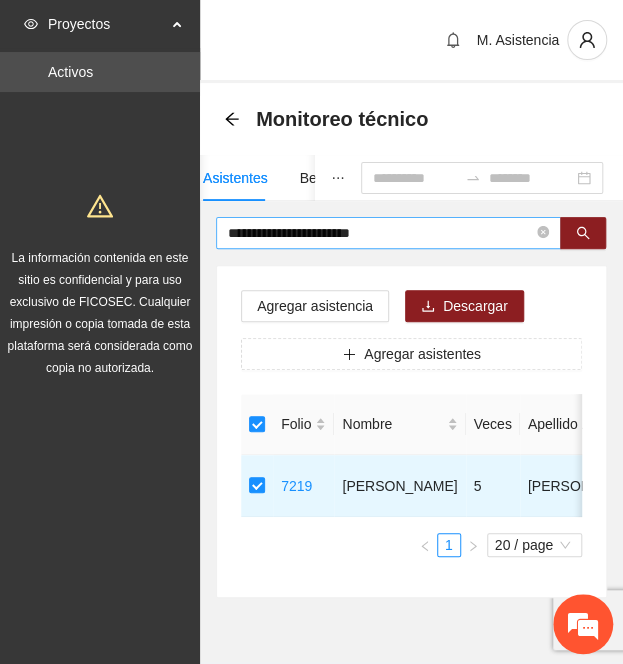 click on "**********" at bounding box center (380, 233) 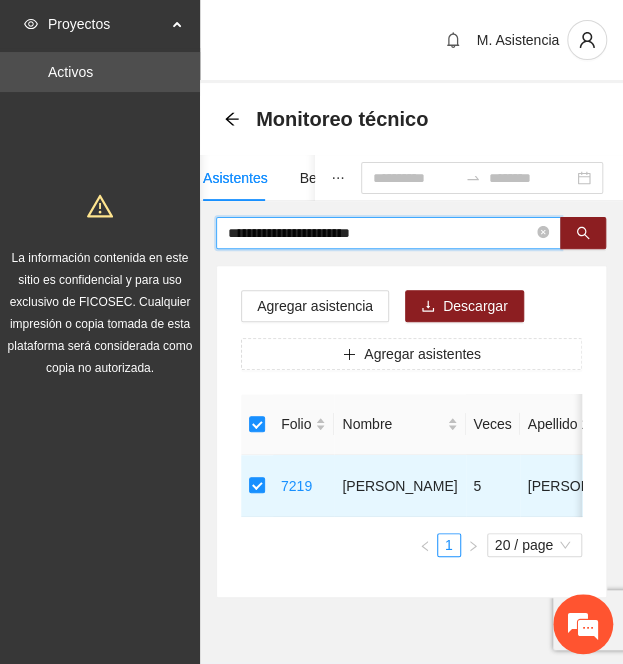 click on "**********" at bounding box center (380, 233) 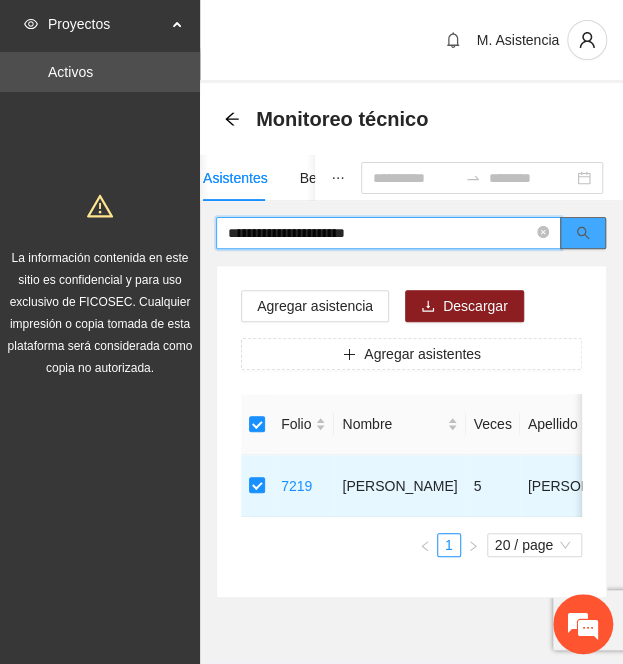 click 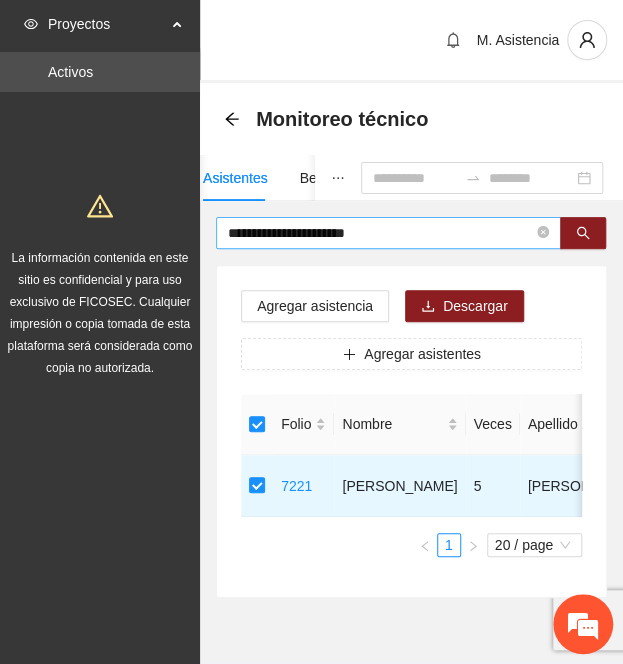 click on "**********" at bounding box center [380, 233] 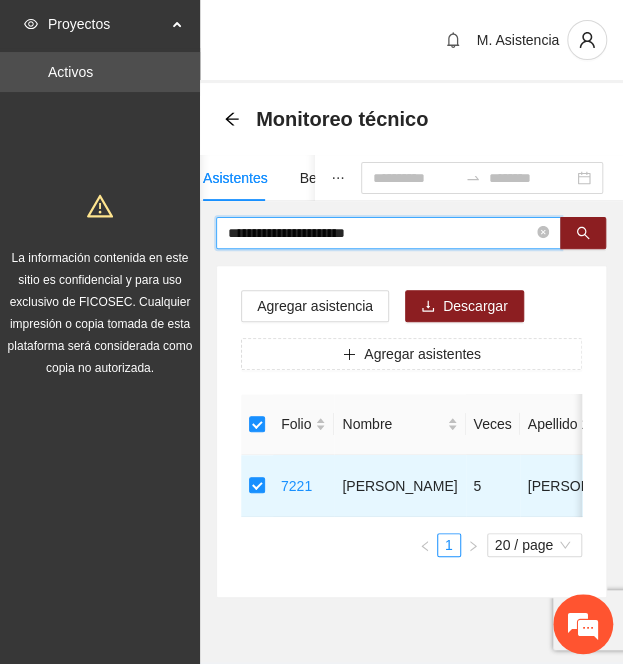 click on "**********" at bounding box center [380, 233] 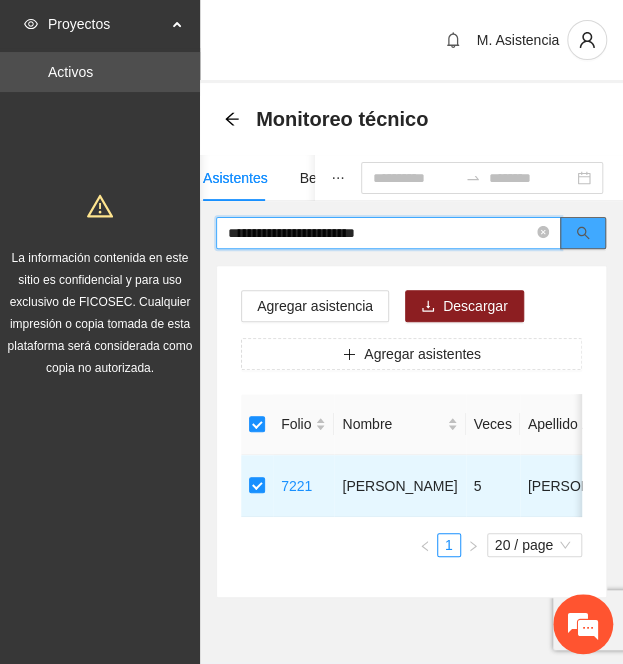 click at bounding box center (583, 233) 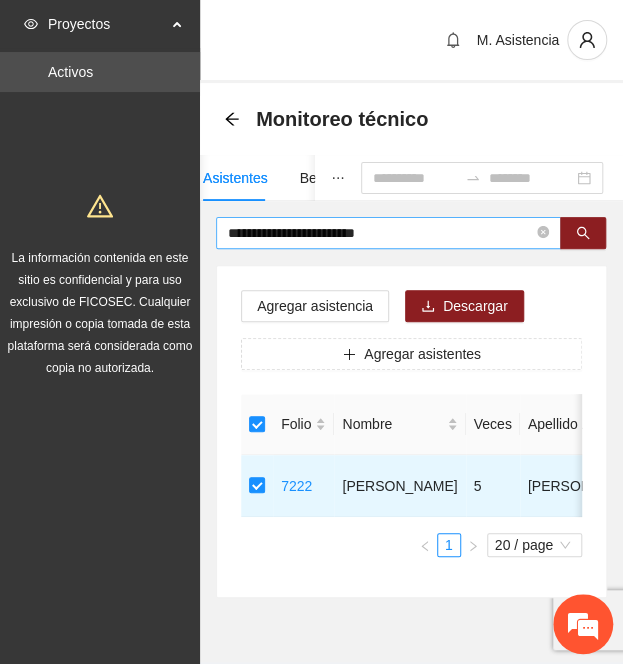 click on "**********" at bounding box center [388, 233] 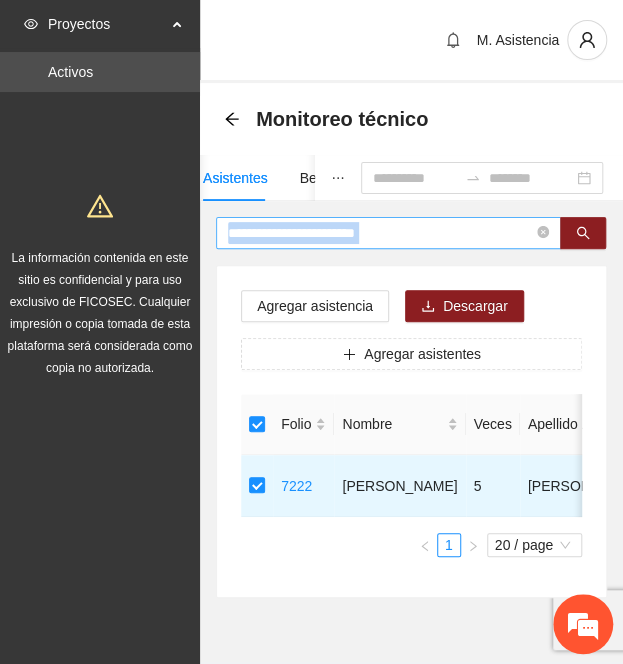 click on "**********" at bounding box center (388, 233) 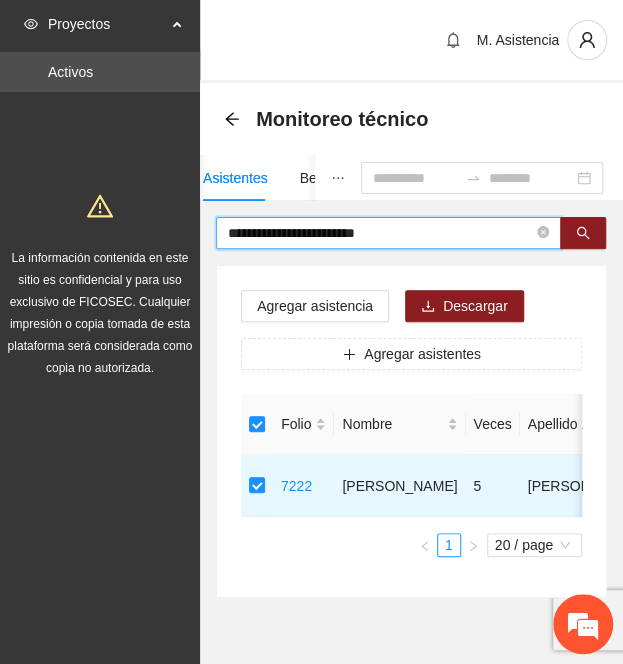 click on "**********" at bounding box center (380, 233) 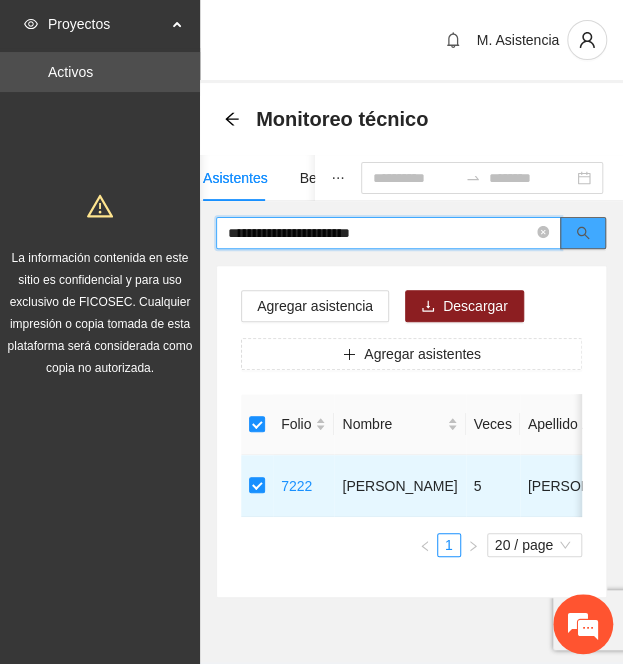 click 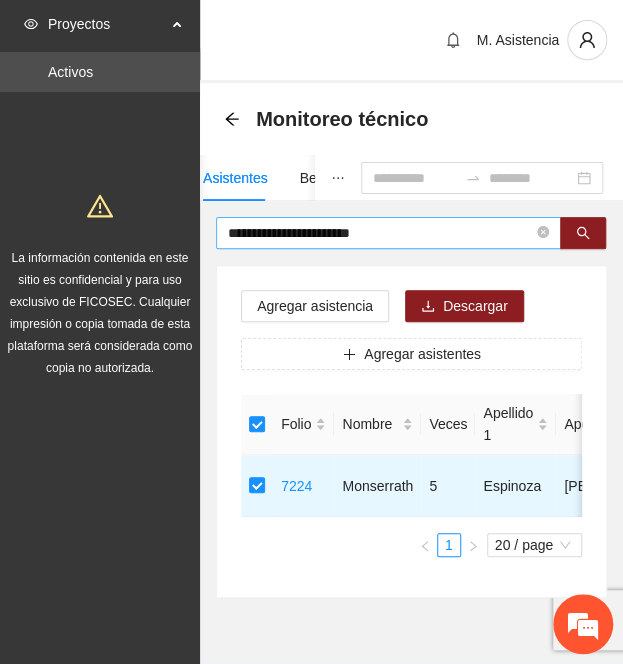 click on "**********" at bounding box center (380, 233) 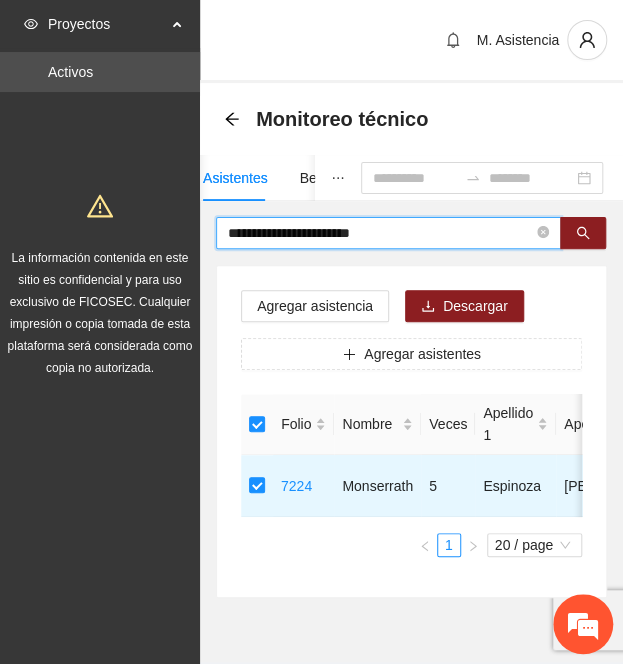 click on "**********" at bounding box center (380, 233) 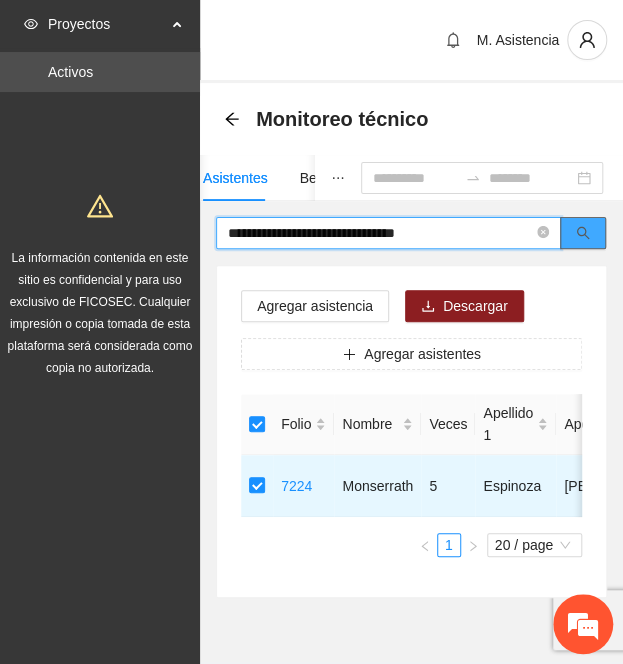 click at bounding box center (583, 233) 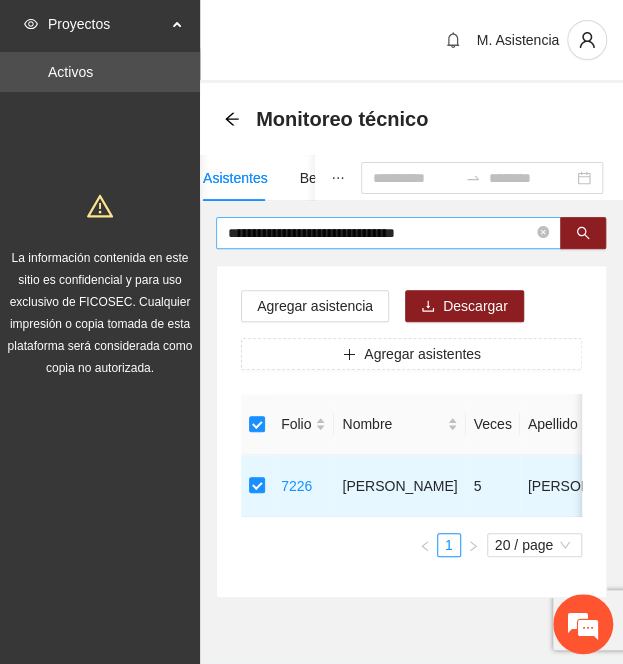 click on "**********" at bounding box center (380, 233) 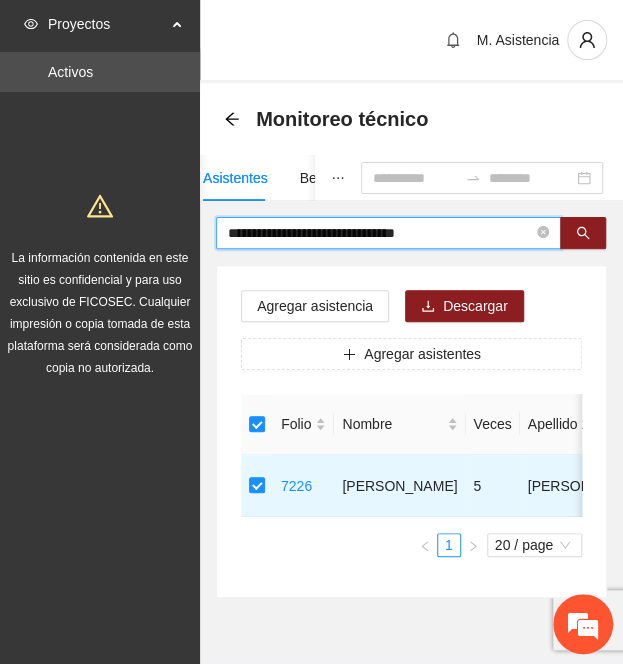 click on "**********" at bounding box center [380, 233] 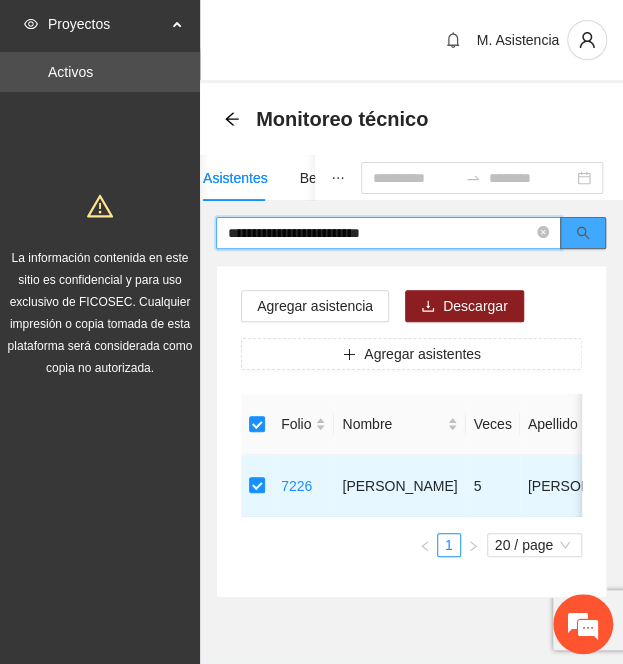click at bounding box center (583, 233) 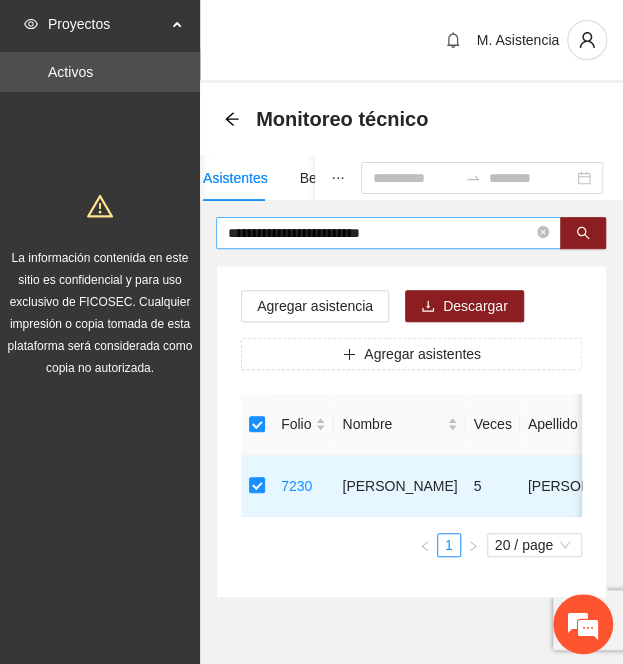 click on "**********" at bounding box center (388, 233) 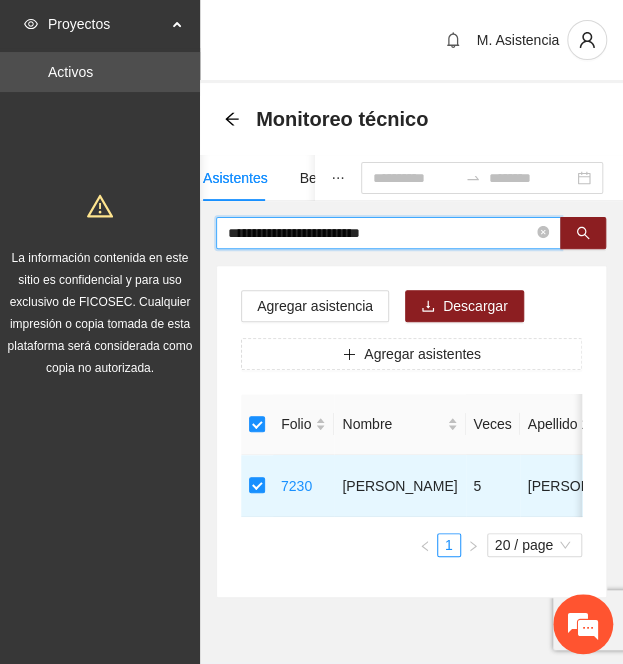 click on "**********" at bounding box center [380, 233] 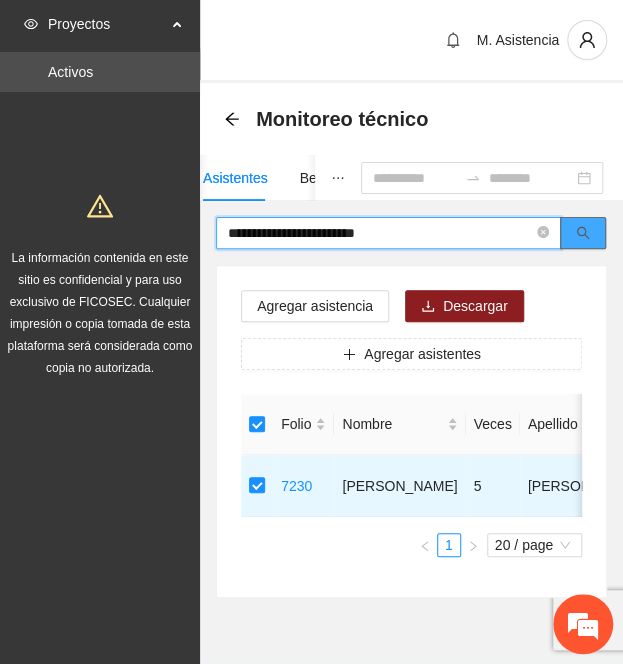 click 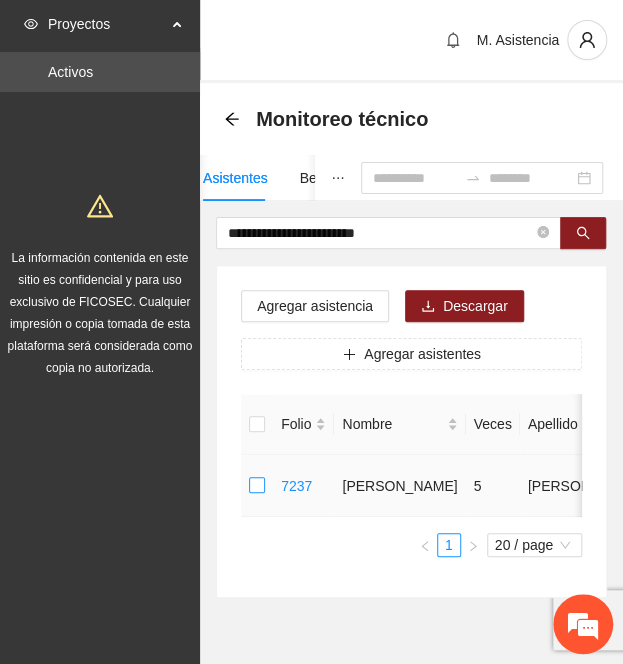 click at bounding box center [257, 486] 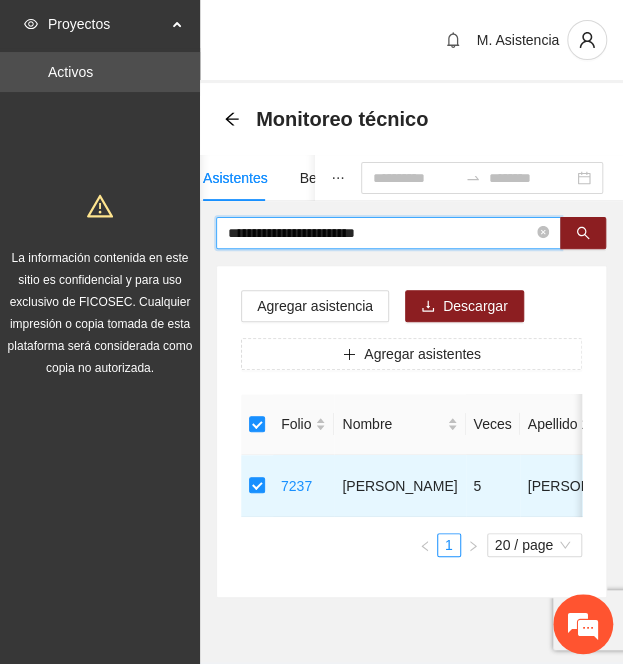 click on "**********" at bounding box center [380, 233] 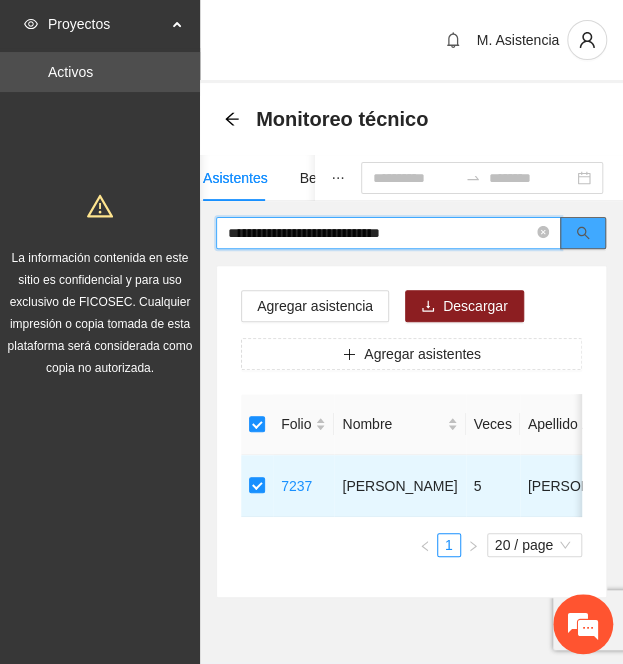 click at bounding box center (583, 233) 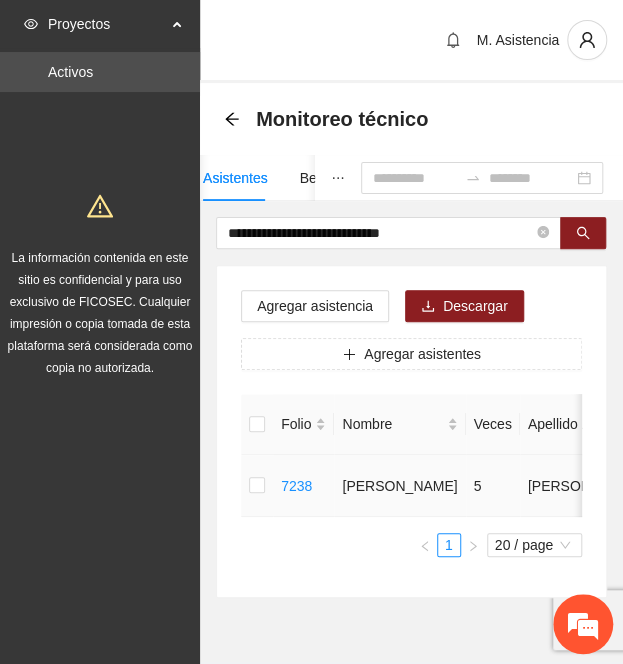 click at bounding box center [257, 486] 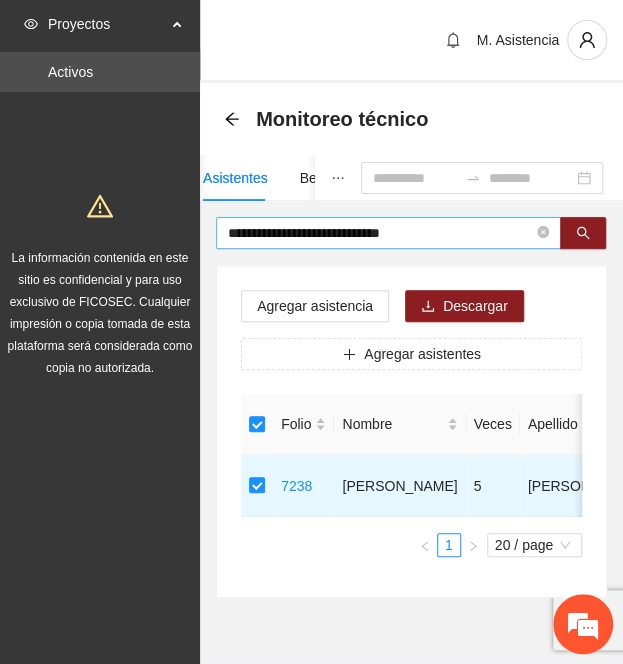 click on "**********" at bounding box center [380, 233] 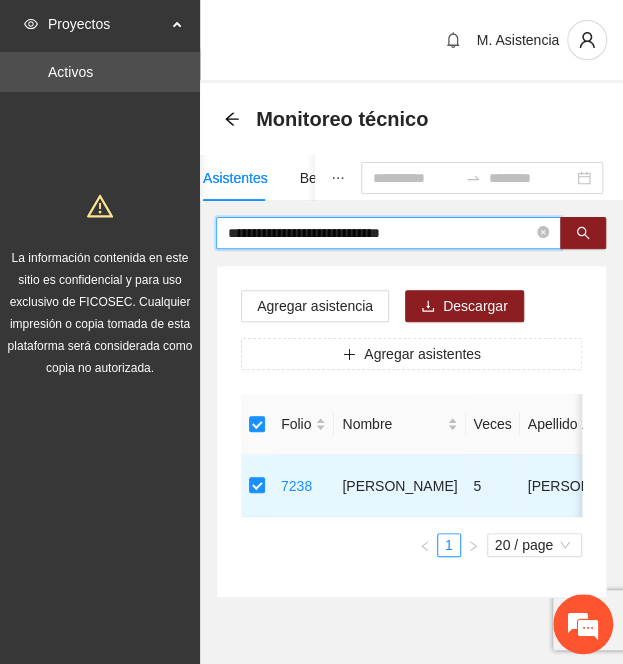 click on "**********" at bounding box center (380, 233) 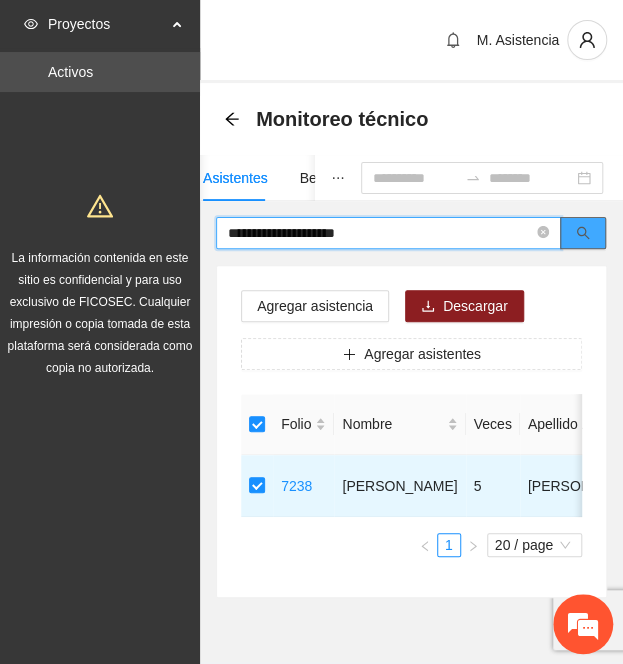 click at bounding box center [583, 234] 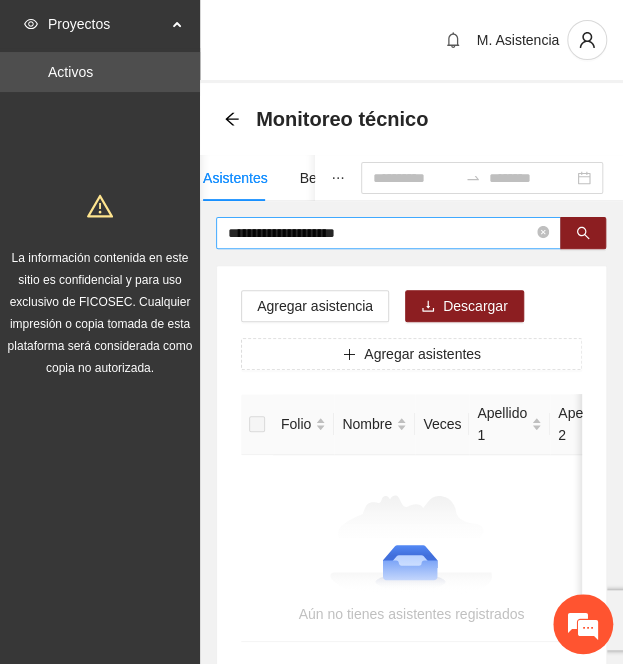 click on "**********" at bounding box center [380, 233] 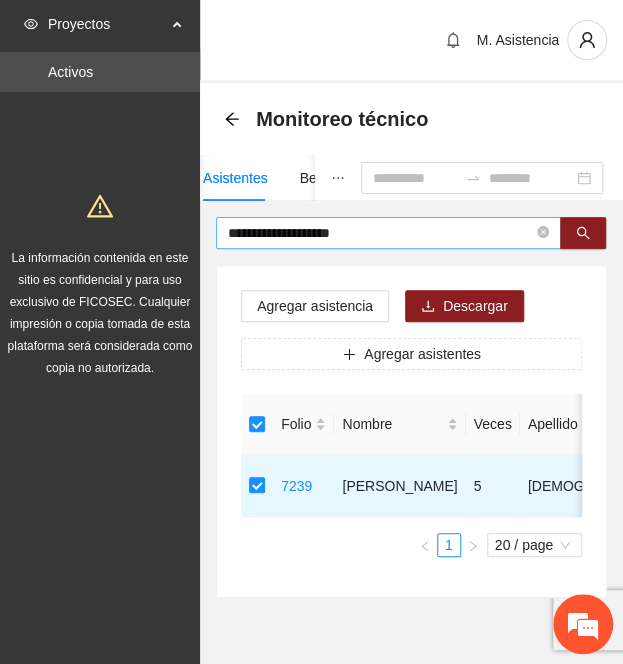 click on "**********" at bounding box center [380, 233] 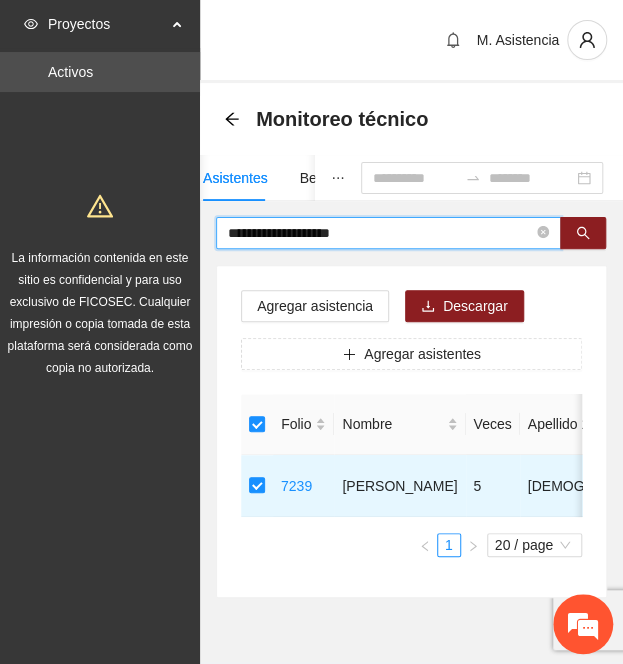 click on "**********" at bounding box center [380, 233] 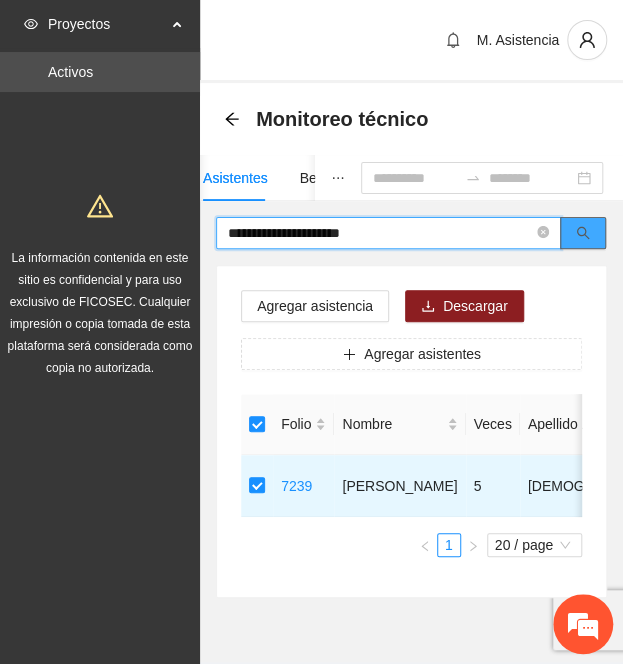 click at bounding box center (583, 233) 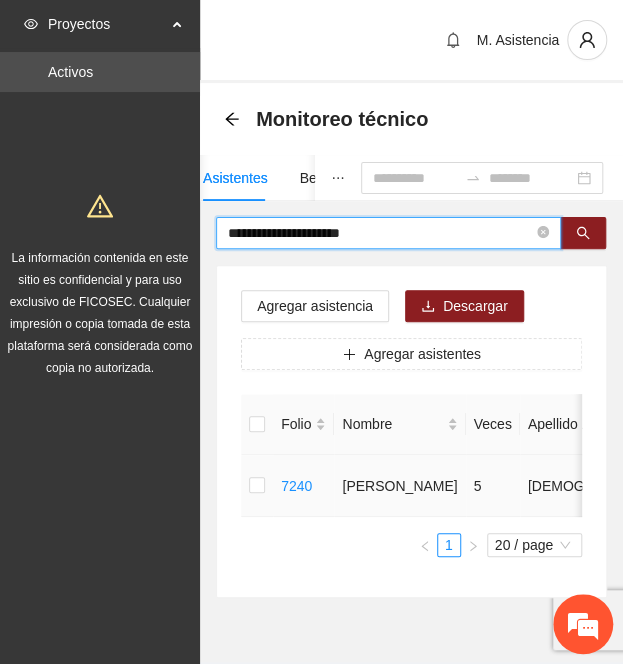type on "**********" 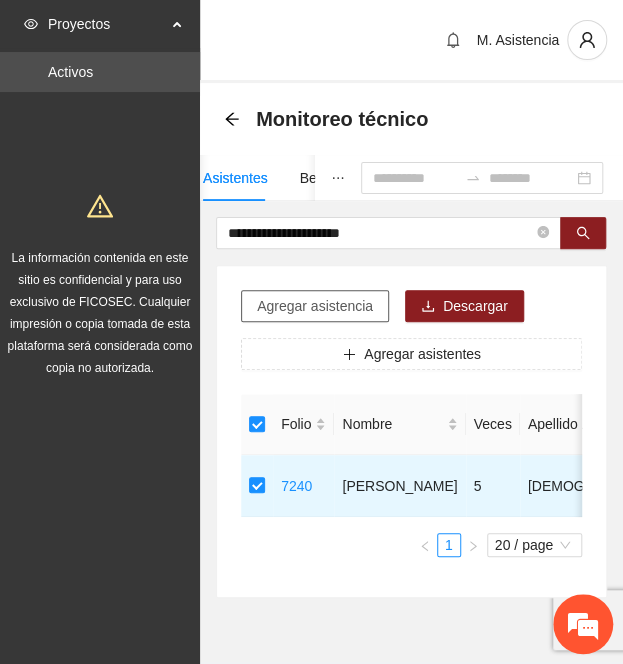 click on "Agregar asistencia" at bounding box center (315, 306) 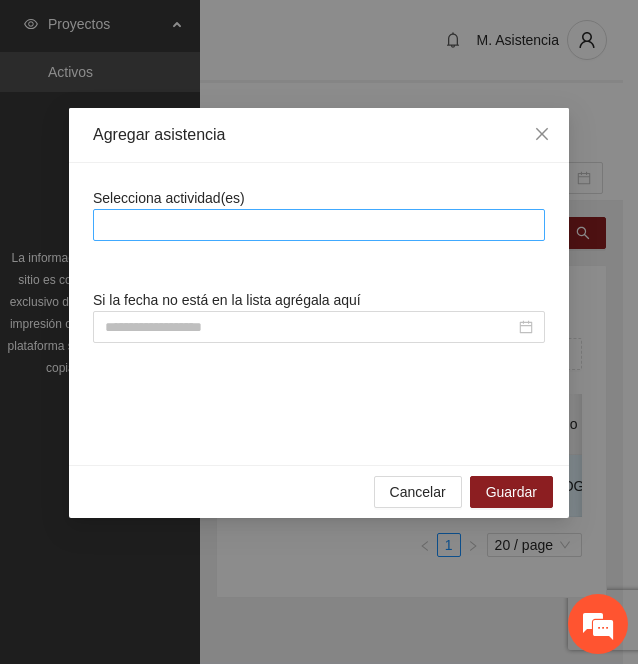click at bounding box center (319, 225) 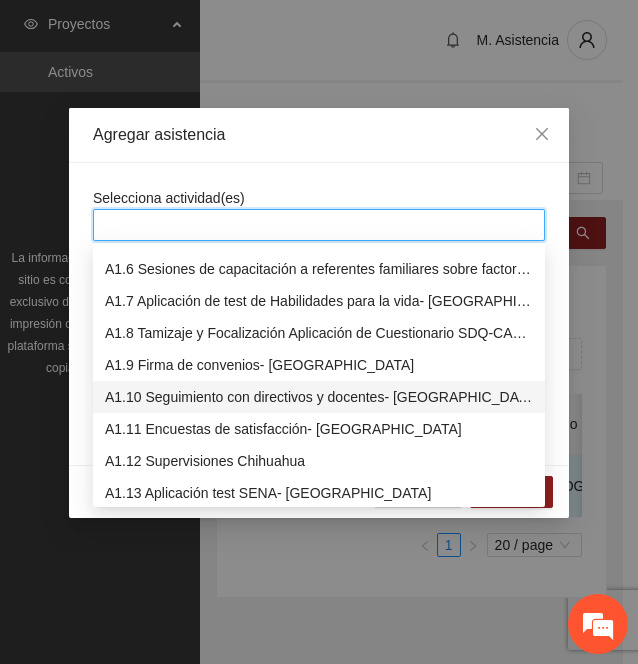 scroll, scrollTop: 157, scrollLeft: 0, axis: vertical 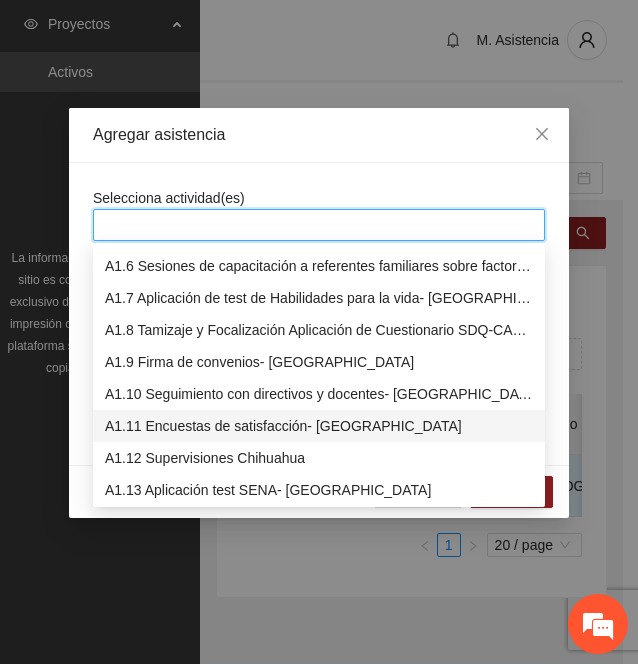 click on "A1.11 Encuestas de satisfacción- [GEOGRAPHIC_DATA]" at bounding box center (319, 426) 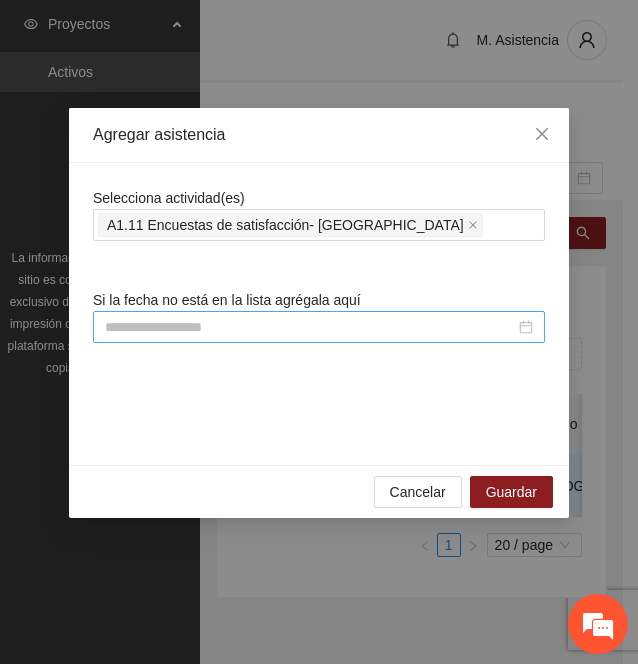 click at bounding box center [319, 327] 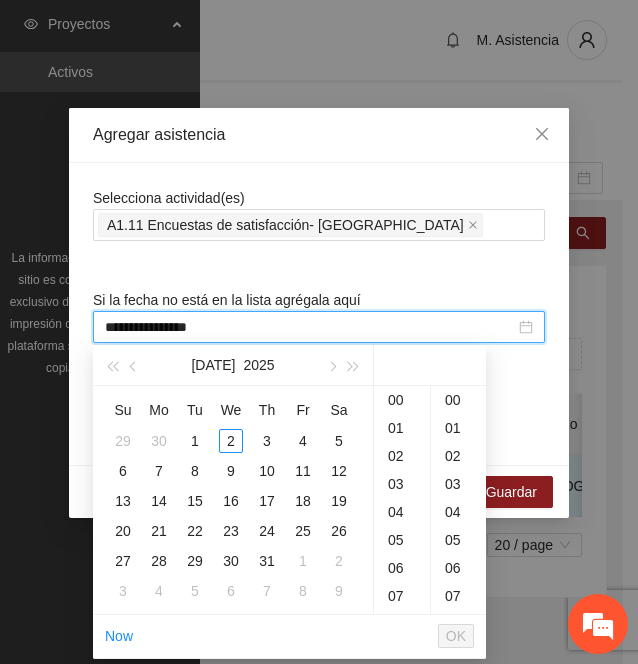 click on "**********" at bounding box center (310, 327) 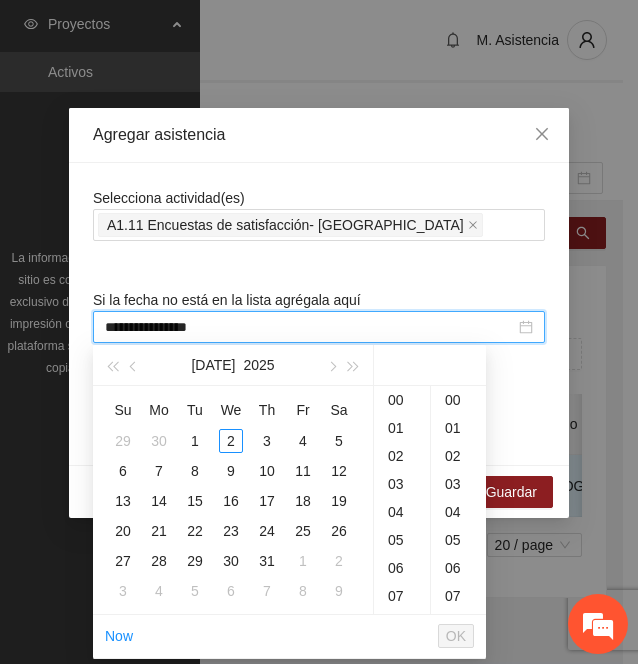 click on "**********" at bounding box center [319, 327] 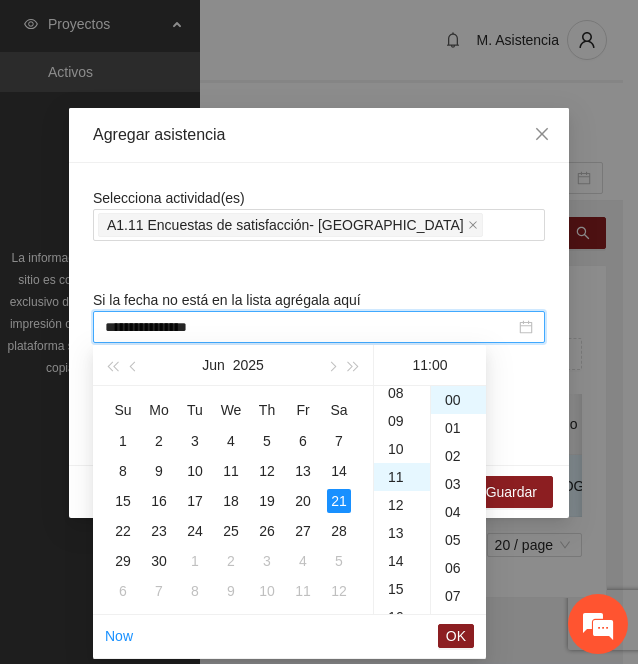 scroll, scrollTop: 308, scrollLeft: 0, axis: vertical 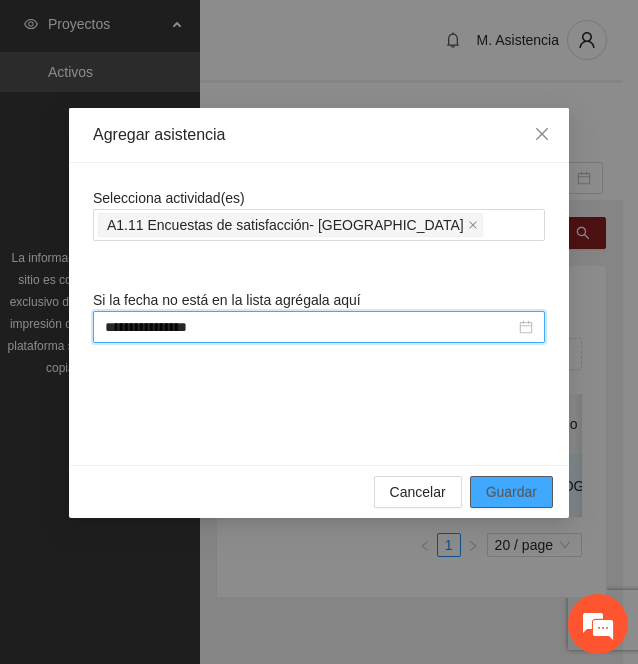type on "**********" 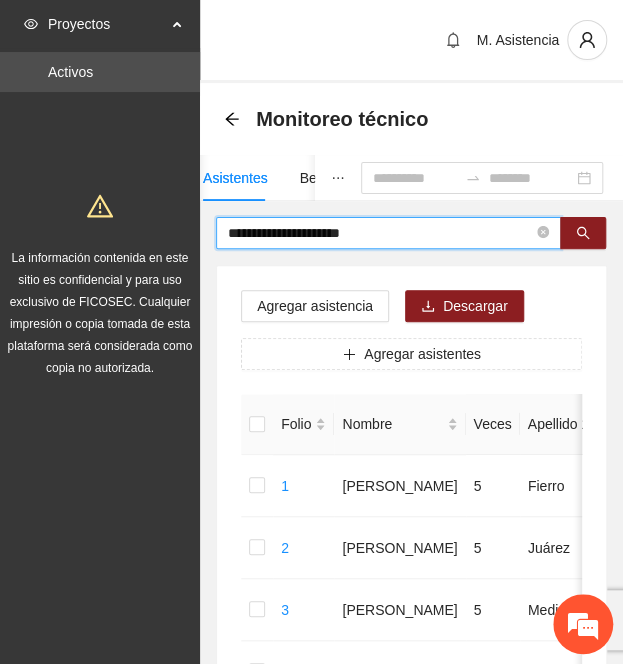click on "**********" at bounding box center [380, 233] 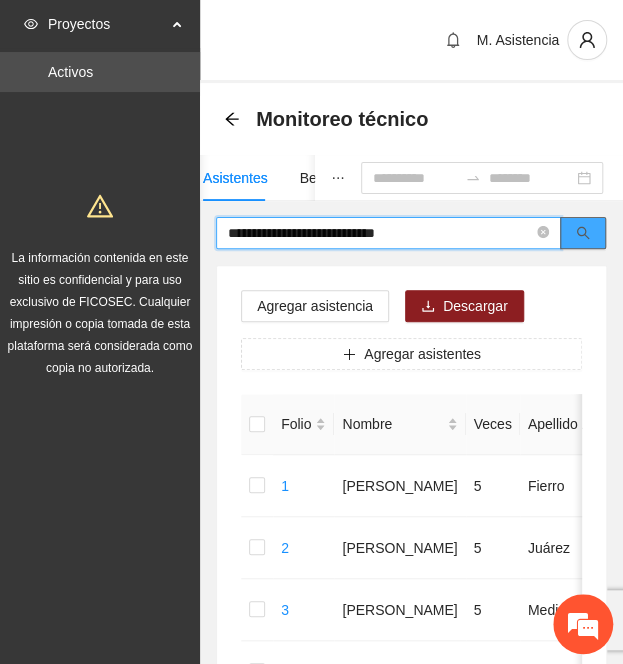 click at bounding box center (583, 233) 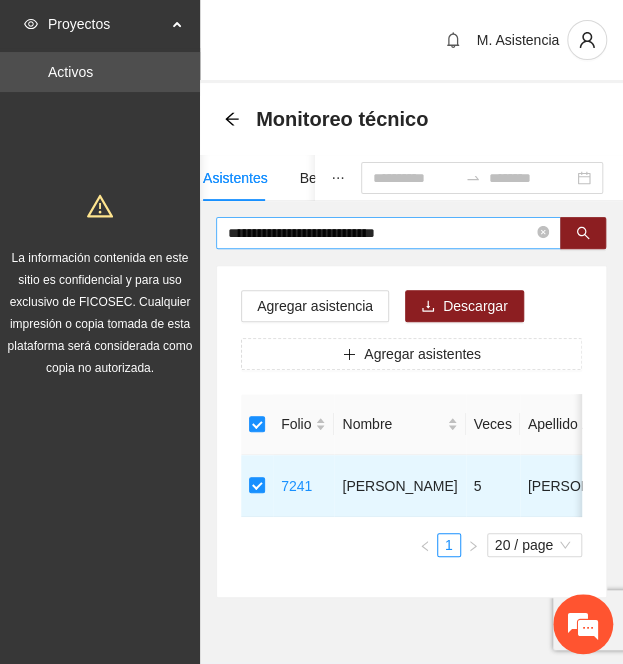 click on "**********" at bounding box center [380, 233] 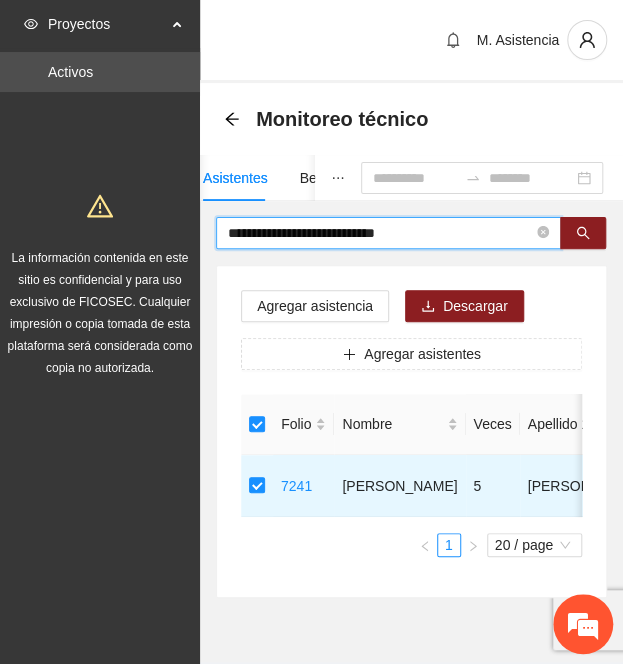 click on "**********" at bounding box center [380, 233] 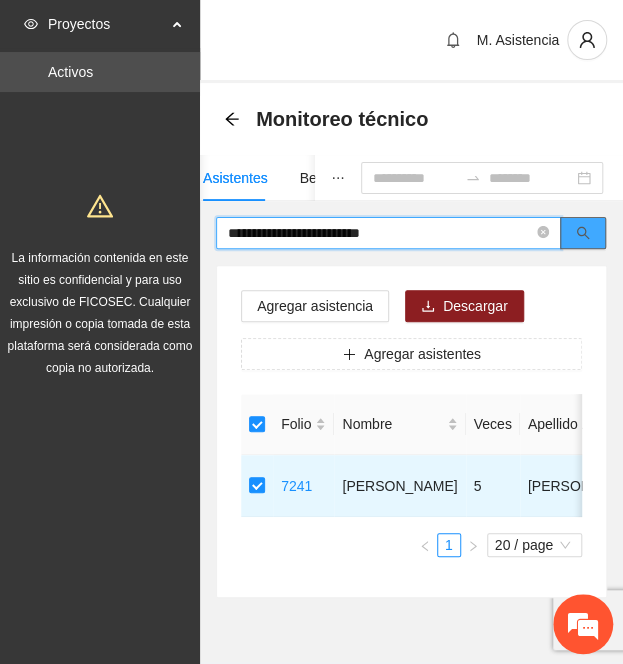 click at bounding box center [583, 233] 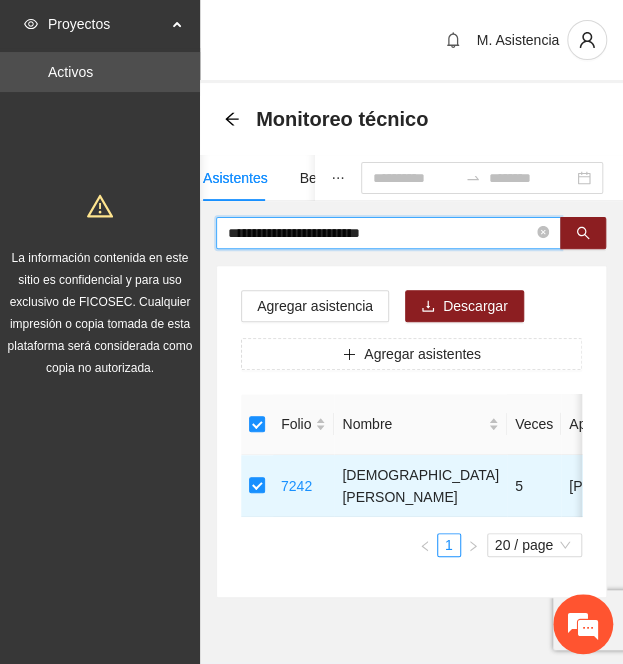 click on "**********" at bounding box center (380, 233) 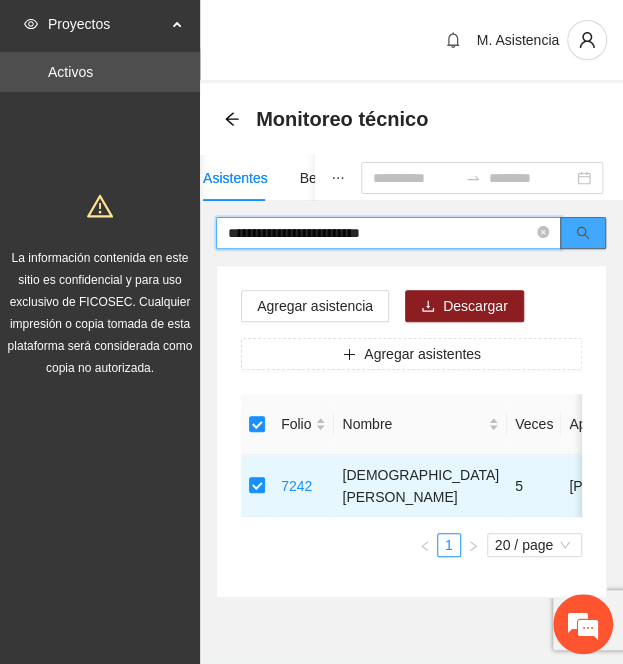 click 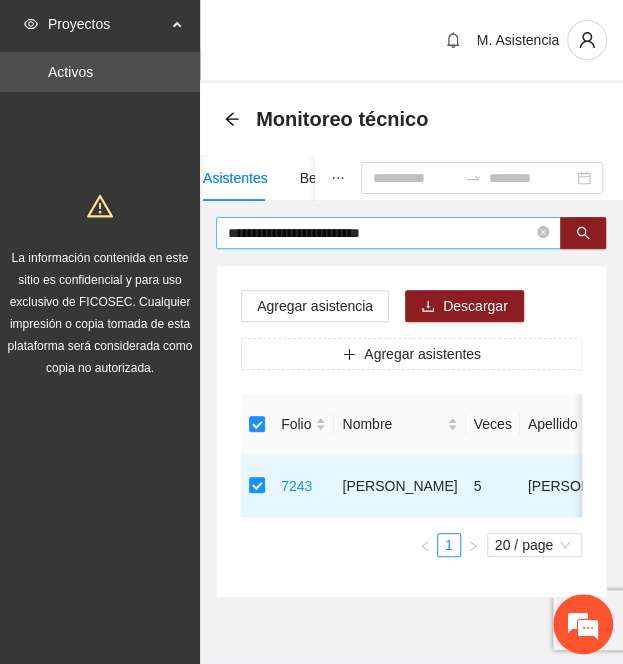 click on "**********" at bounding box center [388, 233] 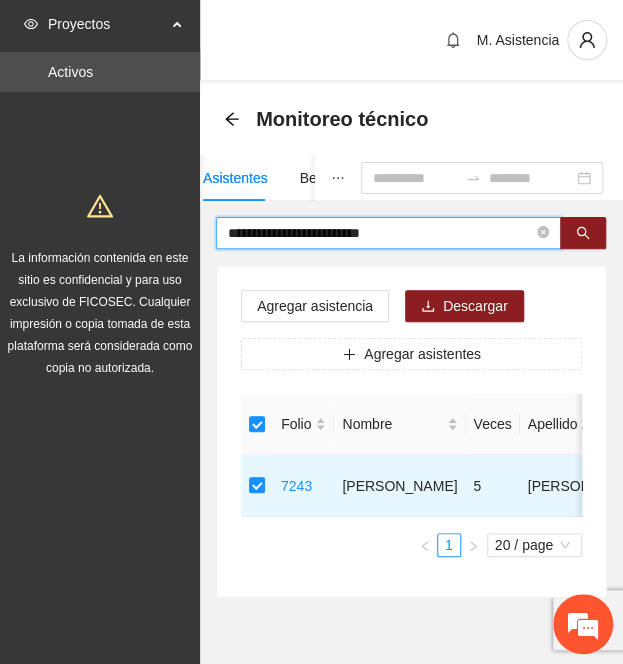 click on "**********" at bounding box center (380, 233) 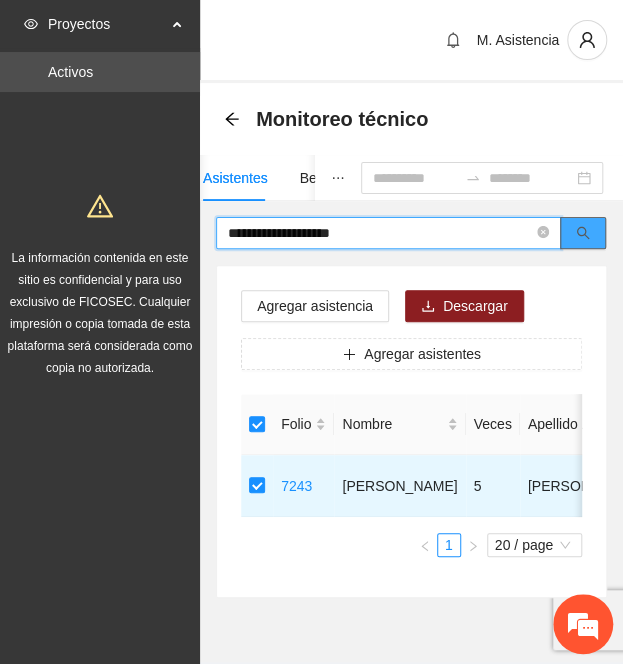 click at bounding box center [583, 233] 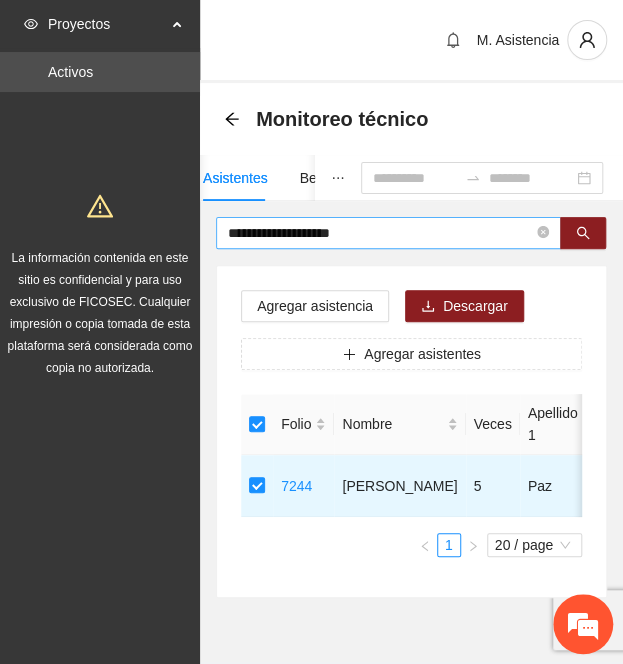 click on "**********" at bounding box center (380, 233) 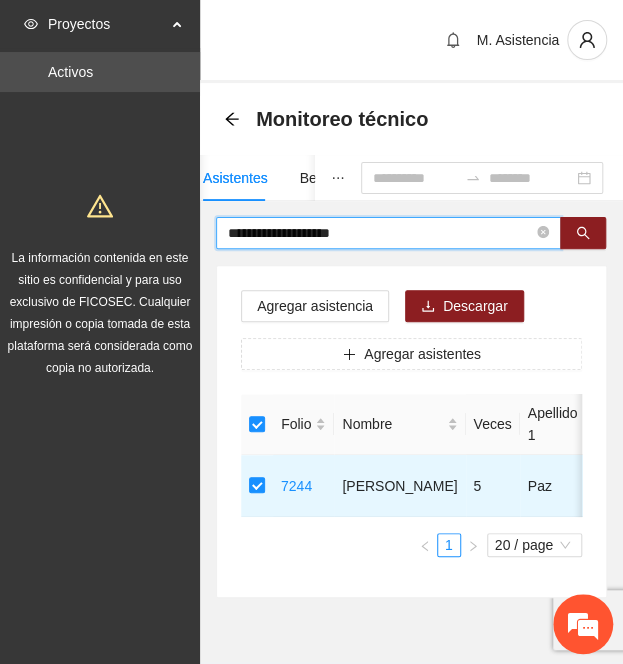 click on "**********" at bounding box center (380, 233) 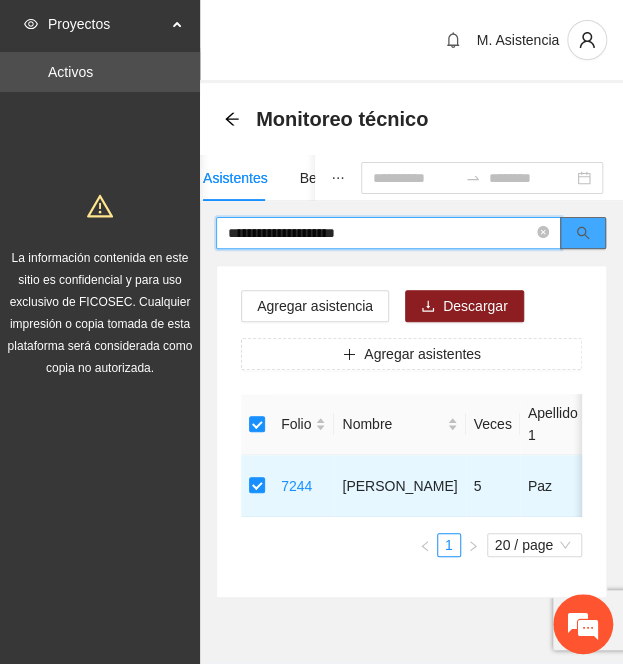 click 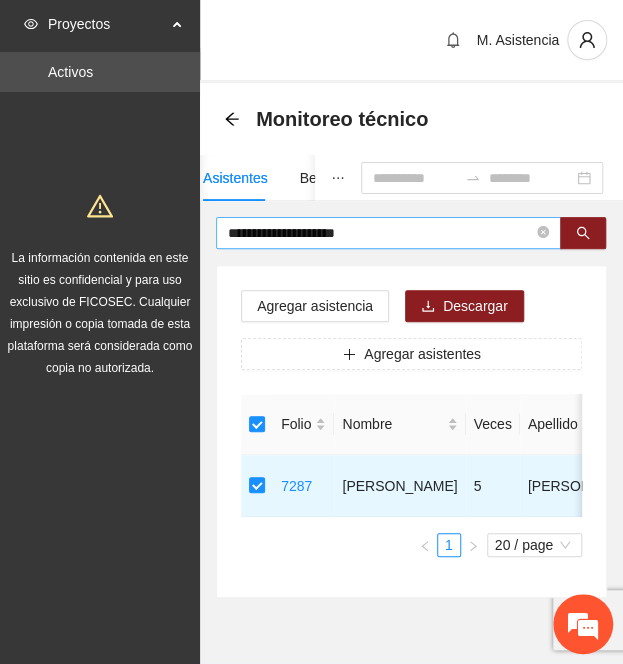 click on "**********" at bounding box center (380, 233) 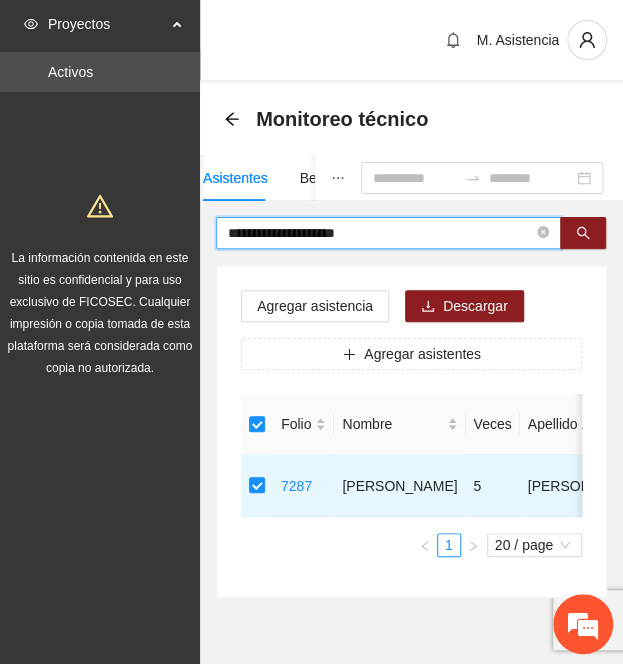 click on "**********" at bounding box center [380, 233] 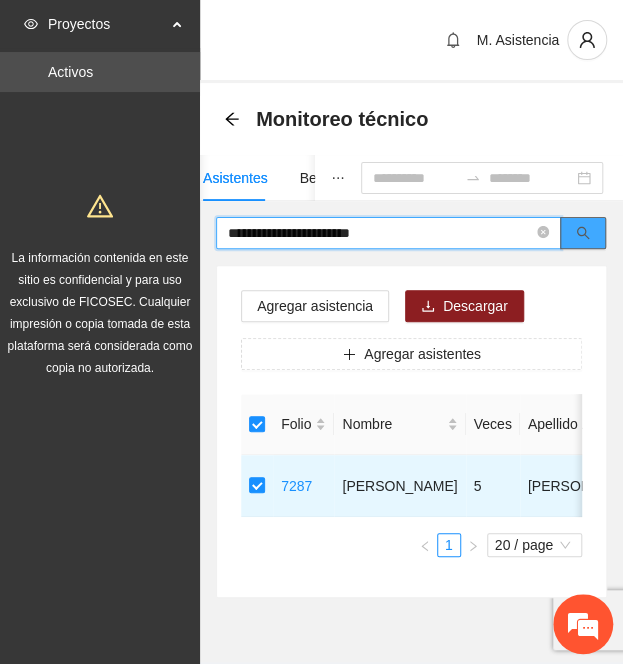 click at bounding box center (583, 233) 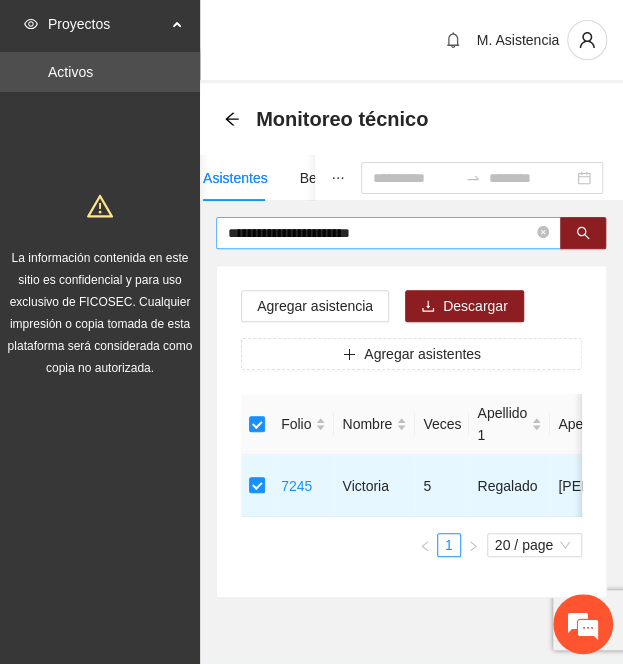 click on "**********" at bounding box center (380, 233) 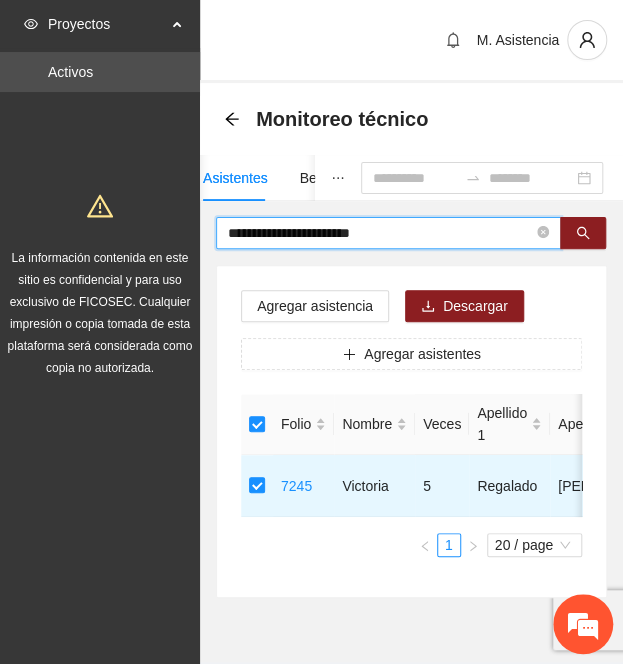 click on "**********" at bounding box center (380, 233) 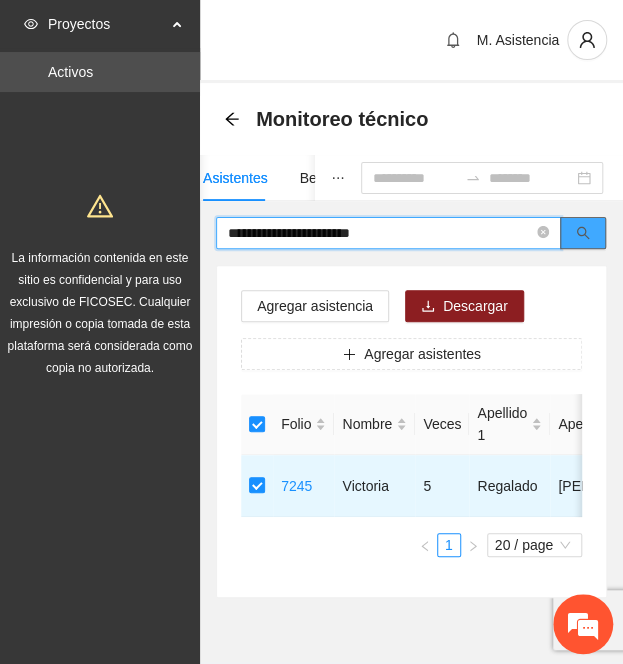 click at bounding box center [583, 233] 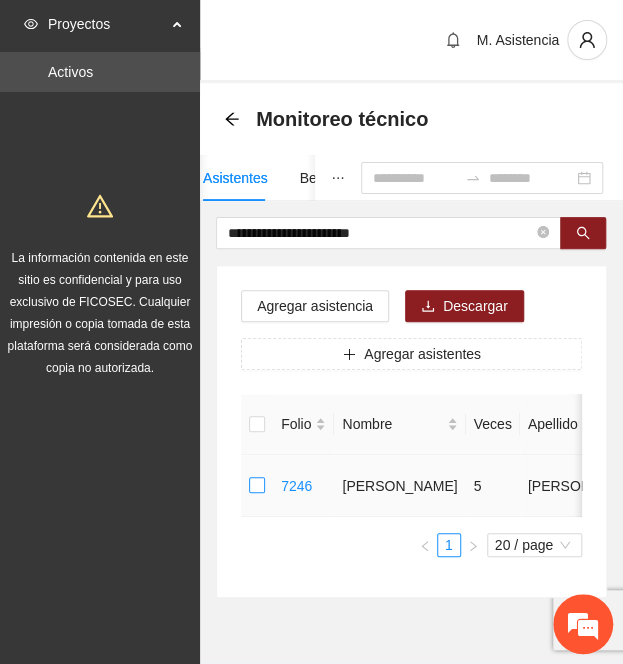 click at bounding box center (257, 486) 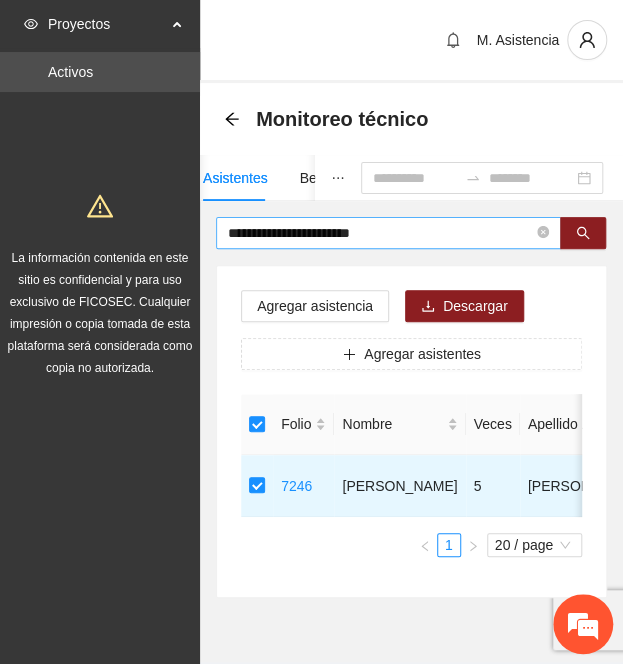 click on "**********" at bounding box center [380, 233] 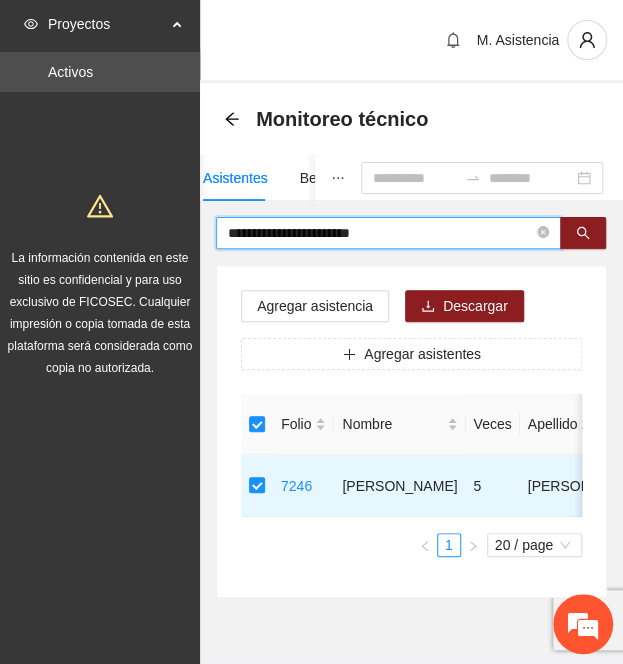 click on "**********" at bounding box center (380, 233) 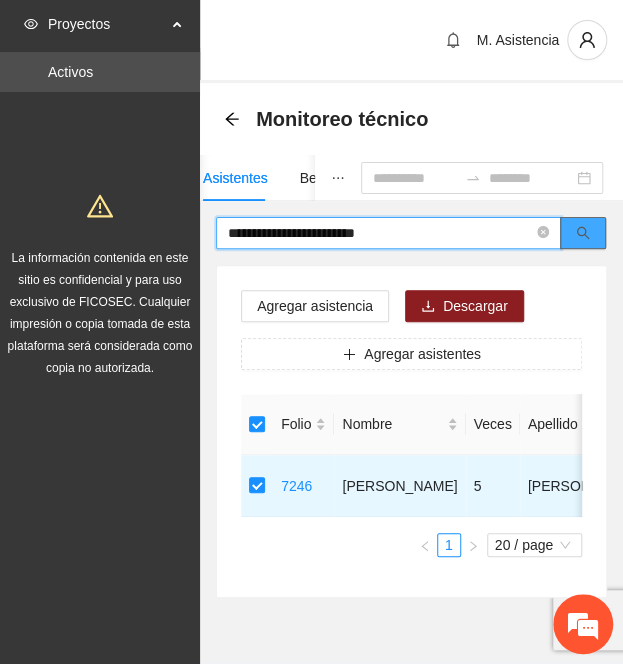 click at bounding box center [583, 233] 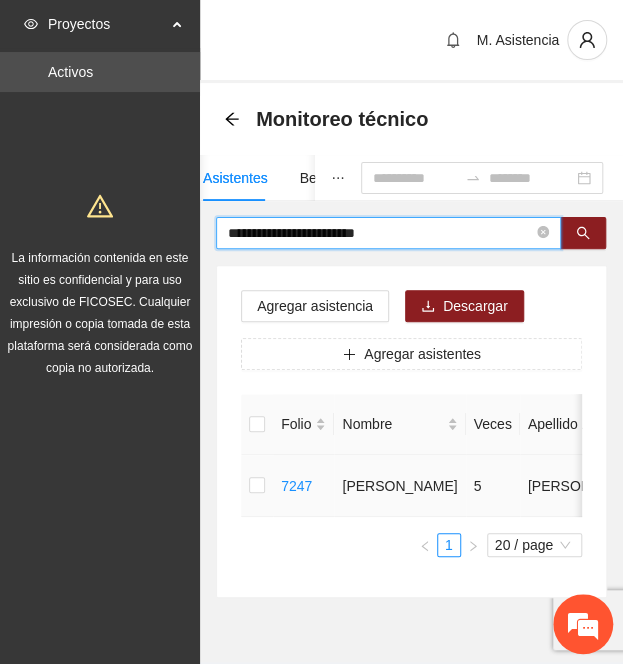 type on "**********" 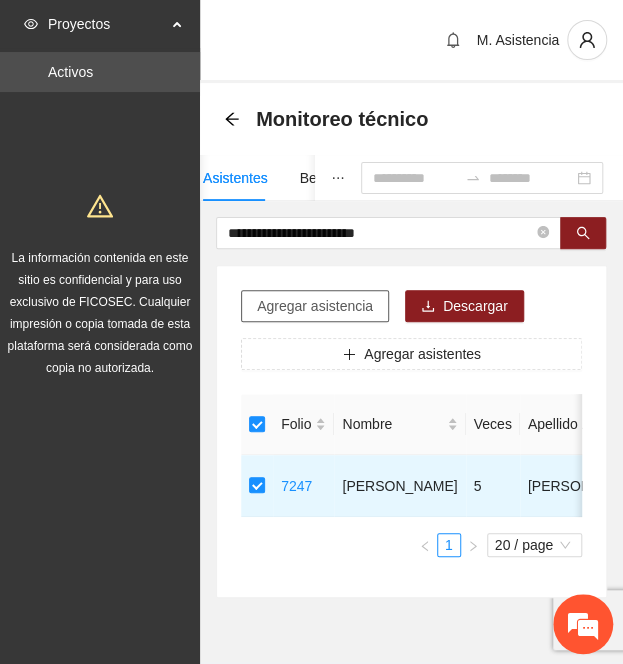 click on "Agregar asistencia" at bounding box center [315, 306] 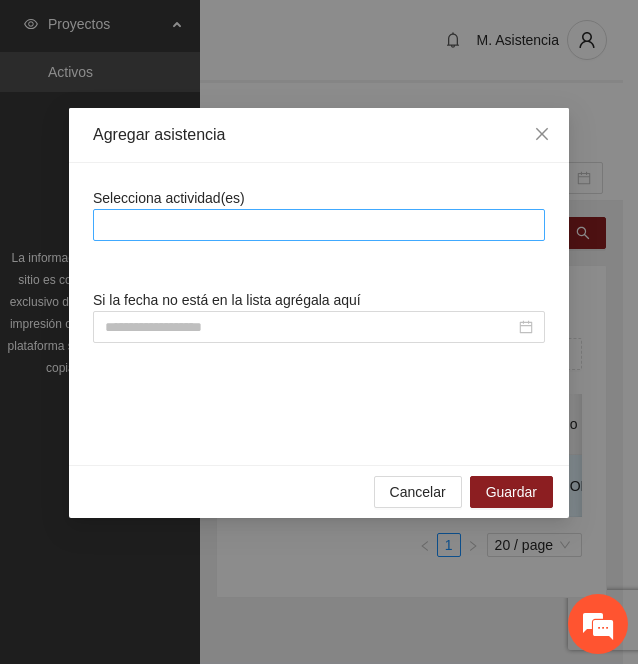 click at bounding box center [319, 225] 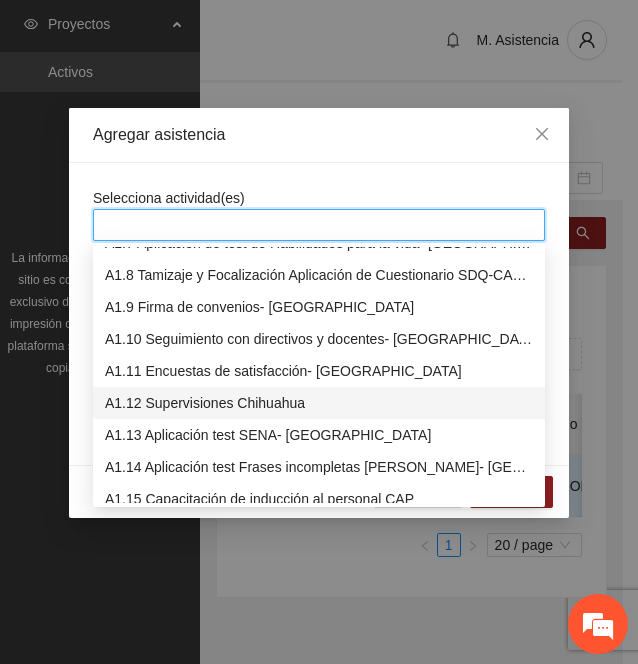 scroll, scrollTop: 213, scrollLeft: 0, axis: vertical 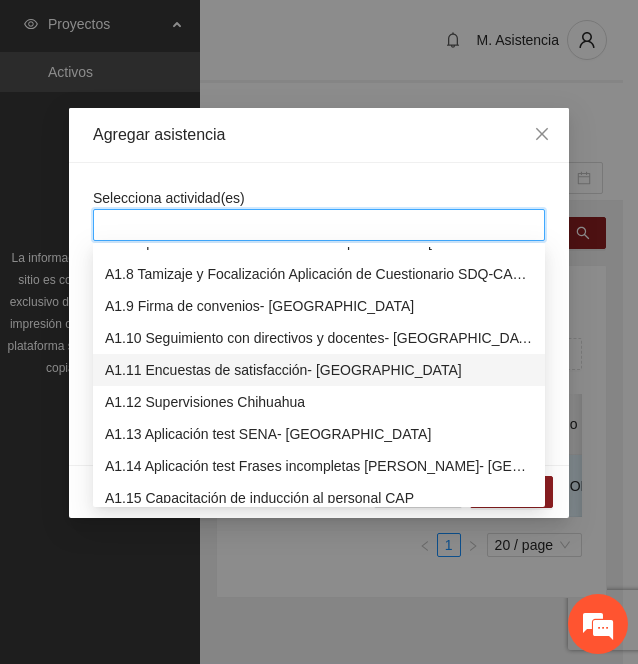 click on "A1.11 Encuestas de satisfacción- [GEOGRAPHIC_DATA]" at bounding box center (319, 370) 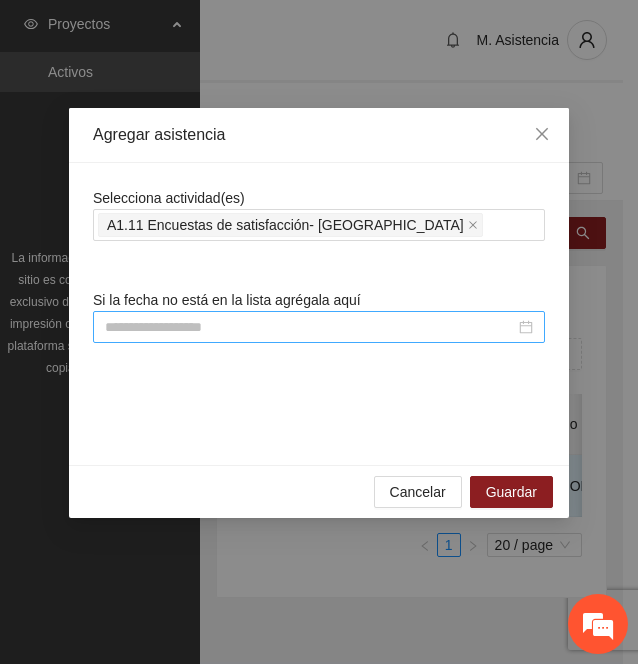 click at bounding box center [310, 327] 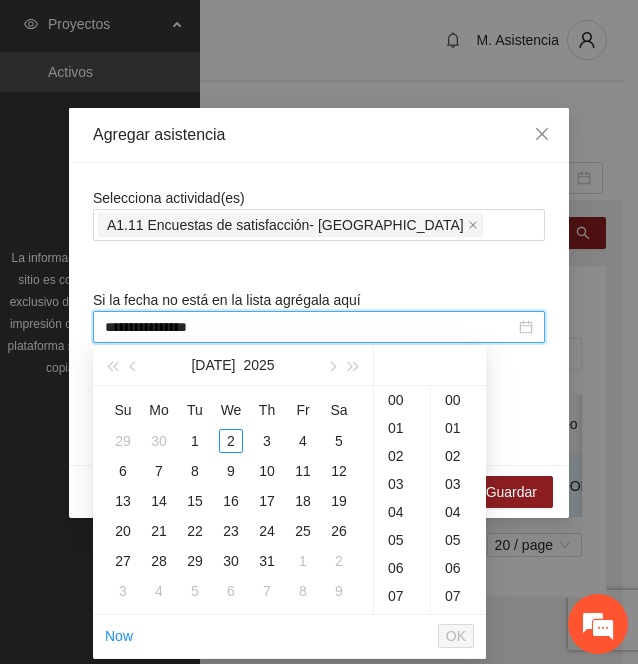 click on "**********" at bounding box center [310, 327] 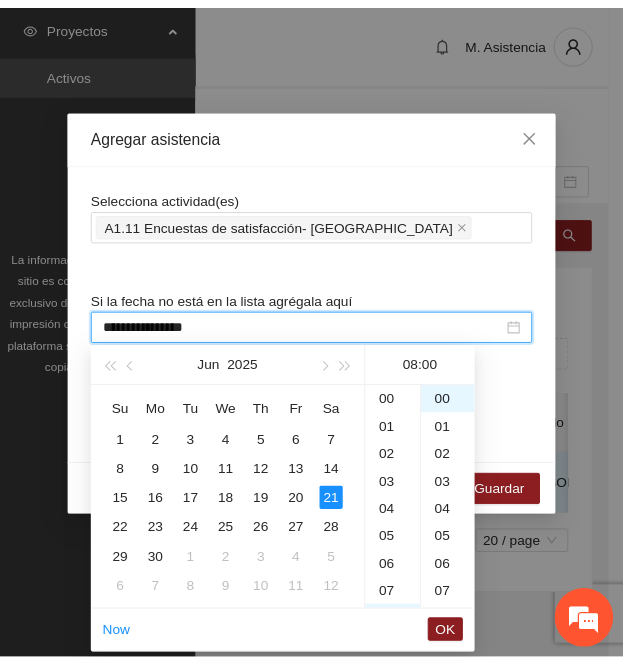 scroll, scrollTop: 224, scrollLeft: 0, axis: vertical 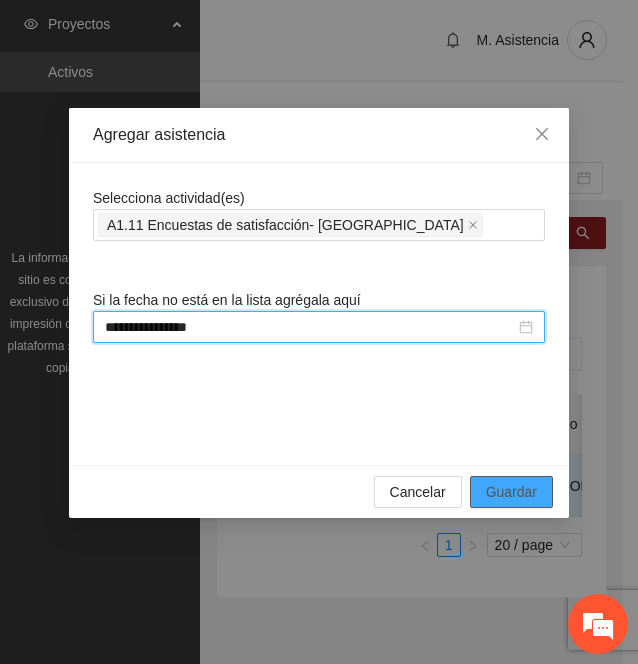 type on "**********" 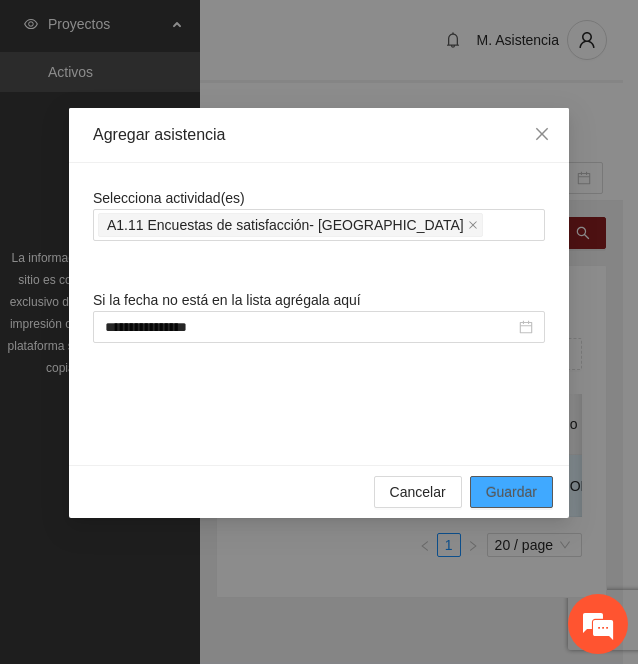 click on "Guardar" at bounding box center [511, 492] 